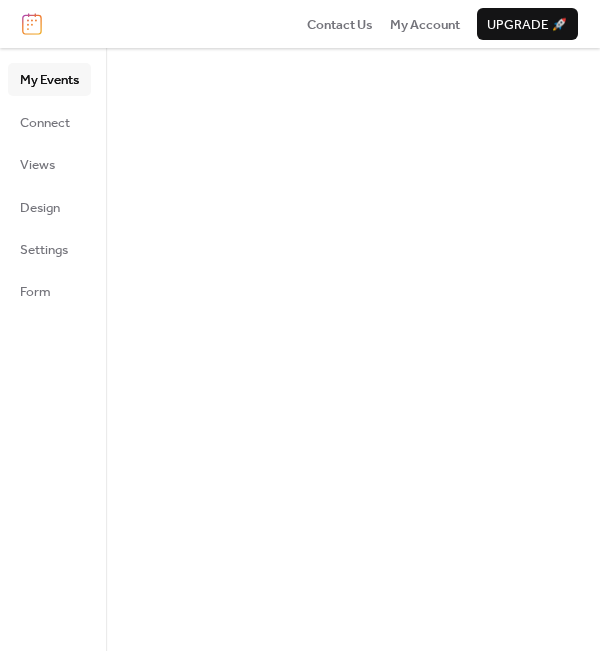 scroll, scrollTop: 0, scrollLeft: 0, axis: both 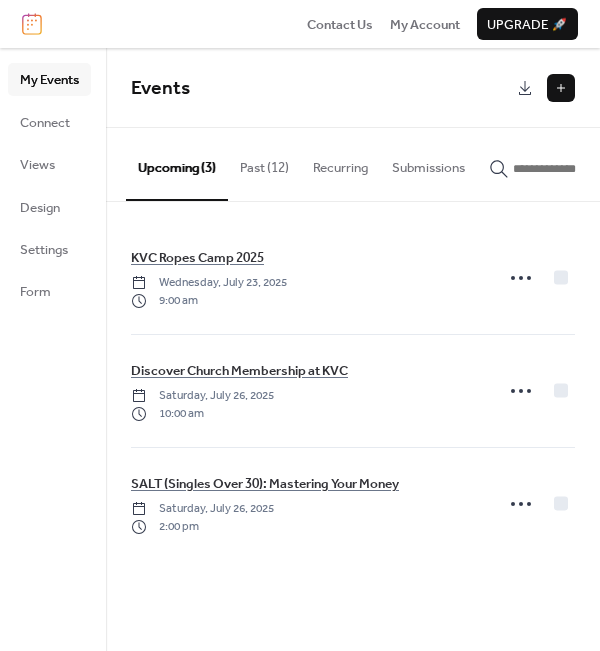 click at bounding box center (561, 88) 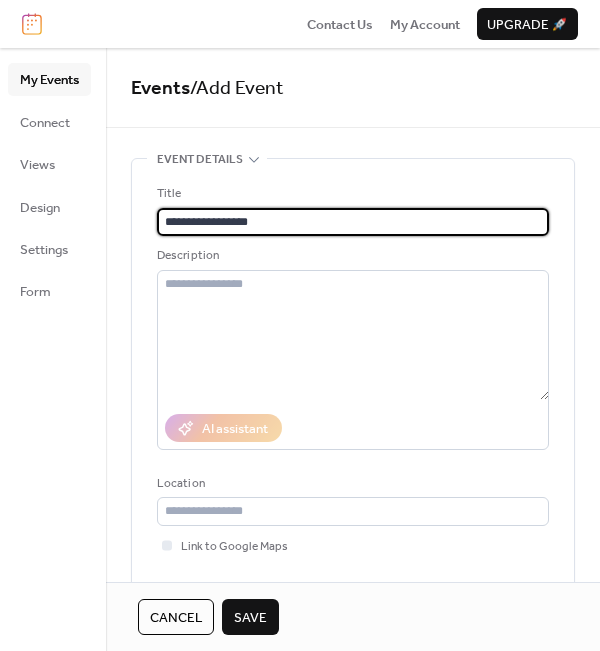 type on "**********" 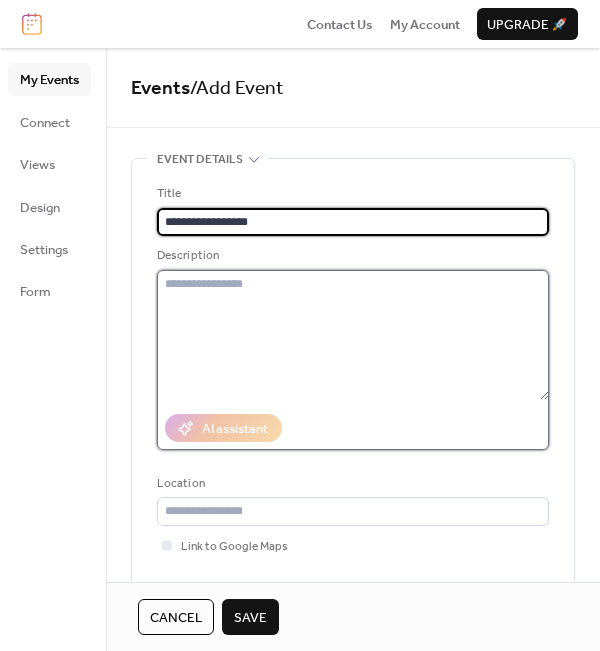 click at bounding box center [353, 335] 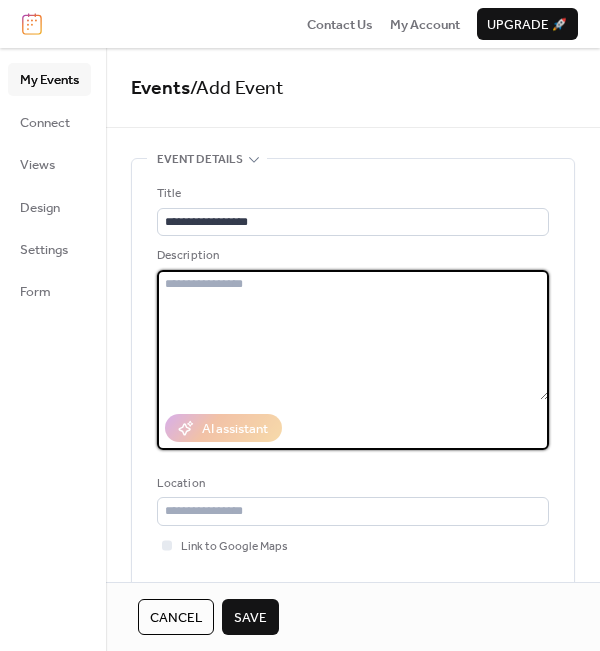 paste on "**********" 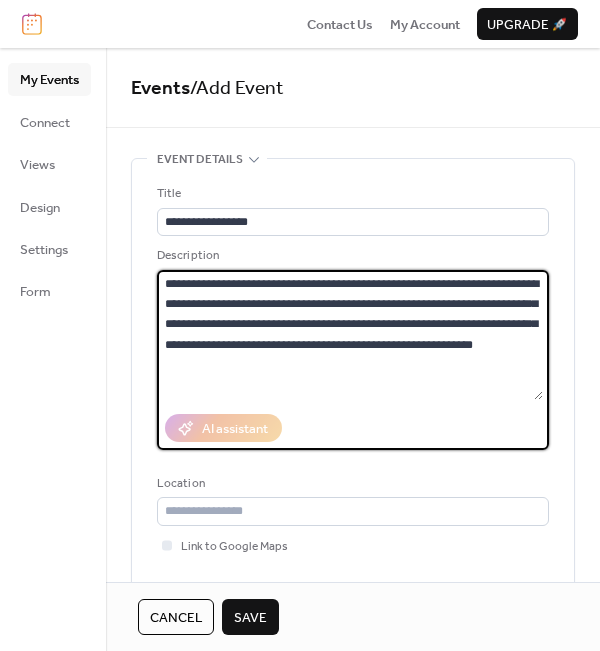 click on "**********" at bounding box center (350, 335) 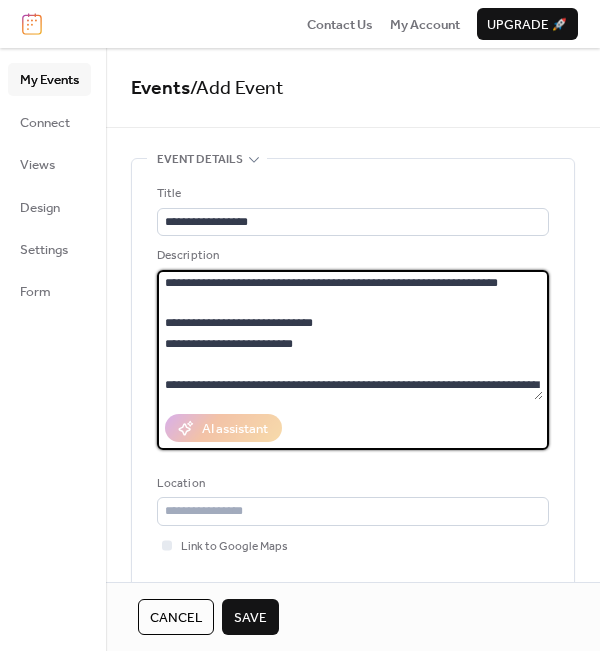 scroll, scrollTop: 0, scrollLeft: 0, axis: both 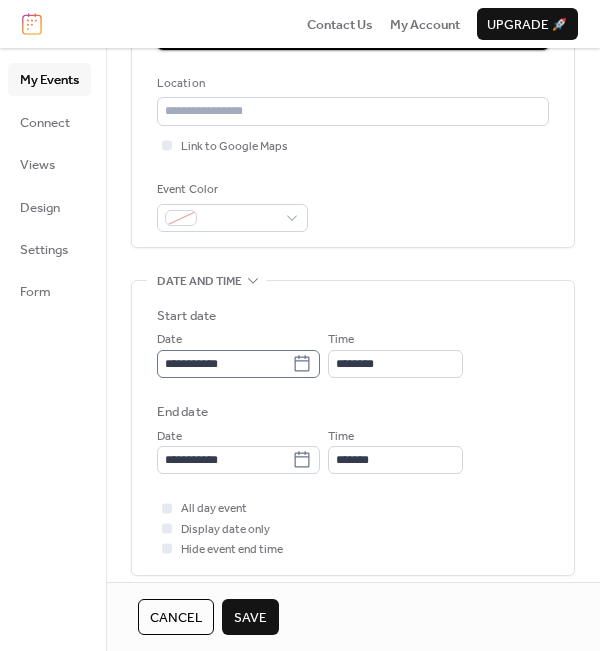 type on "**********" 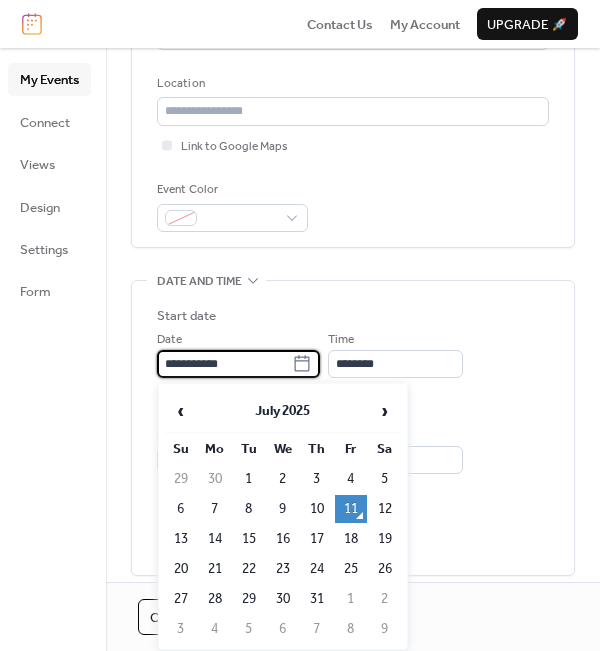 click on "**********" at bounding box center (224, 364) 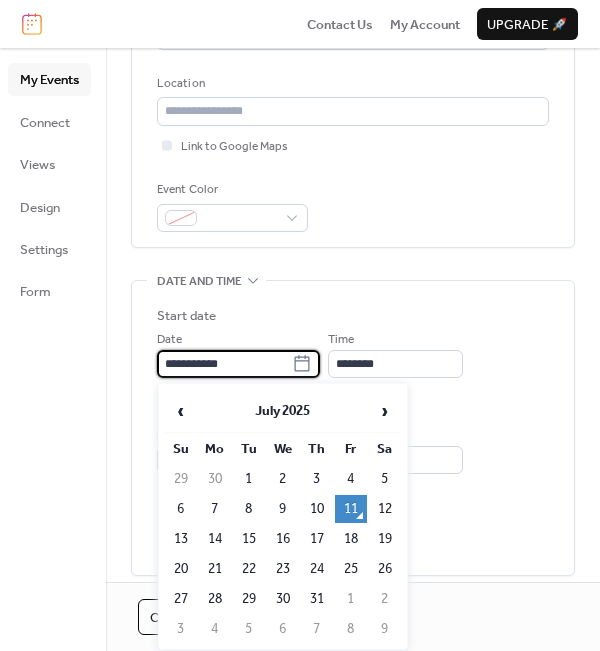 click on "All day event Display date only Hide event end time" at bounding box center [353, 528] 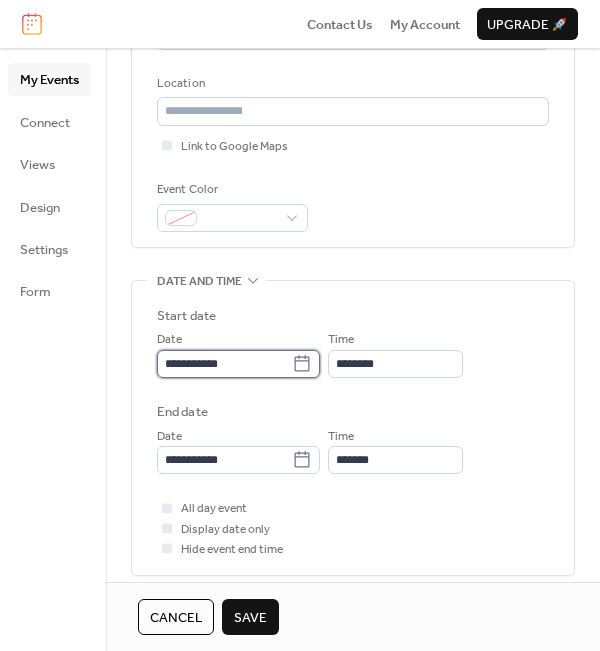 click on "**********" at bounding box center [224, 364] 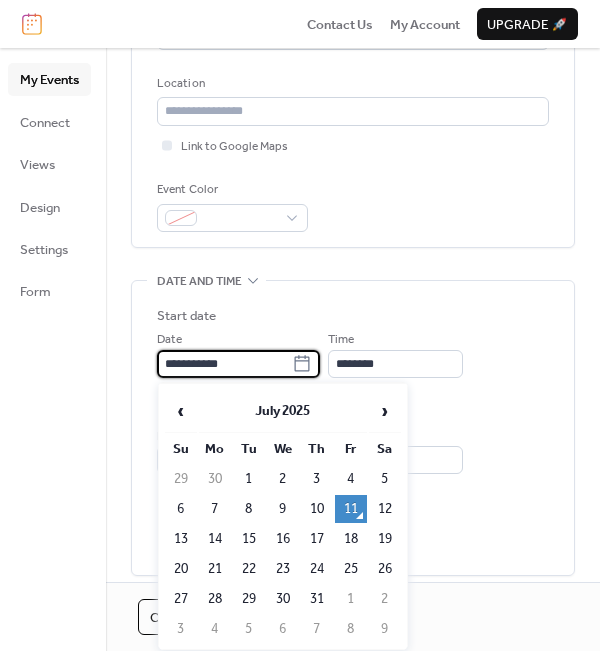drag, startPoint x: 573, startPoint y: 554, endPoint x: 524, endPoint y: 538, distance: 51.546097 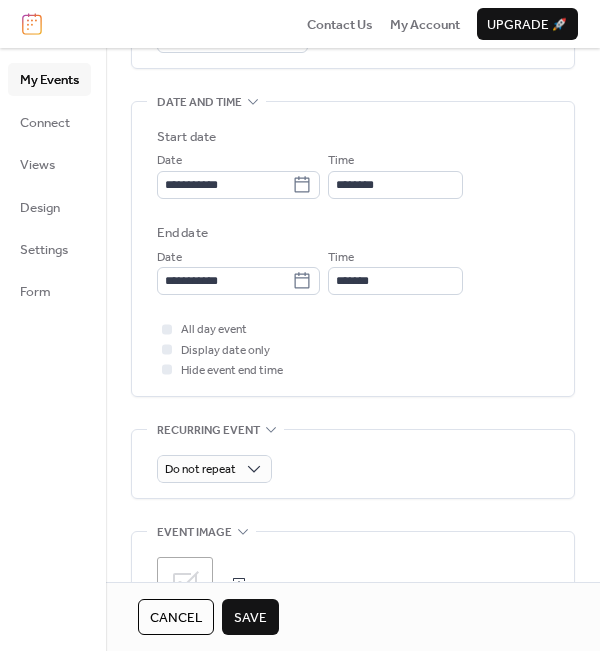 scroll, scrollTop: 600, scrollLeft: 0, axis: vertical 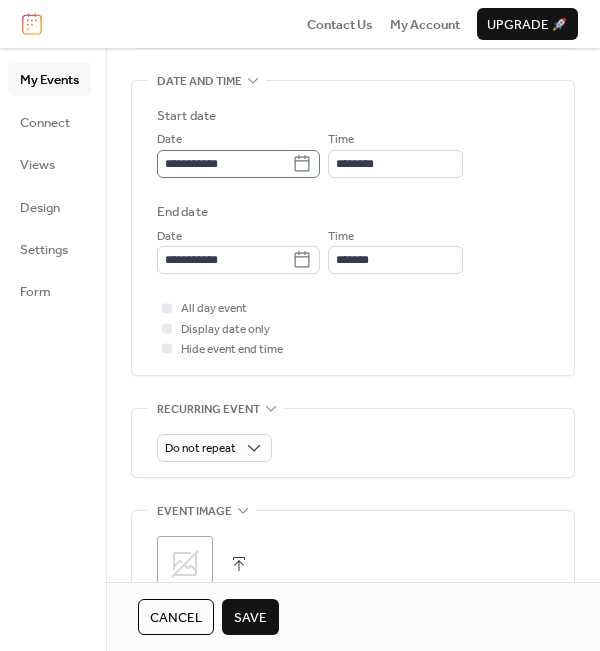click 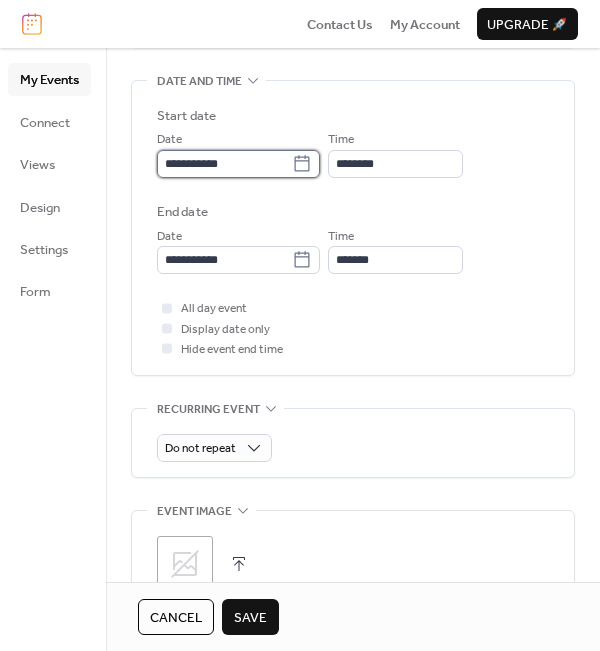 click on "**********" at bounding box center (224, 164) 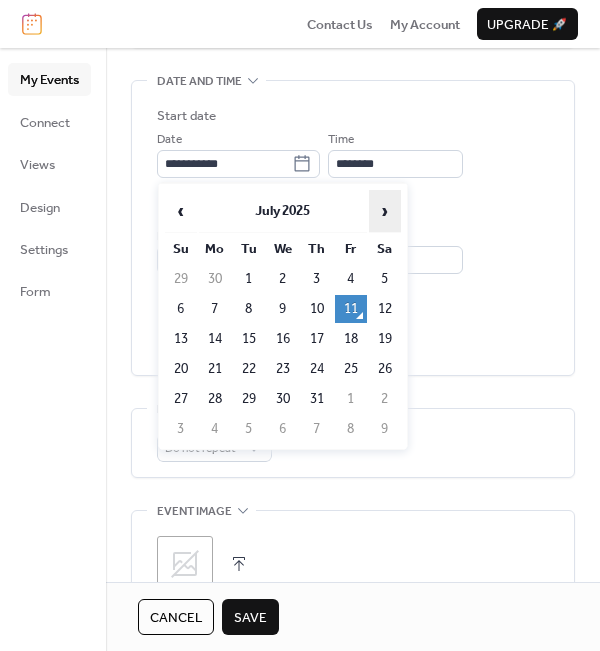 click on "›" at bounding box center [385, 211] 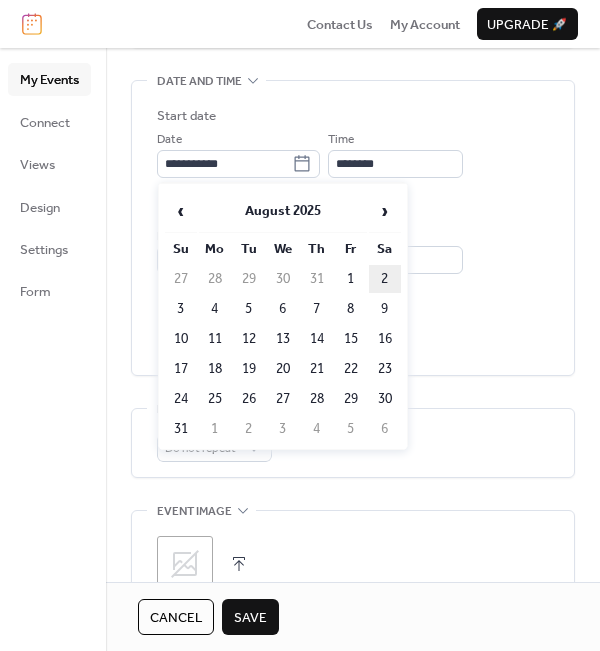 click on "2" at bounding box center [385, 279] 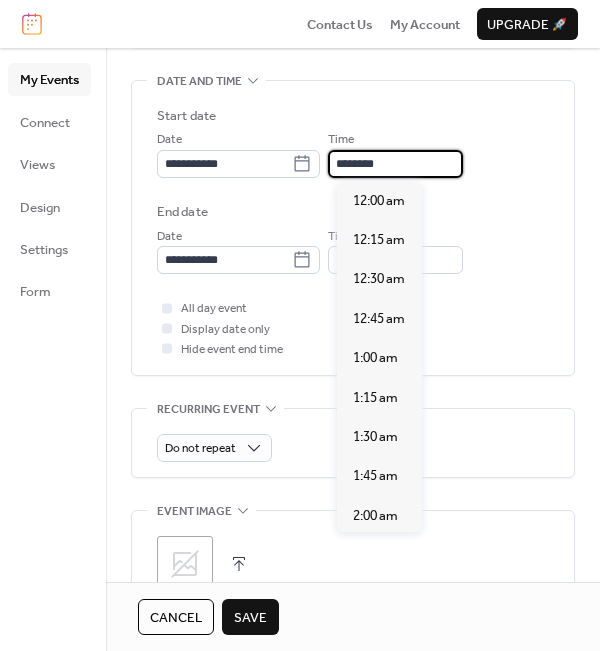 click on "********" at bounding box center (395, 164) 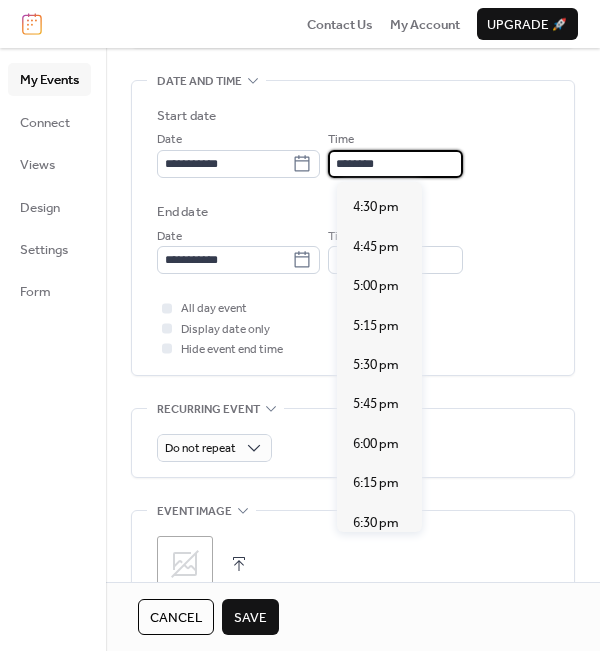 scroll, scrollTop: 2600, scrollLeft: 0, axis: vertical 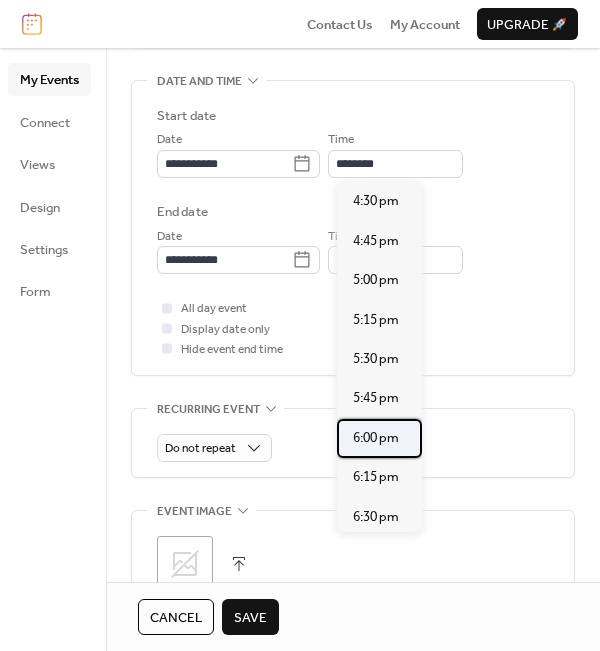 click on "6:00 pm" at bounding box center (376, 438) 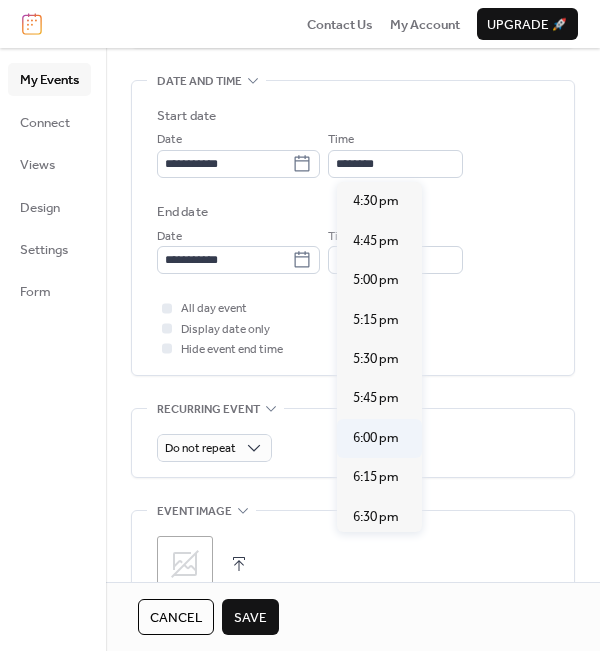 type on "*******" 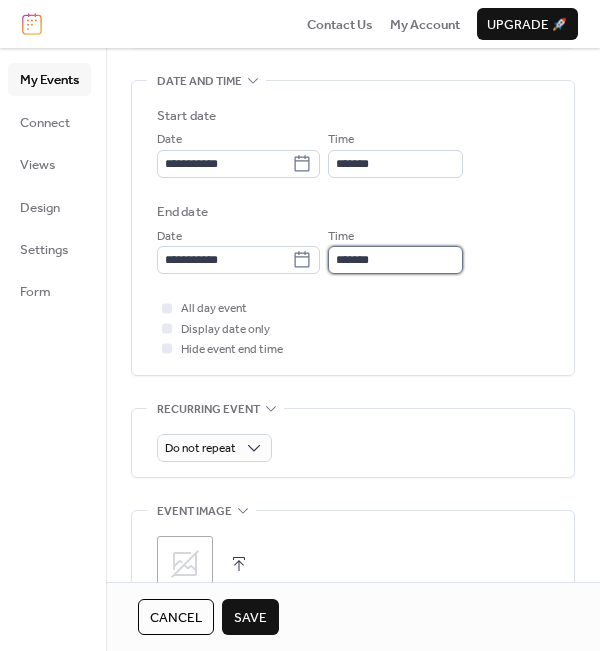 click on "*******" at bounding box center [395, 260] 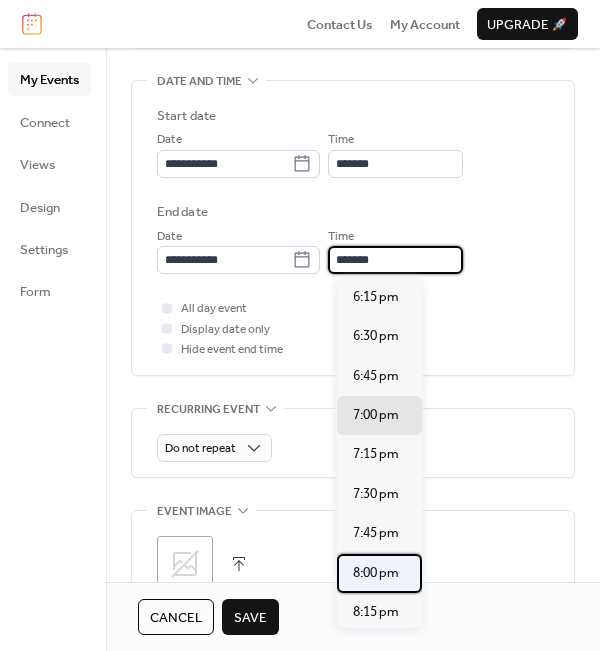 click on "8:00 pm" at bounding box center (376, 573) 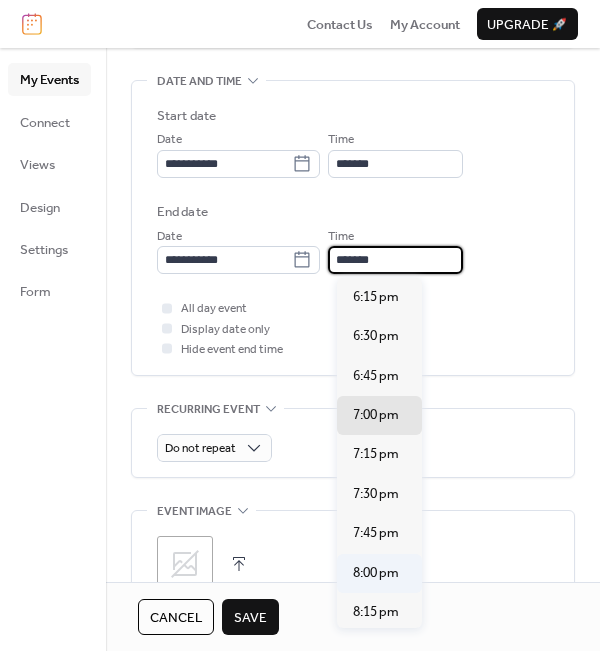 type on "*******" 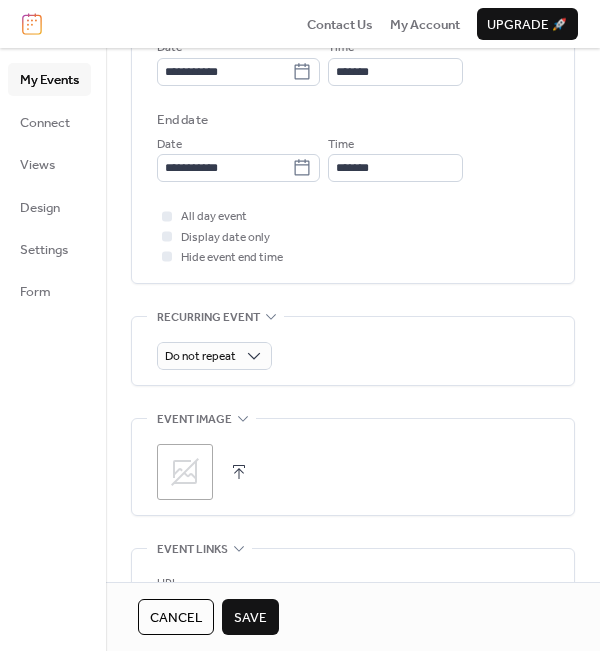 scroll, scrollTop: 700, scrollLeft: 0, axis: vertical 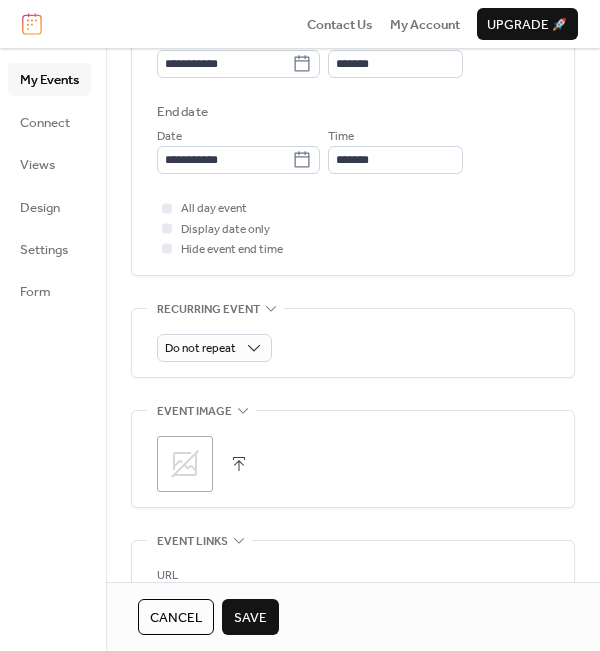 click on ";" at bounding box center (185, 464) 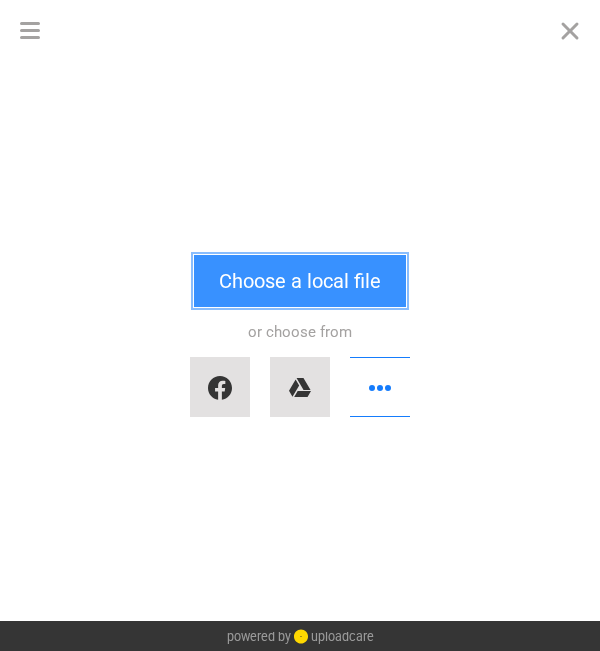 click on "Choose a local file" at bounding box center [300, 281] 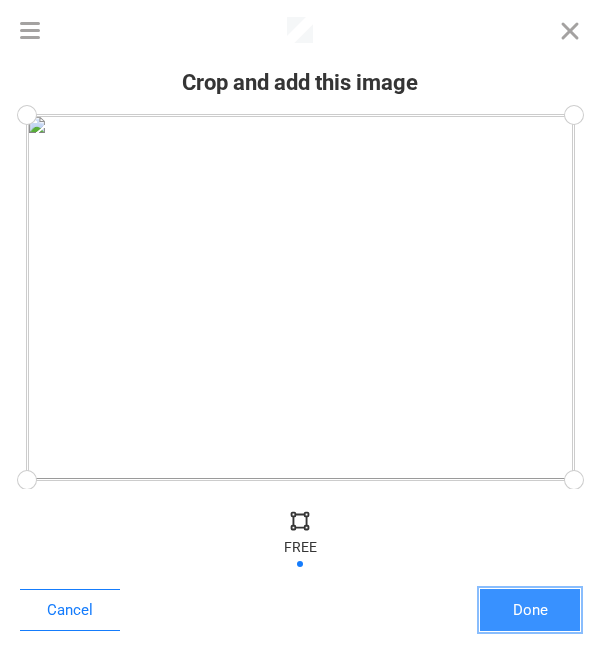 click on "Done" at bounding box center [530, 610] 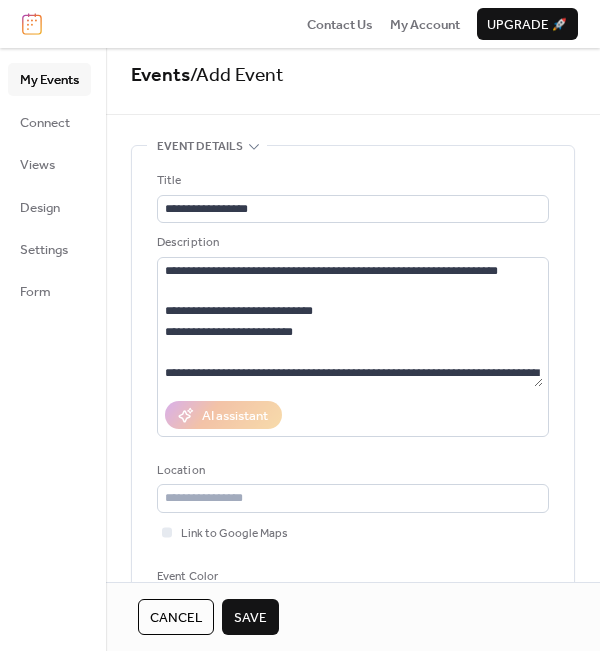 scroll, scrollTop: 0, scrollLeft: 0, axis: both 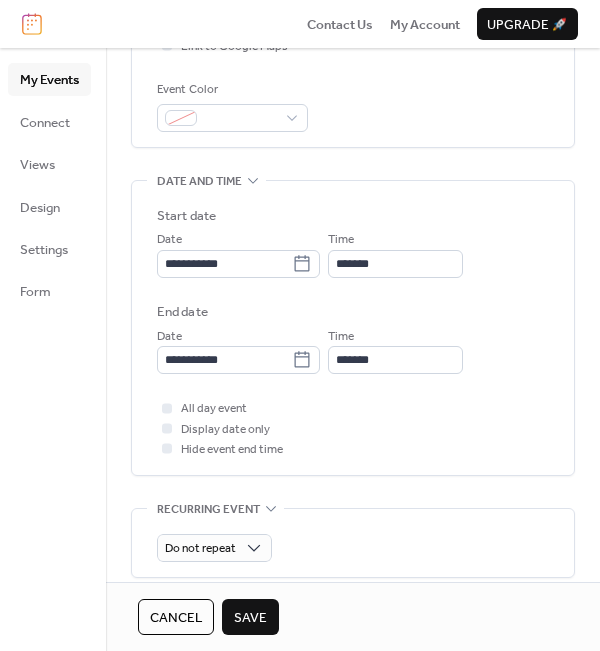 click on "Save" at bounding box center (250, 618) 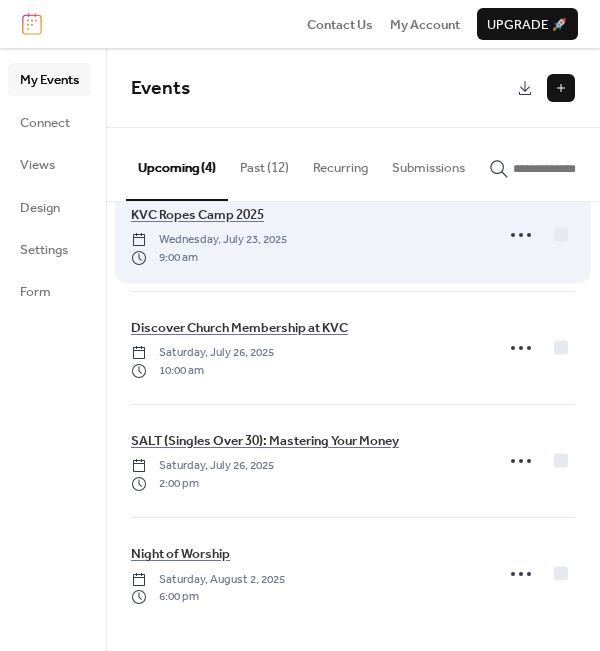 scroll, scrollTop: 48, scrollLeft: 0, axis: vertical 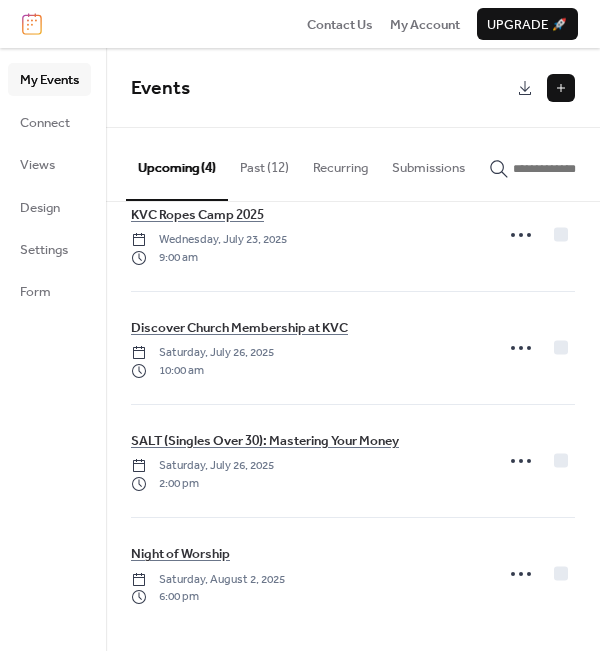 click at bounding box center (561, 88) 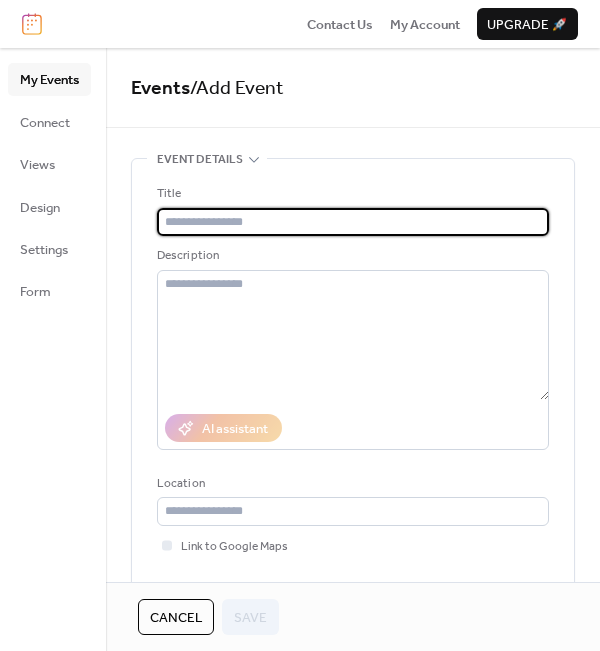 click at bounding box center (353, 222) 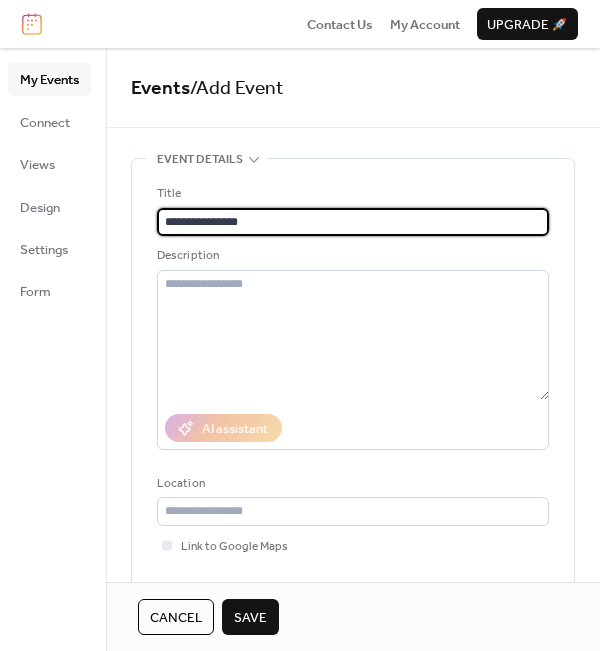type on "**********" 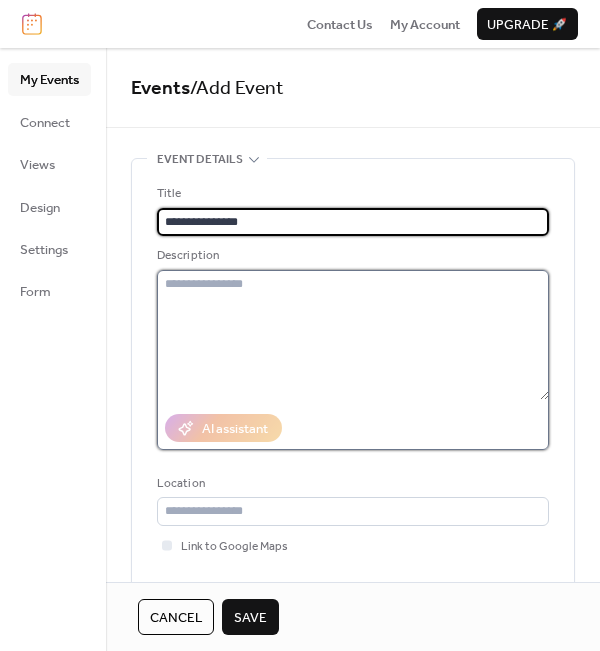 click at bounding box center (353, 335) 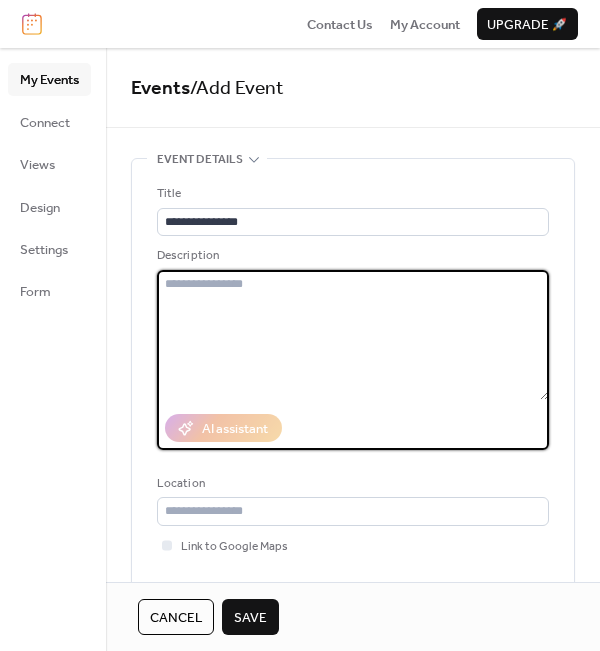 paste on "**********" 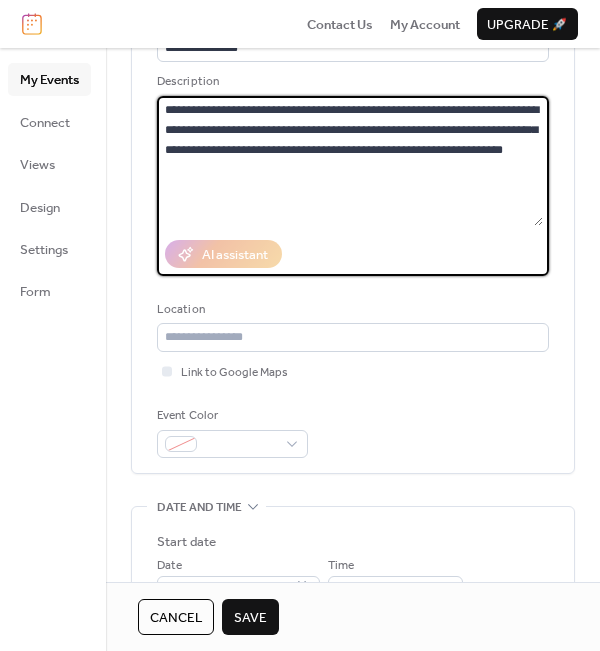scroll, scrollTop: 200, scrollLeft: 0, axis: vertical 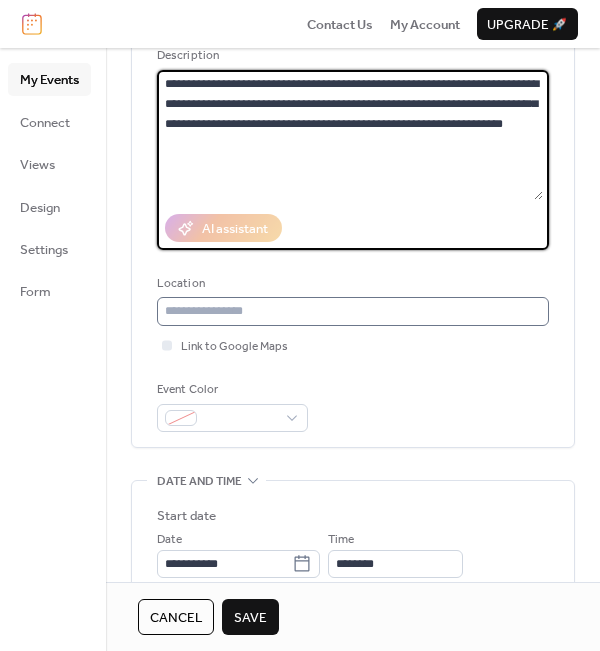 type on "**********" 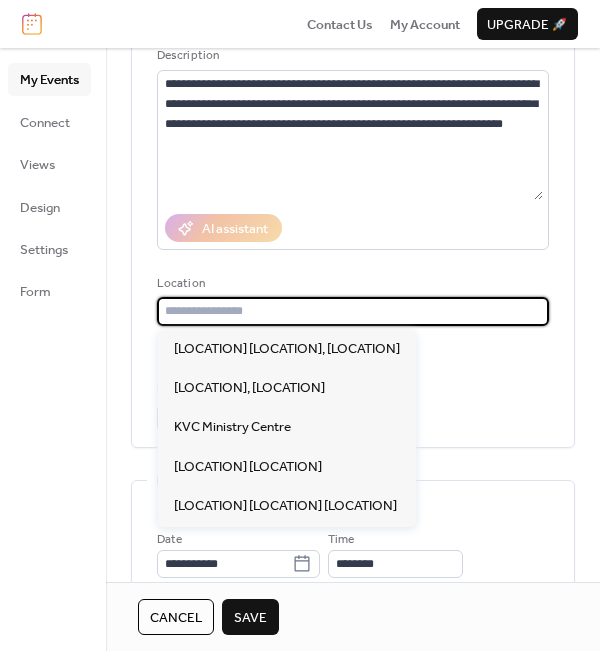 click at bounding box center (353, 311) 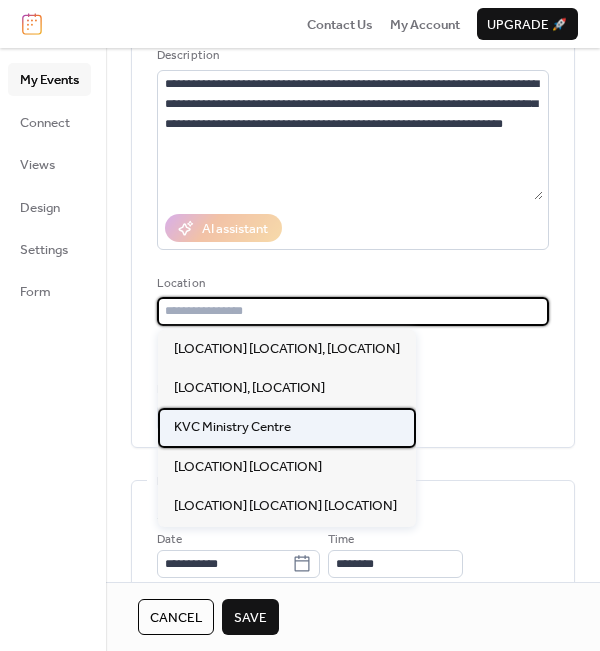 click on "KVC Ministry Centre" at bounding box center (232, 427) 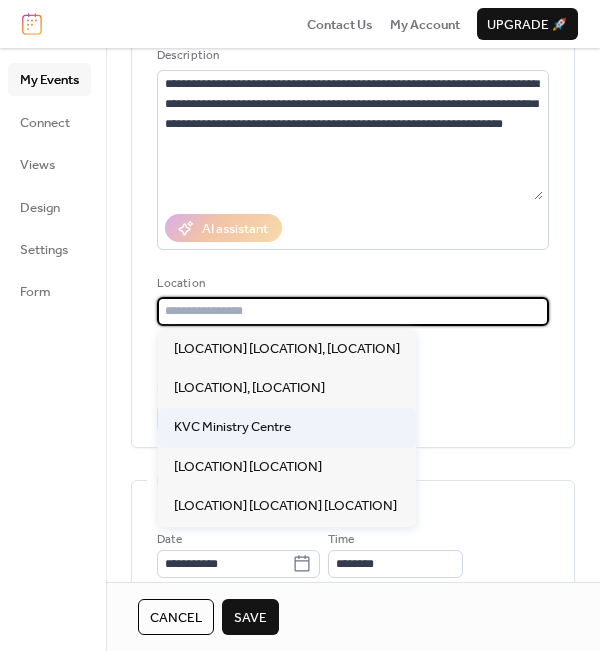 type on "**********" 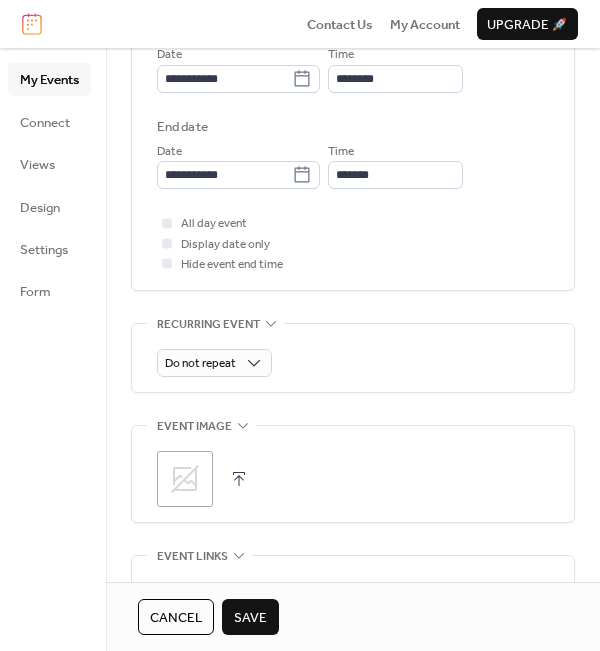 scroll, scrollTop: 700, scrollLeft: 0, axis: vertical 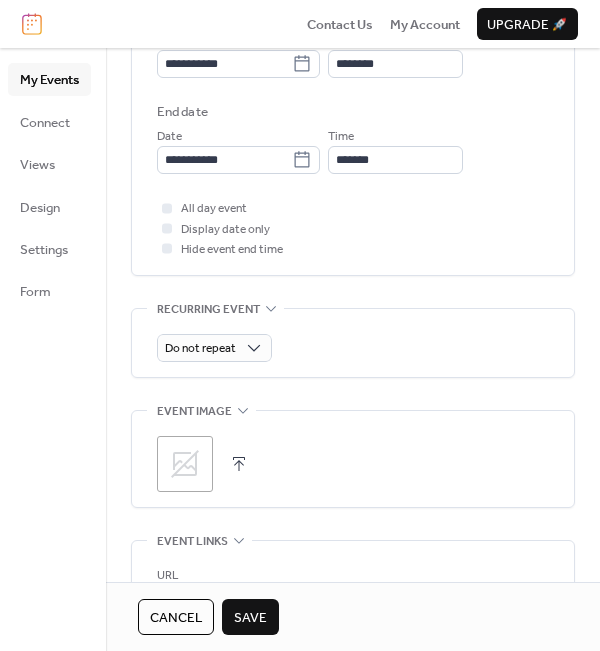 click 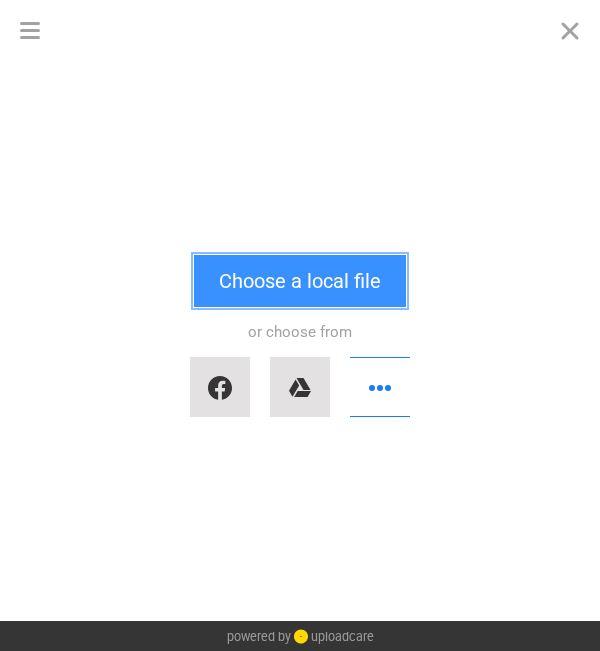 click on "Choose a local file" at bounding box center (300, 281) 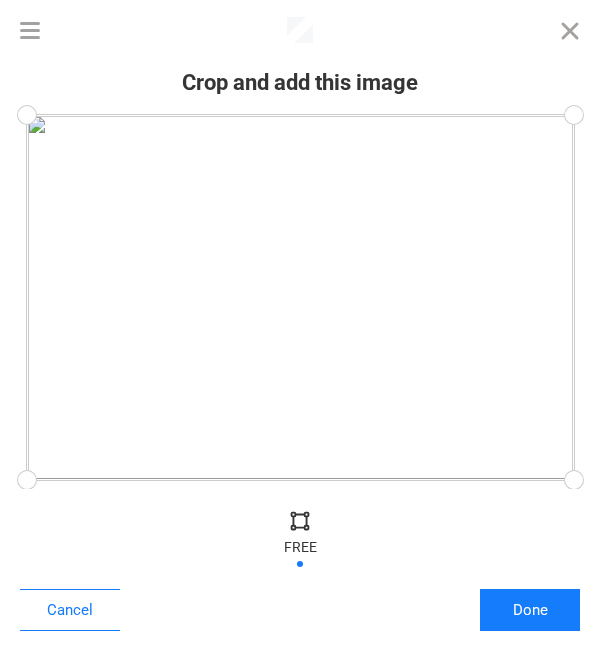 drag, startPoint x: 268, startPoint y: 368, endPoint x: 368, endPoint y: 384, distance: 101.27191 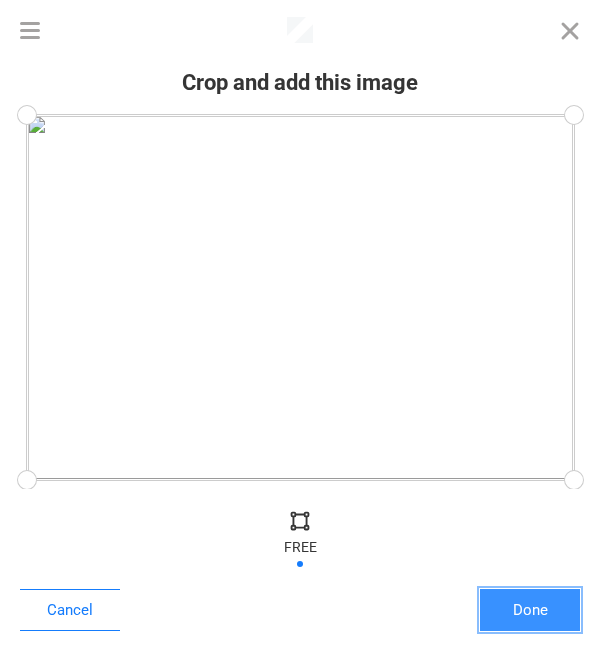 click on "Done" at bounding box center [530, 610] 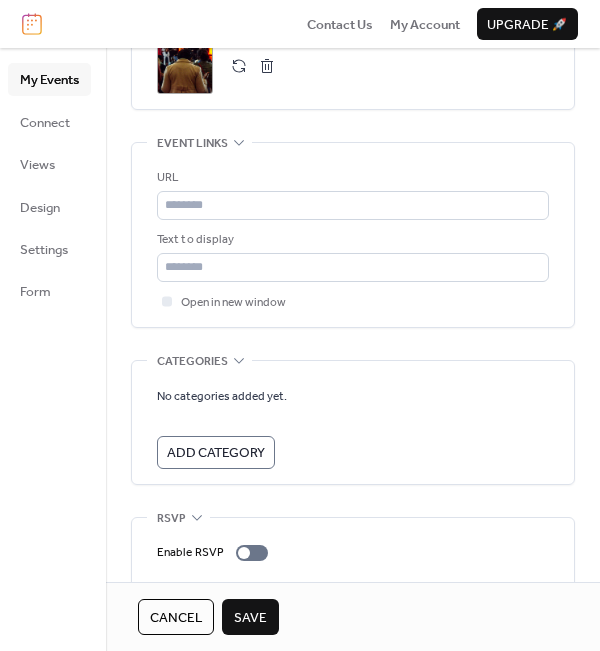 scroll, scrollTop: 1100, scrollLeft: 0, axis: vertical 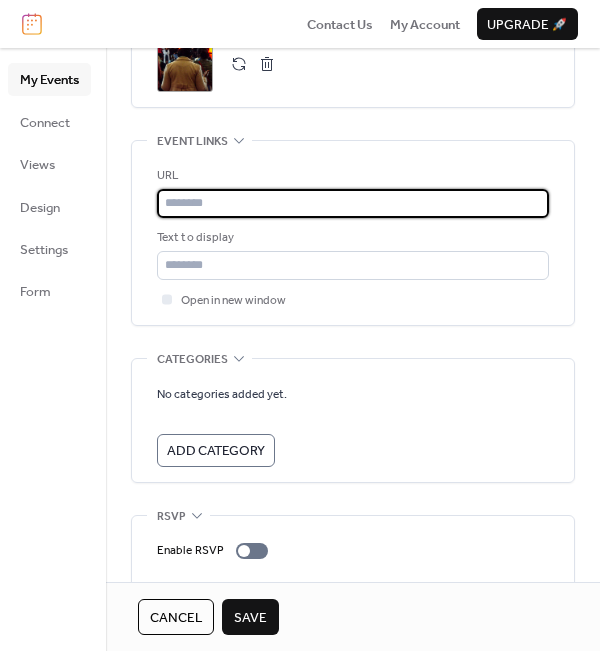click at bounding box center (353, 203) 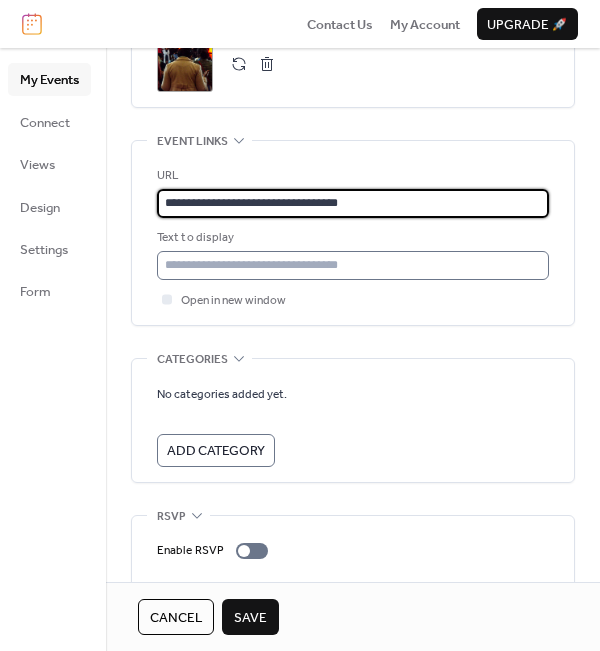 type on "**********" 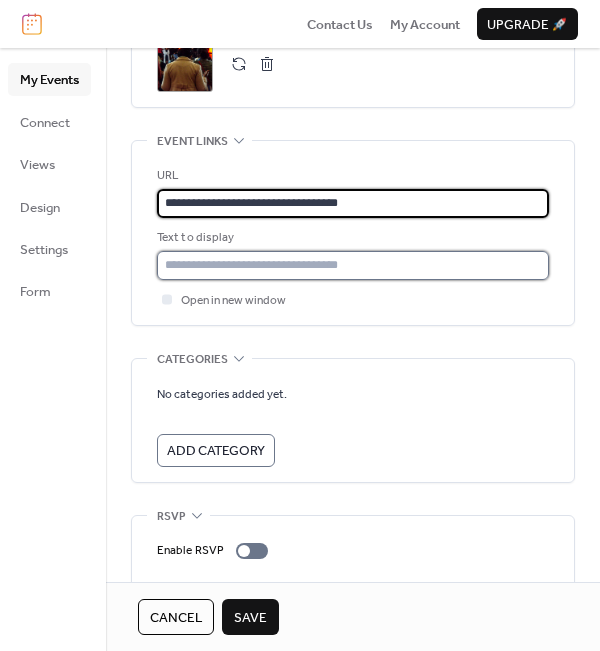 click at bounding box center [353, 265] 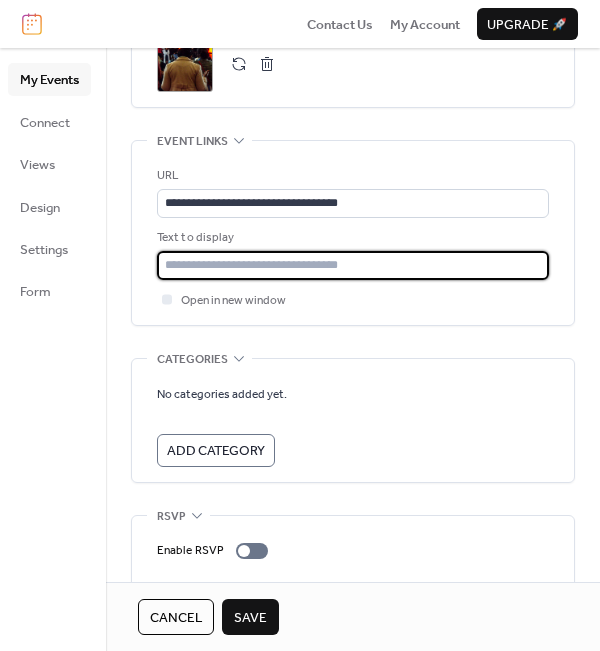 type on "**********" 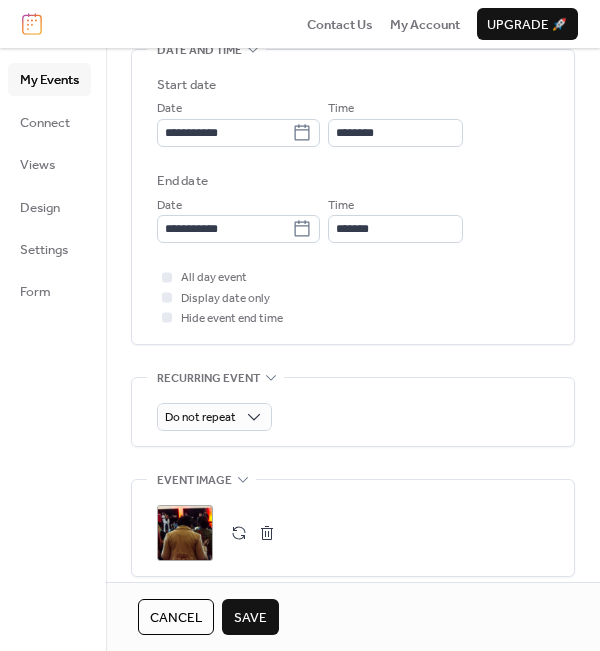 scroll, scrollTop: 557, scrollLeft: 0, axis: vertical 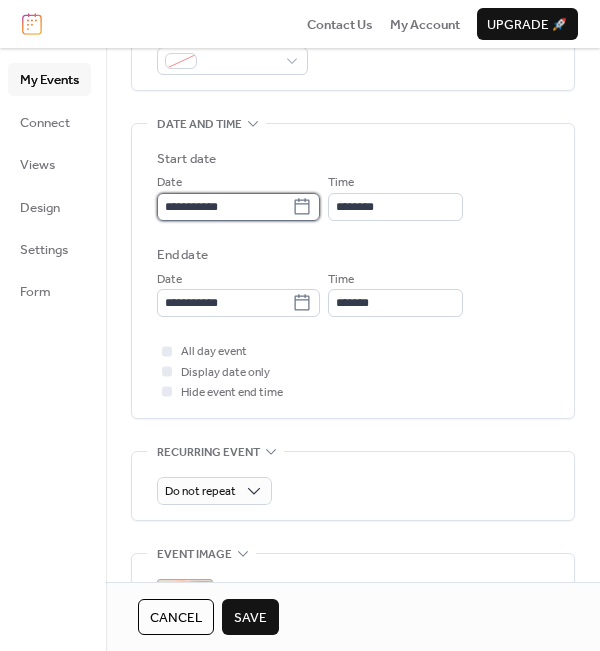 click on "**********" at bounding box center [224, 207] 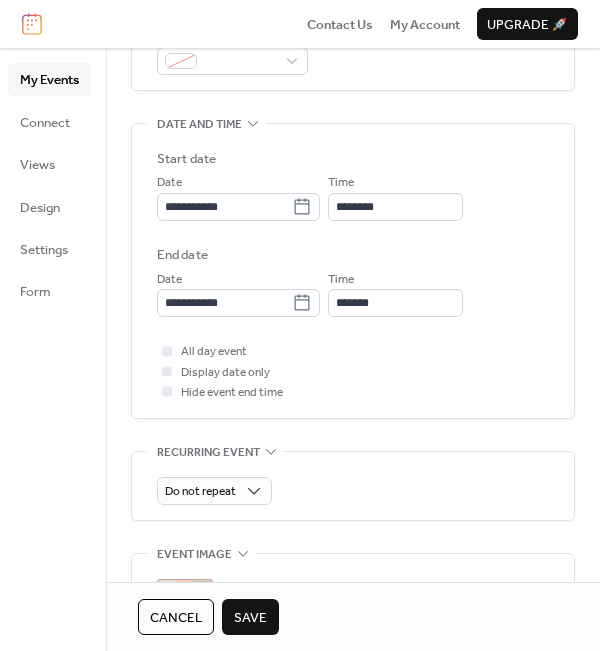 click on "**********" at bounding box center [353, 271] 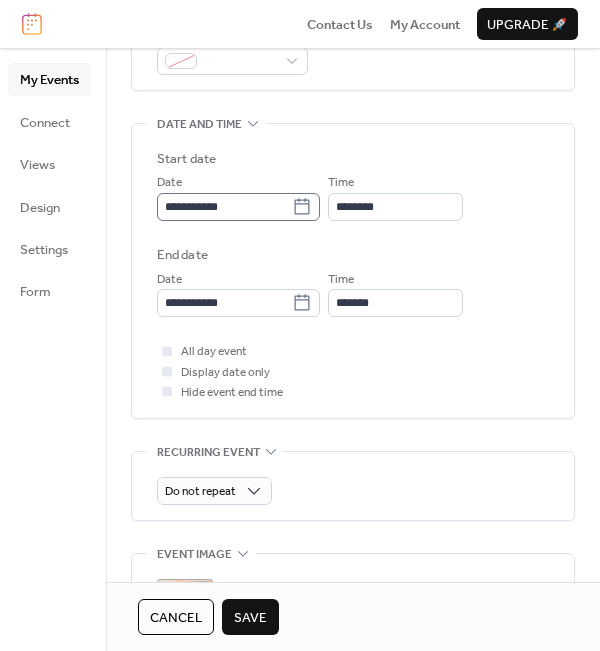 click 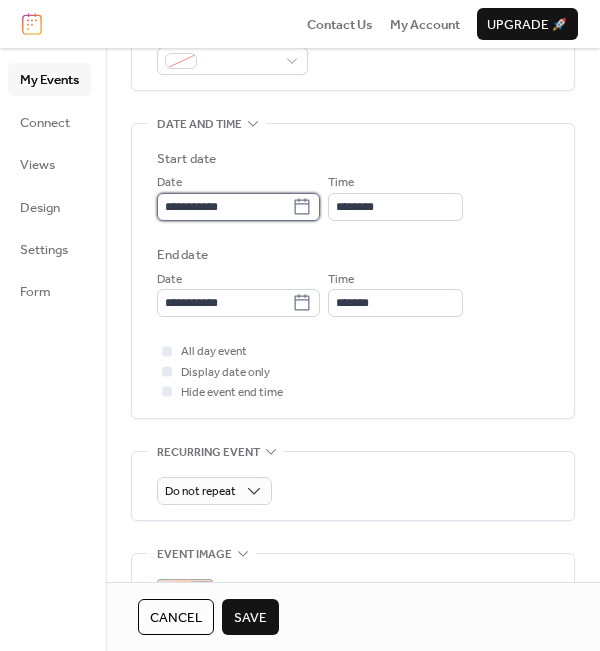 click on "**********" at bounding box center [224, 207] 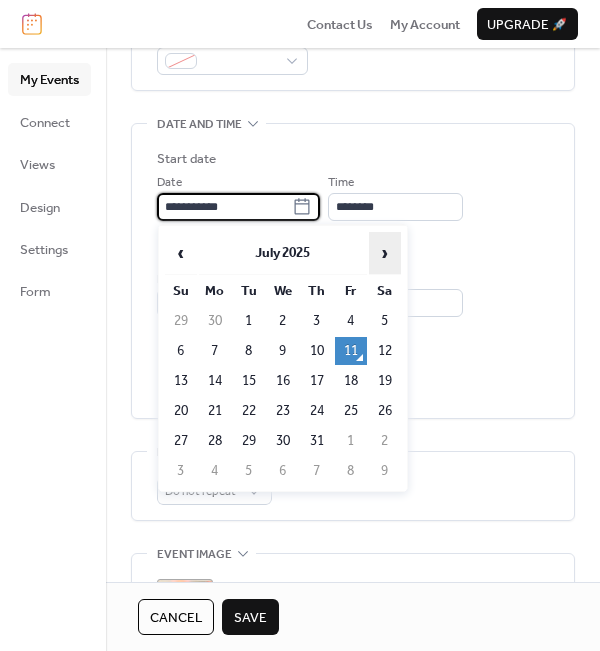 click on "›" at bounding box center [385, 253] 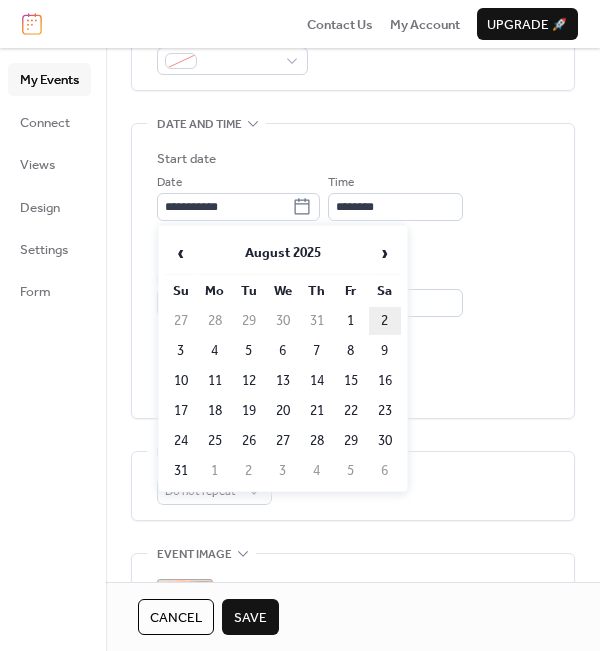 click on "2" at bounding box center [385, 321] 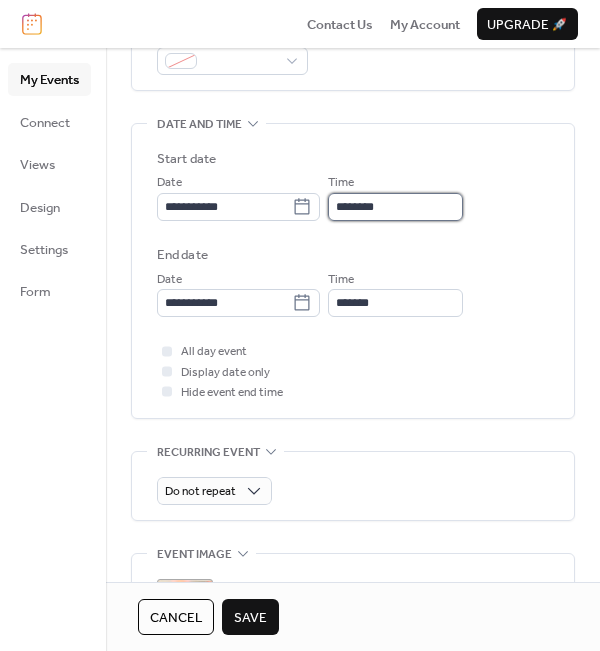 click on "********" at bounding box center [395, 207] 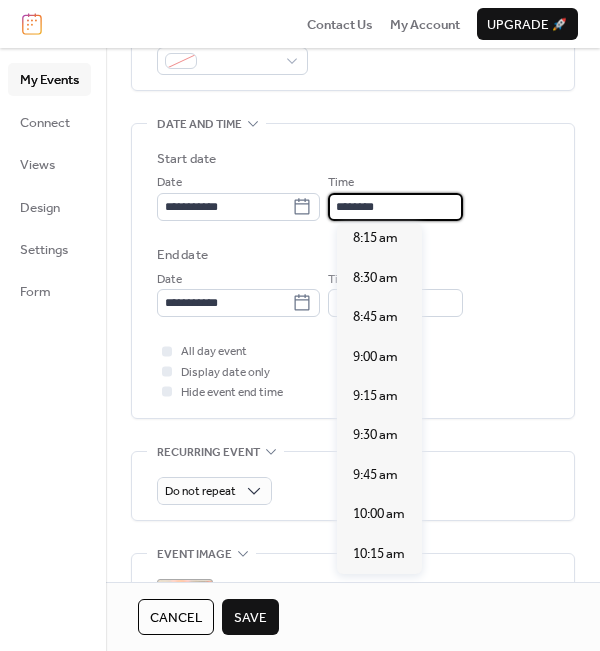 scroll, scrollTop: 1300, scrollLeft: 0, axis: vertical 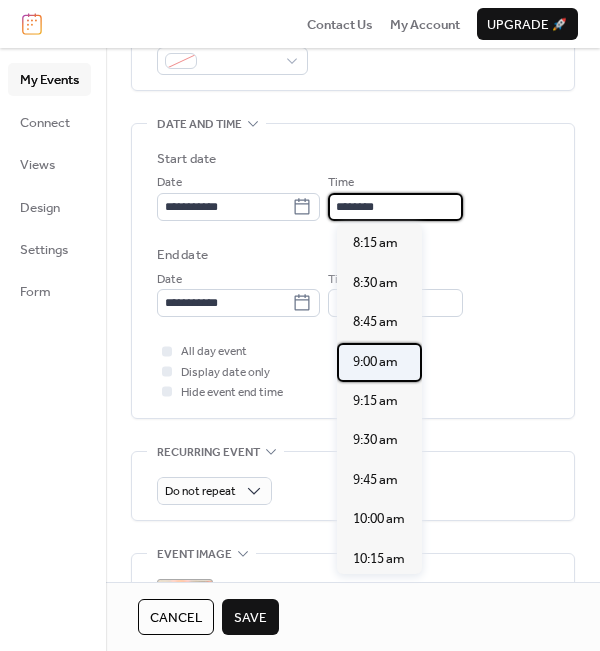 click on "9:00 am" at bounding box center [375, 362] 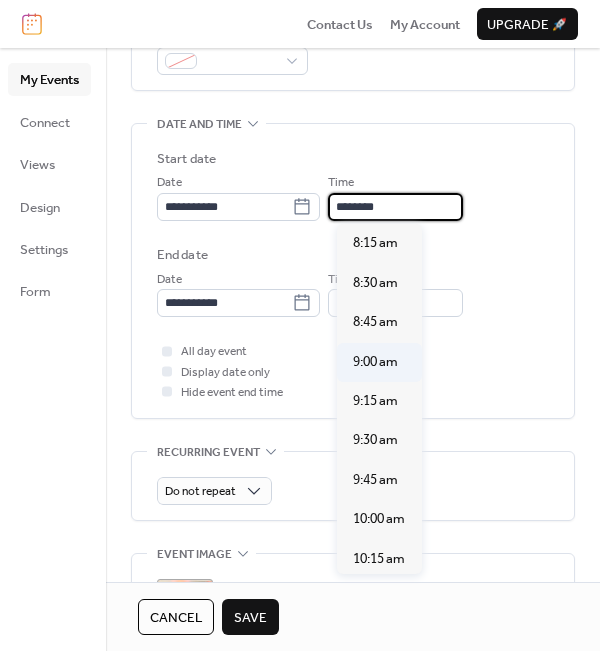 type on "*******" 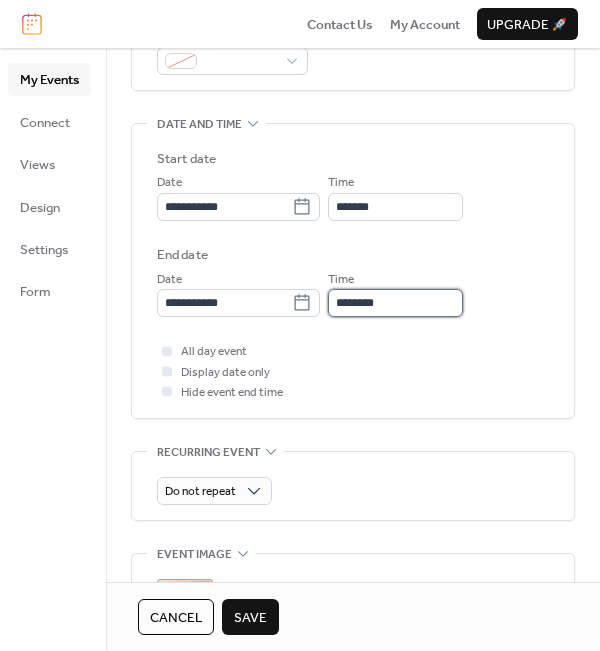click on "********" at bounding box center [395, 303] 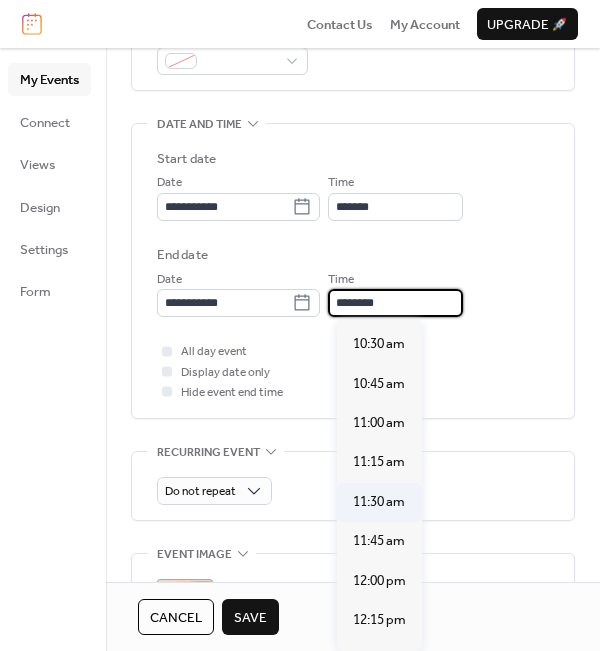 scroll, scrollTop: 200, scrollLeft: 0, axis: vertical 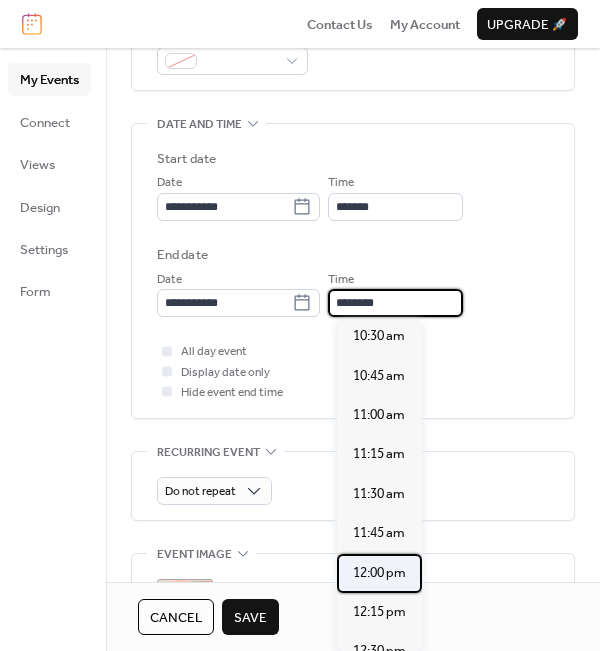 click on "12:00 pm" at bounding box center [379, 573] 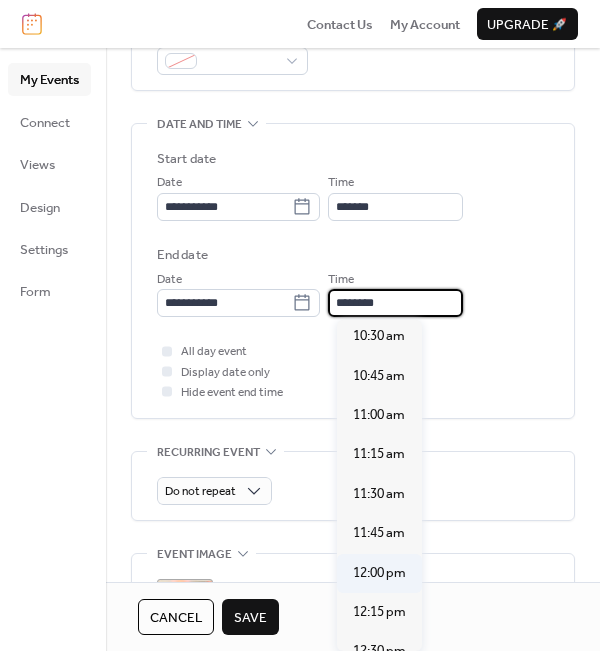type on "********" 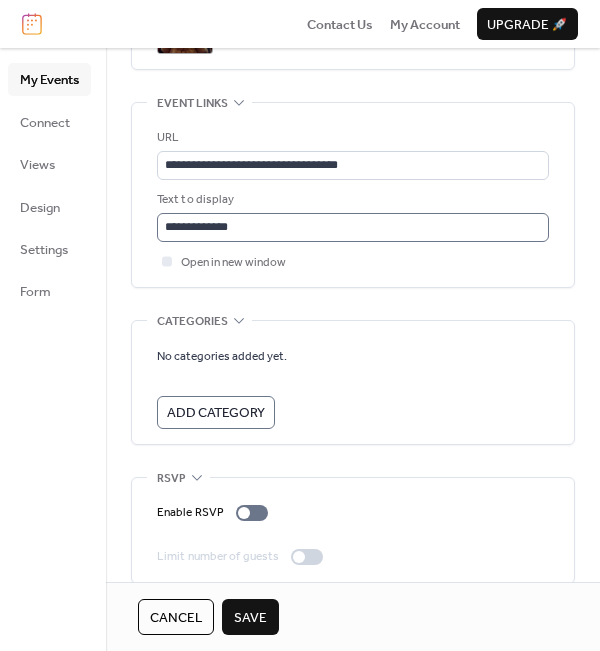 scroll, scrollTop: 1157, scrollLeft: 0, axis: vertical 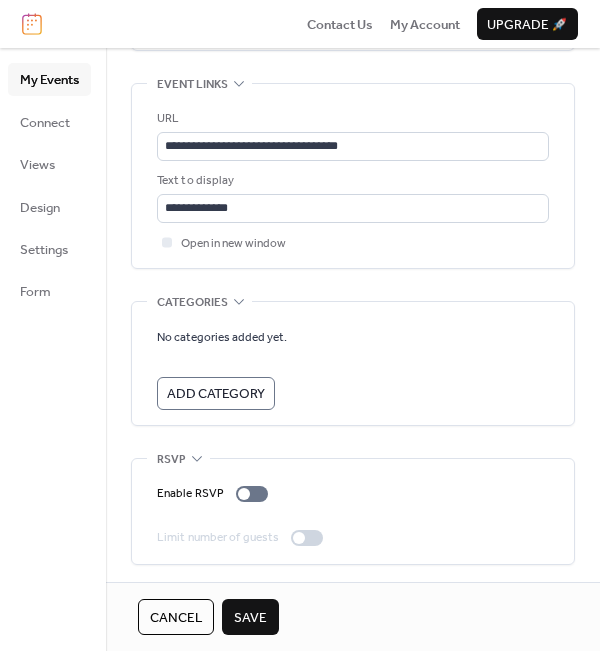 click on "Save" at bounding box center (250, 618) 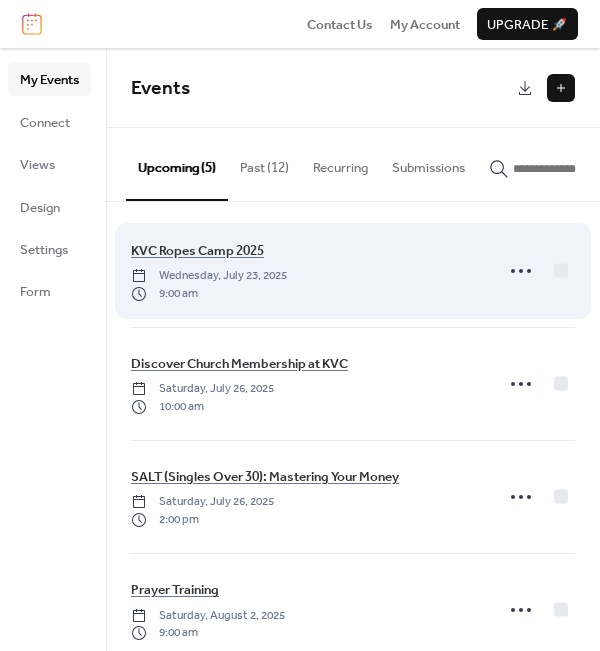 scroll, scrollTop: 0, scrollLeft: 0, axis: both 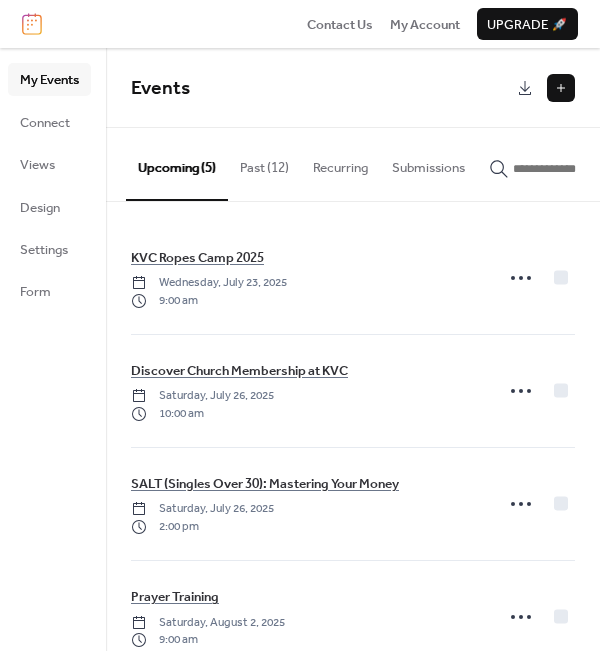 click at bounding box center [561, 88] 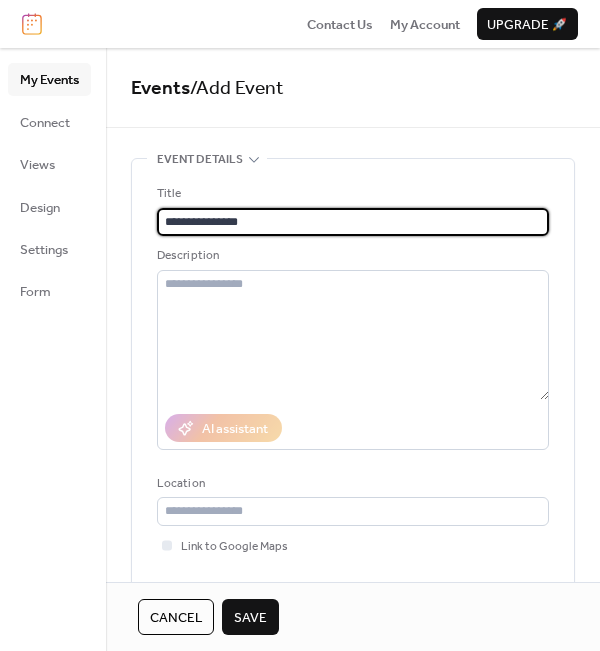 type on "**********" 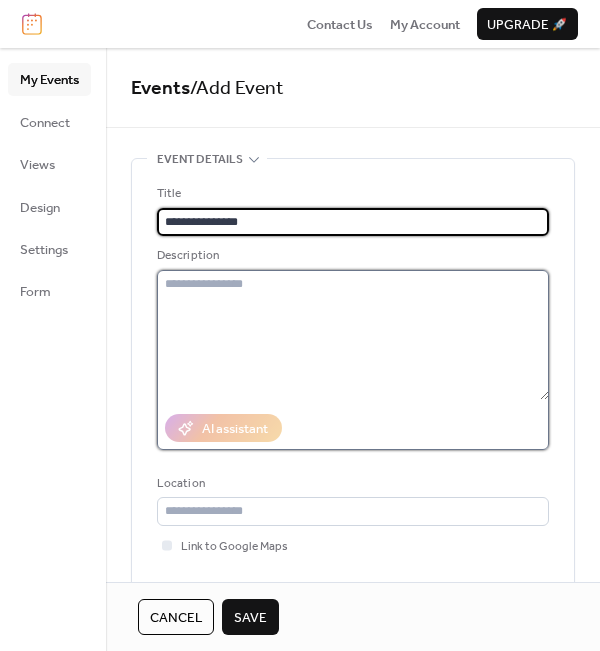 click at bounding box center (353, 335) 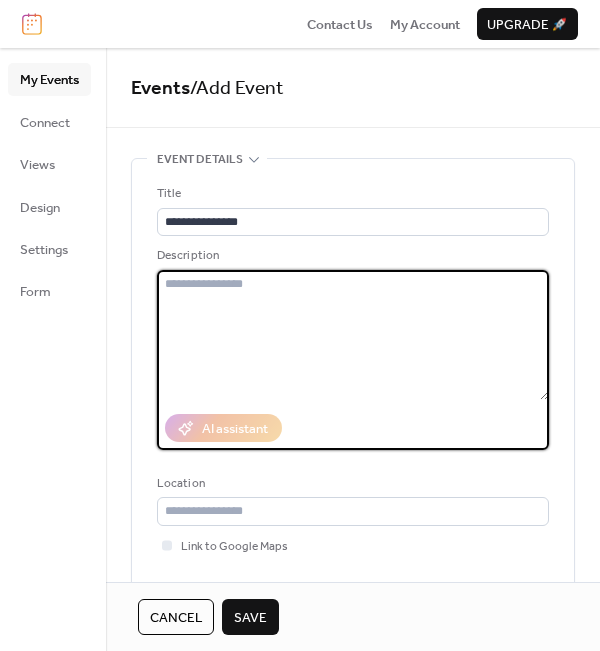 paste on "**********" 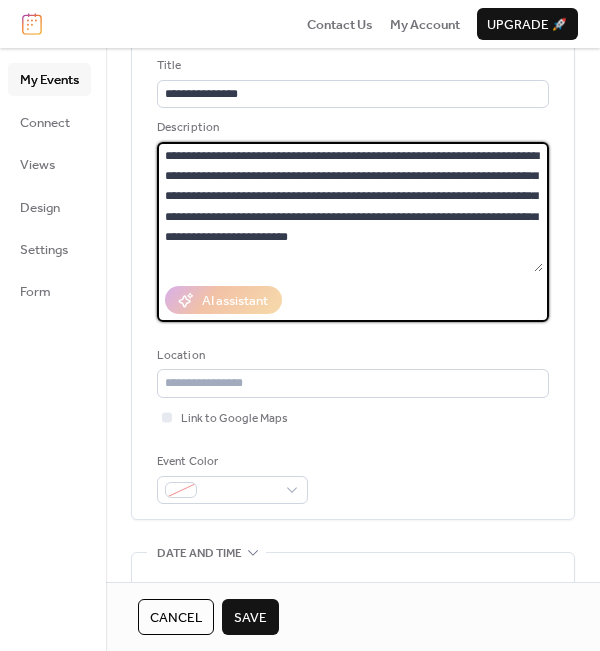 scroll, scrollTop: 200, scrollLeft: 0, axis: vertical 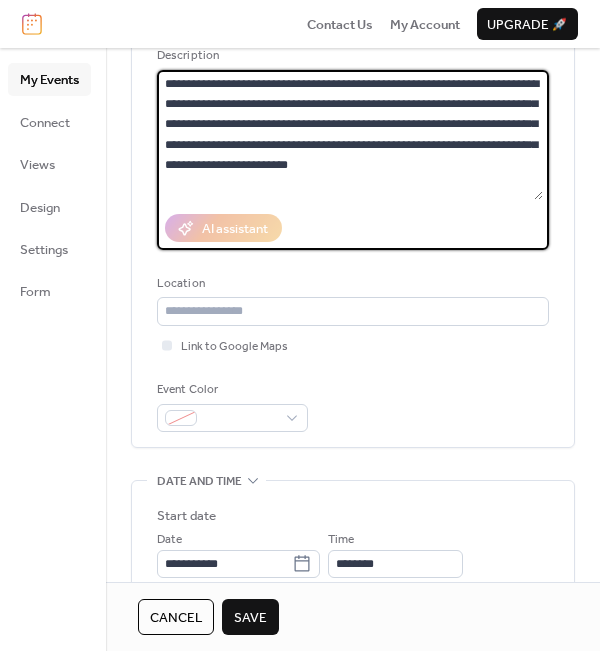 type on "**********" 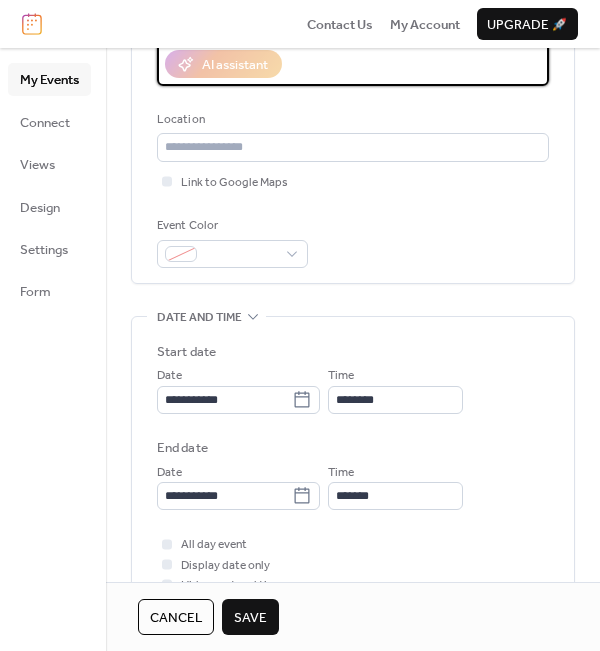 scroll, scrollTop: 400, scrollLeft: 0, axis: vertical 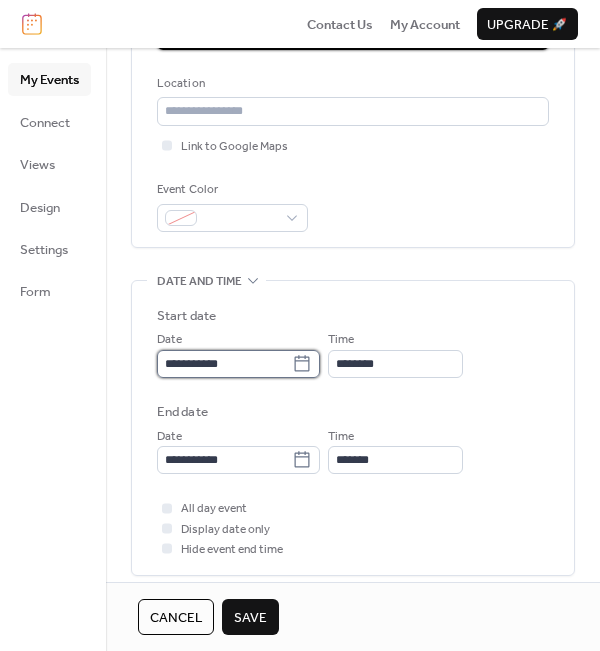 click on "**********" at bounding box center [224, 364] 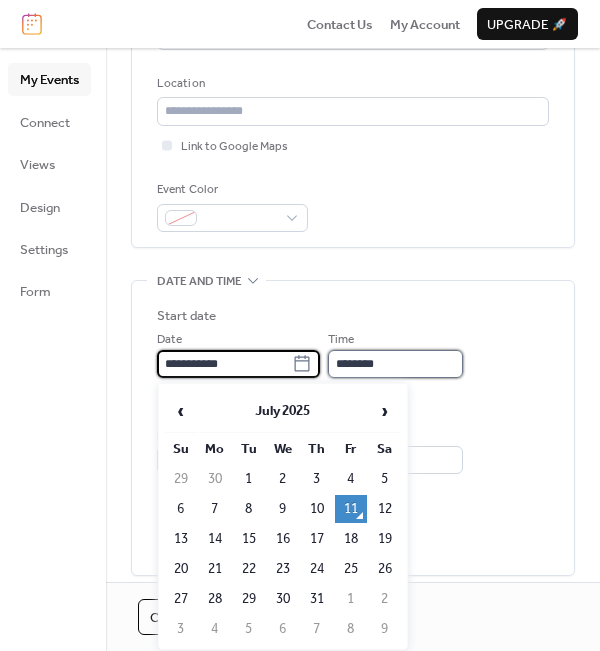 click on "********" at bounding box center [395, 364] 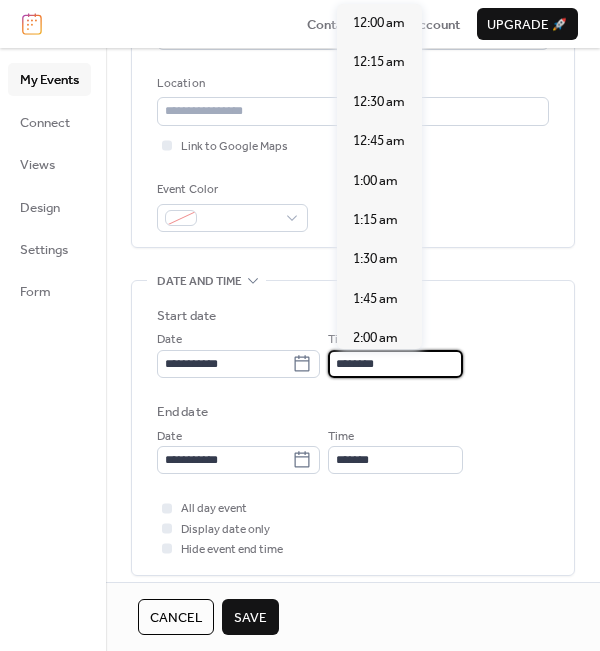 scroll, scrollTop: 1900, scrollLeft: 0, axis: vertical 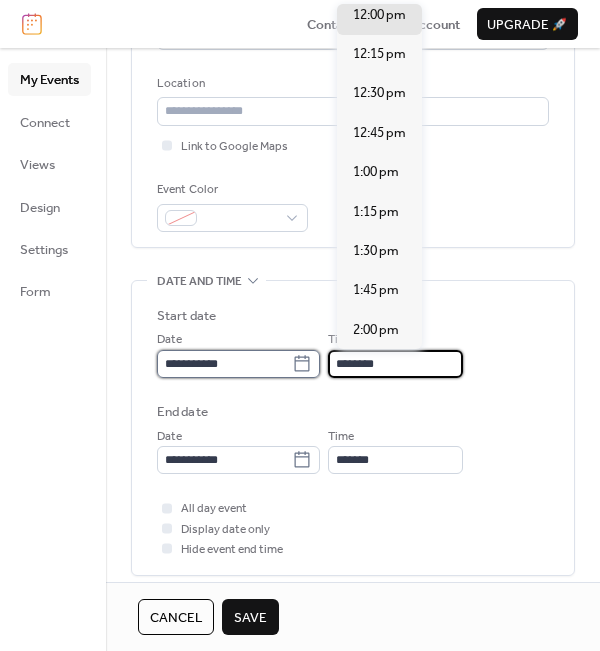 click on "**********" at bounding box center (224, 364) 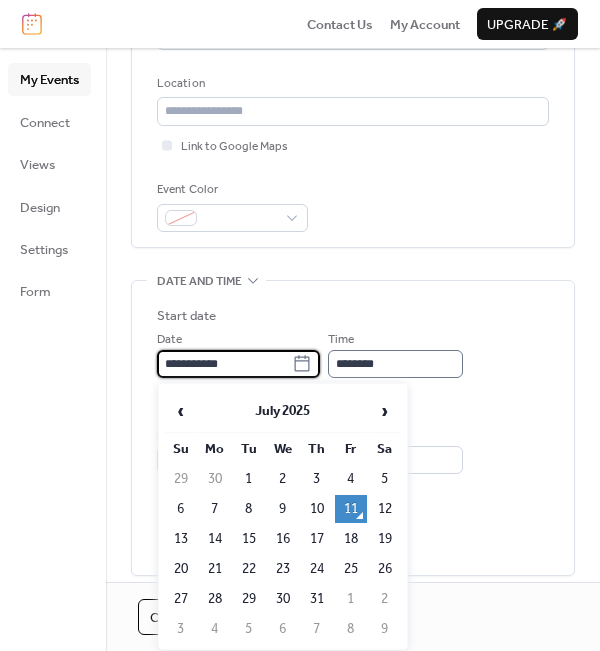 drag, startPoint x: 501, startPoint y: 348, endPoint x: 464, endPoint y: 368, distance: 42.059483 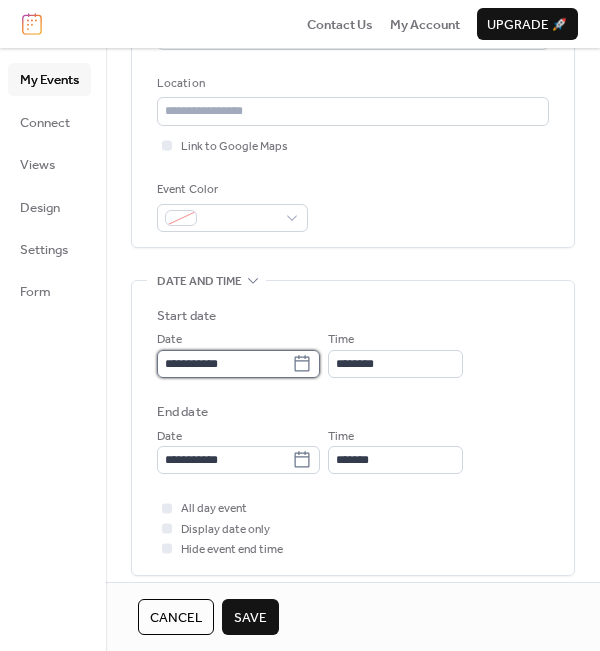 click on "**********" at bounding box center (224, 364) 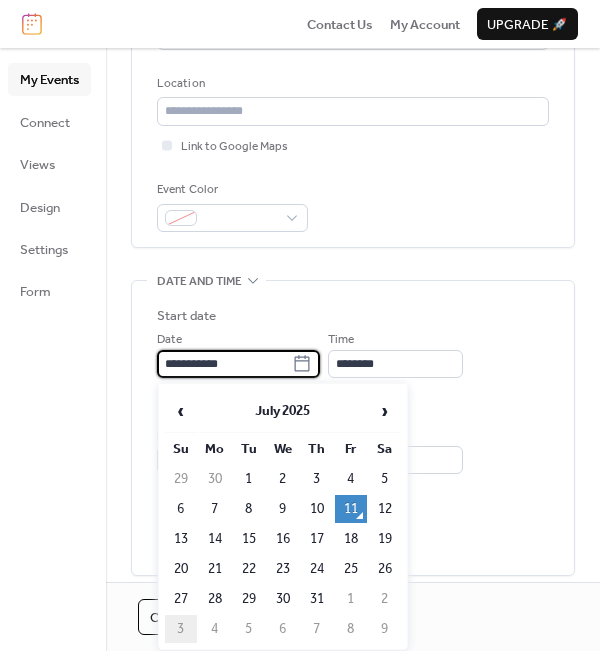 click on "3" at bounding box center [181, 629] 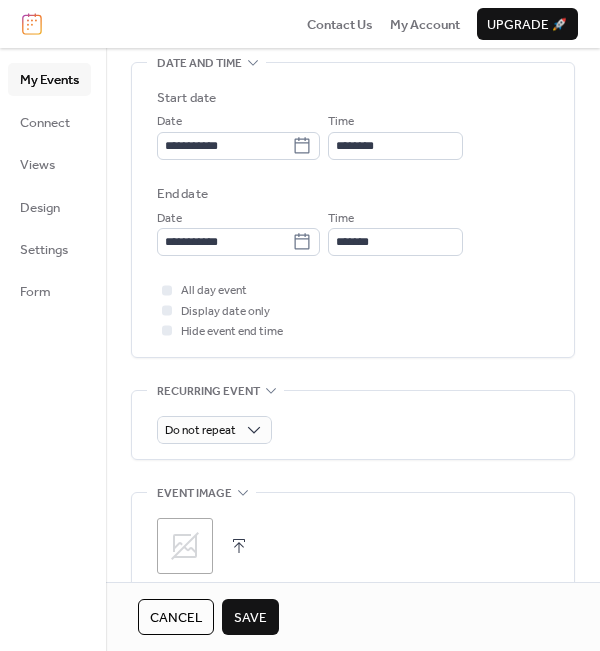 scroll, scrollTop: 700, scrollLeft: 0, axis: vertical 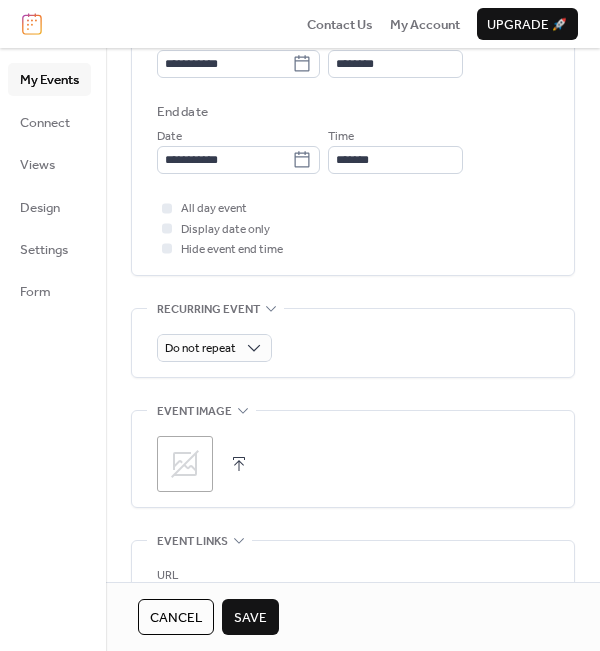 click 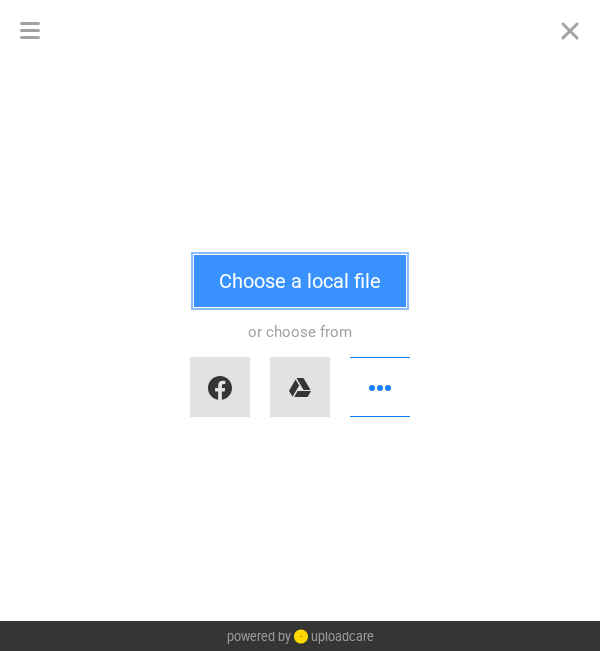 click on "Choose a local file" at bounding box center [300, 281] 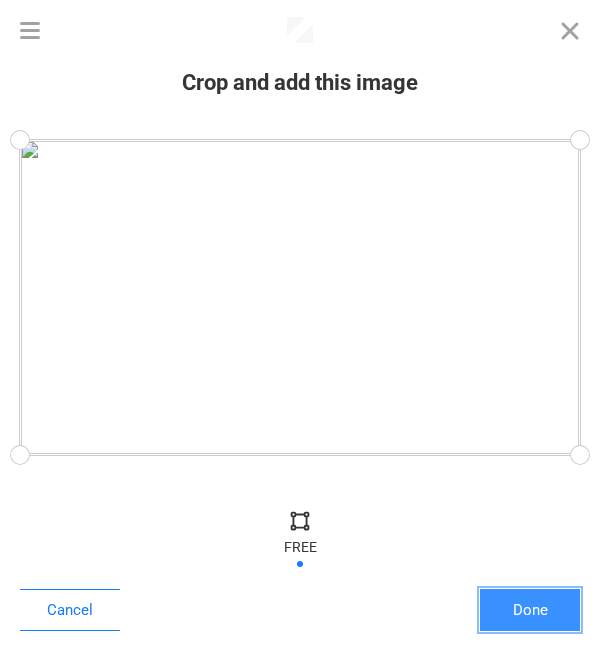 click on "Done" at bounding box center [530, 610] 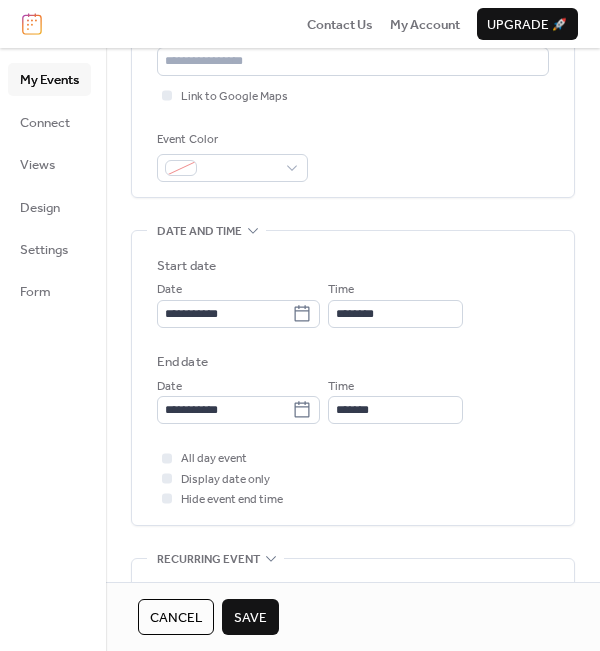 scroll, scrollTop: 600, scrollLeft: 0, axis: vertical 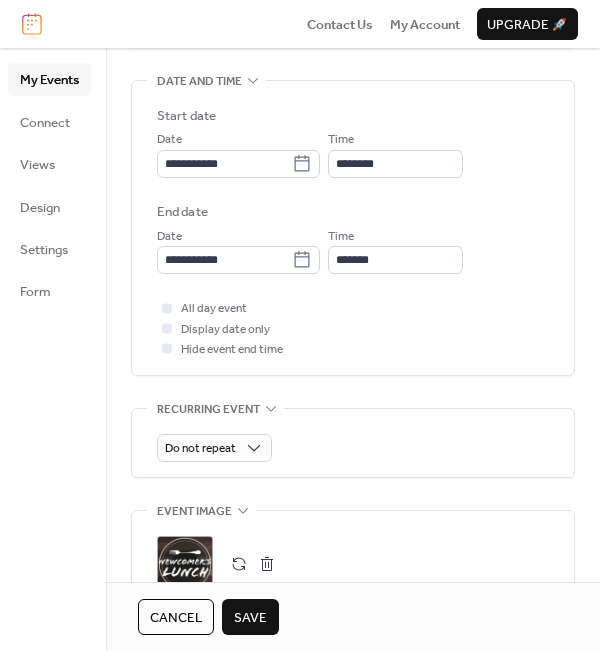 click on "Save" at bounding box center (250, 618) 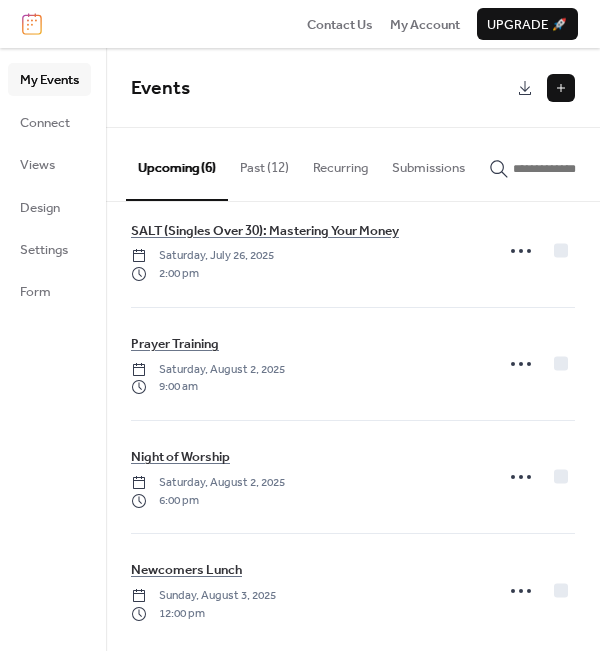 scroll, scrollTop: 274, scrollLeft: 0, axis: vertical 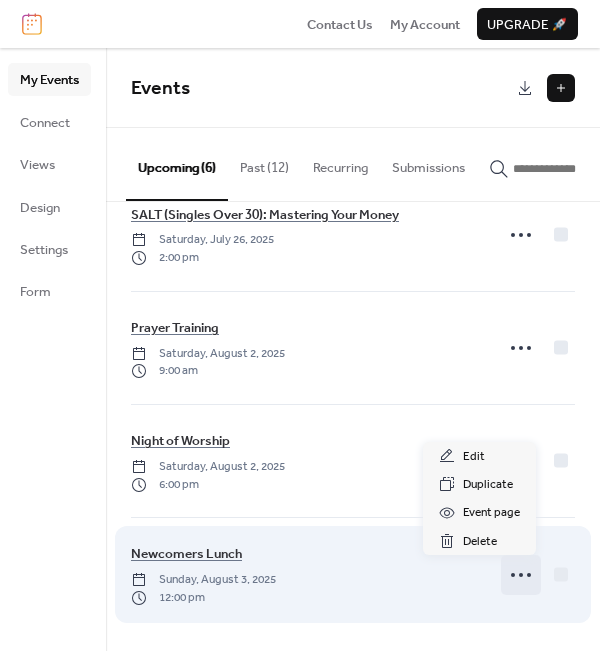 click 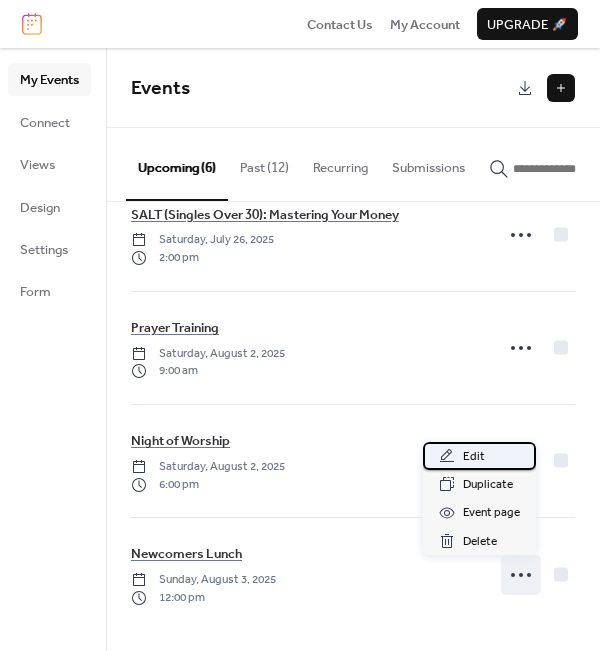 click on "Edit" at bounding box center [479, 456] 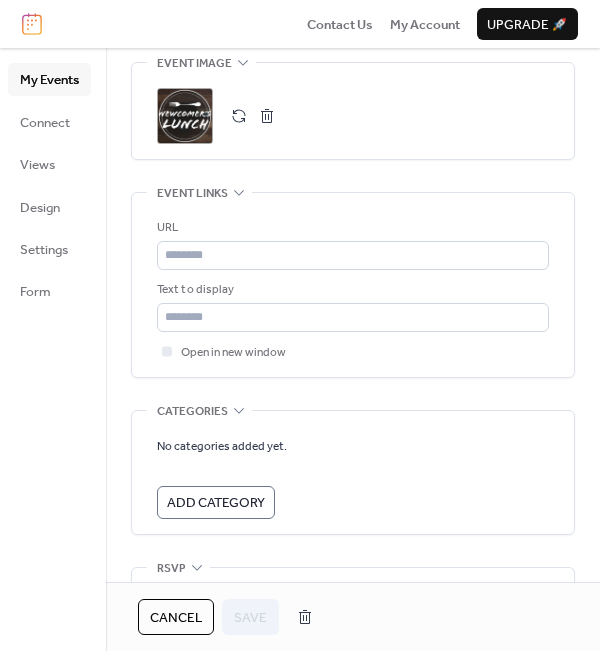 scroll, scrollTop: 1100, scrollLeft: 0, axis: vertical 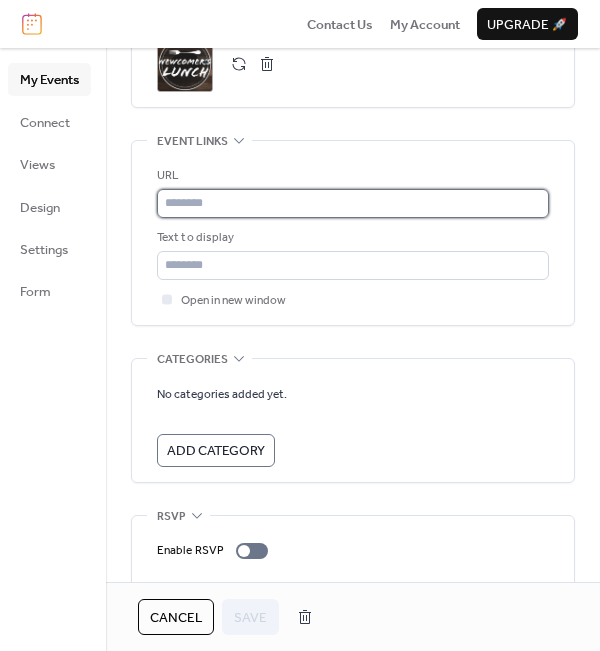 click at bounding box center (353, 203) 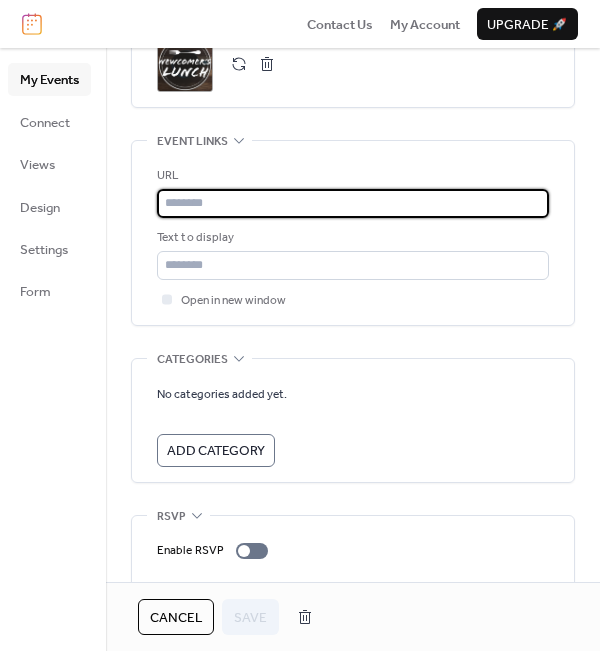 paste on "**********" 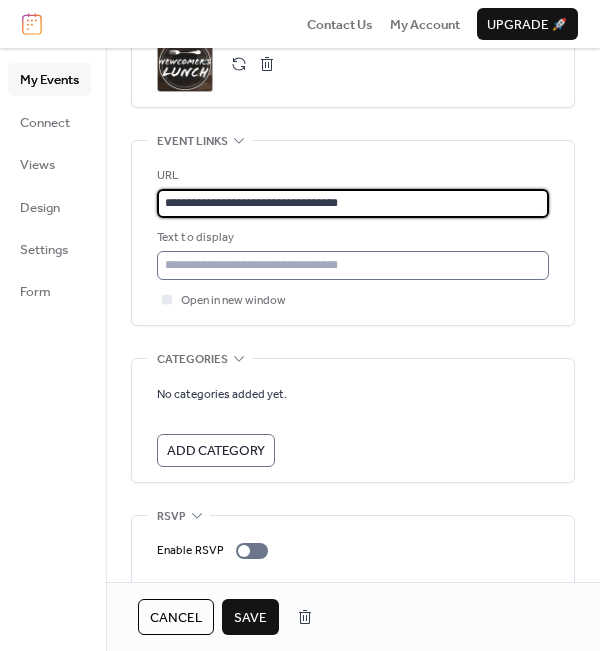 type on "**********" 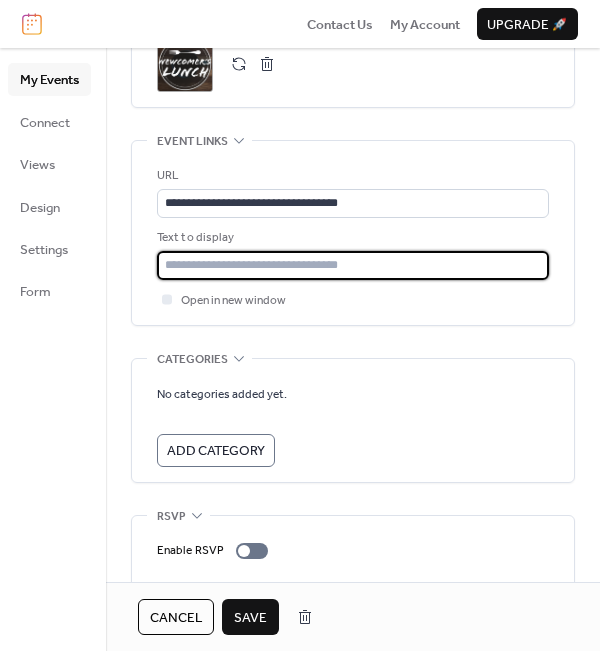 click at bounding box center [353, 265] 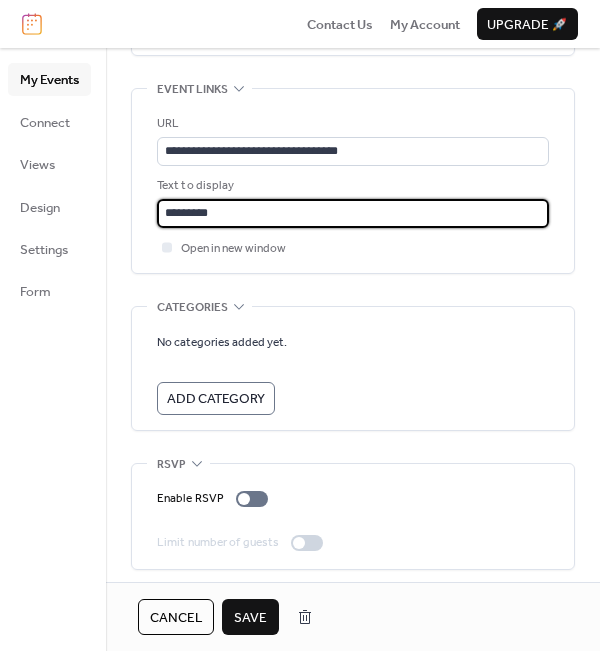 scroll, scrollTop: 1157, scrollLeft: 0, axis: vertical 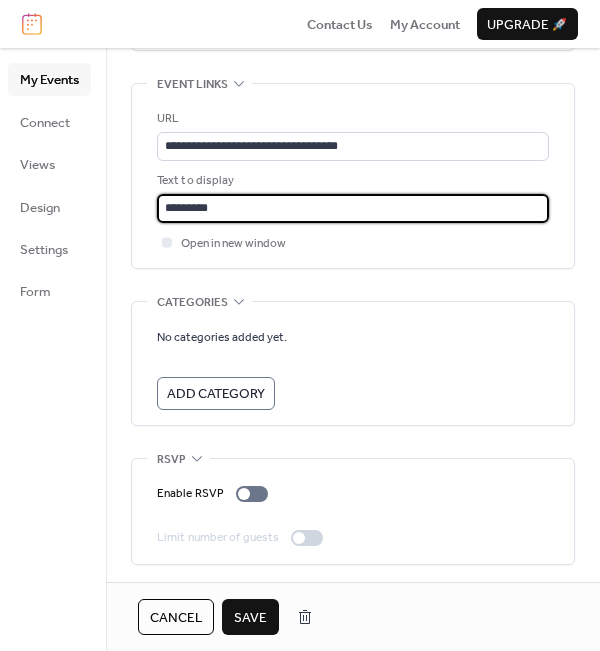 click on "Save" at bounding box center [250, 618] 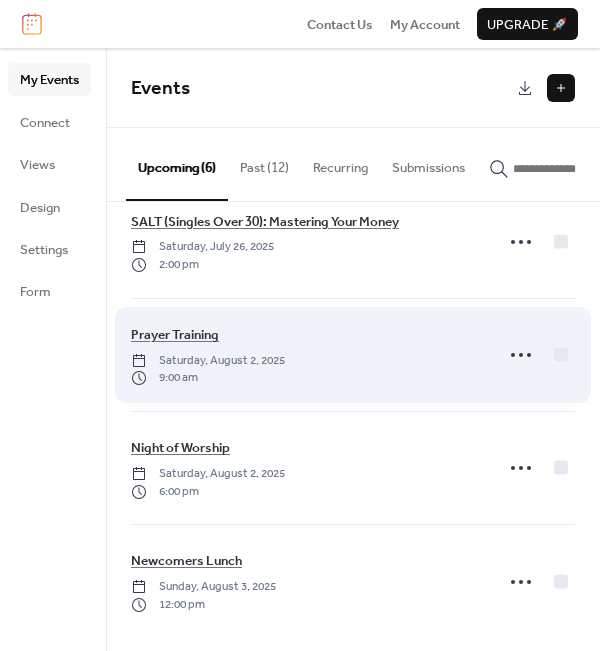 scroll, scrollTop: 274, scrollLeft: 0, axis: vertical 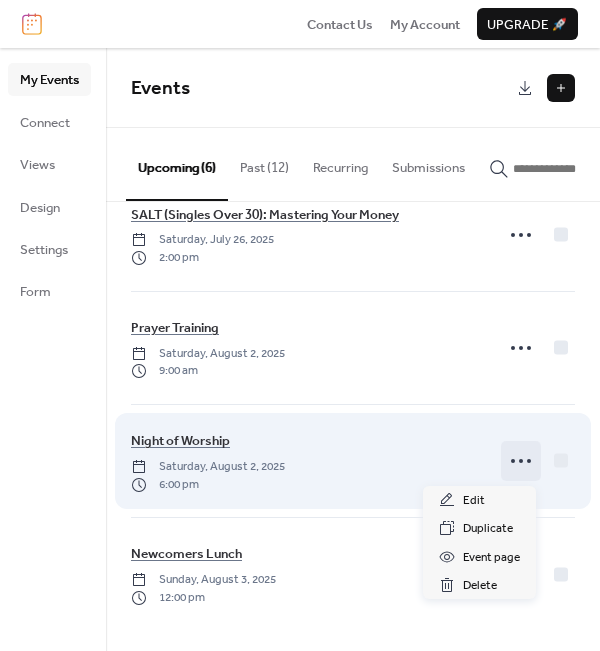 click 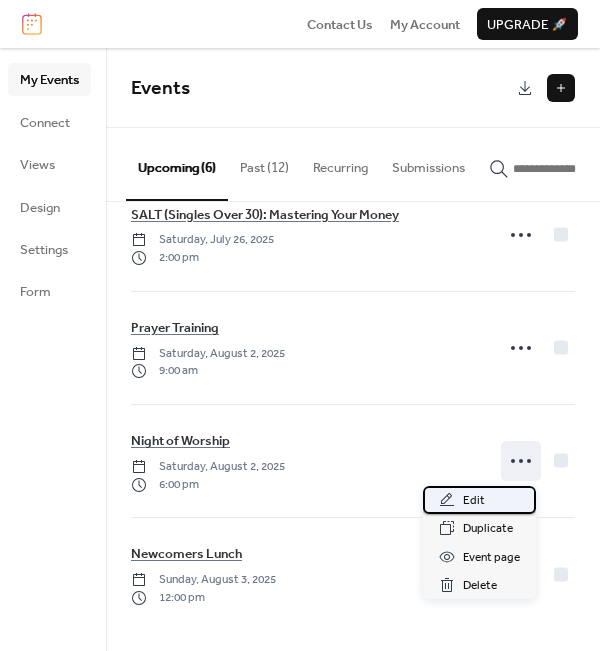 click on "Edit" at bounding box center (474, 501) 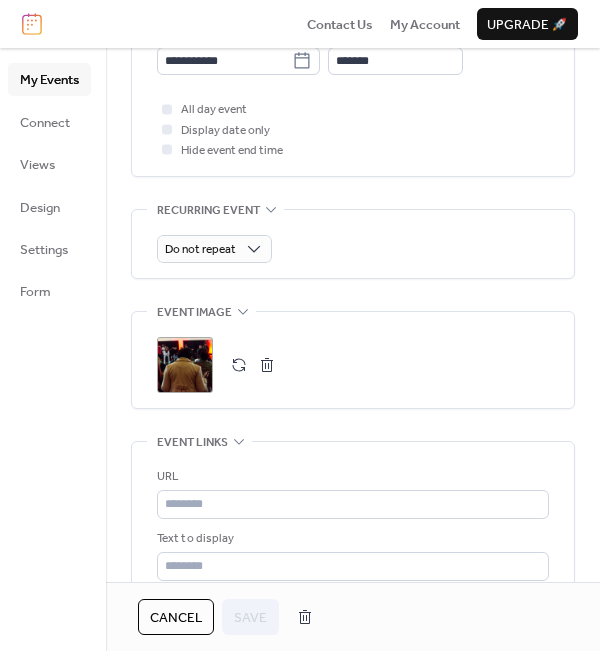 scroll, scrollTop: 800, scrollLeft: 0, axis: vertical 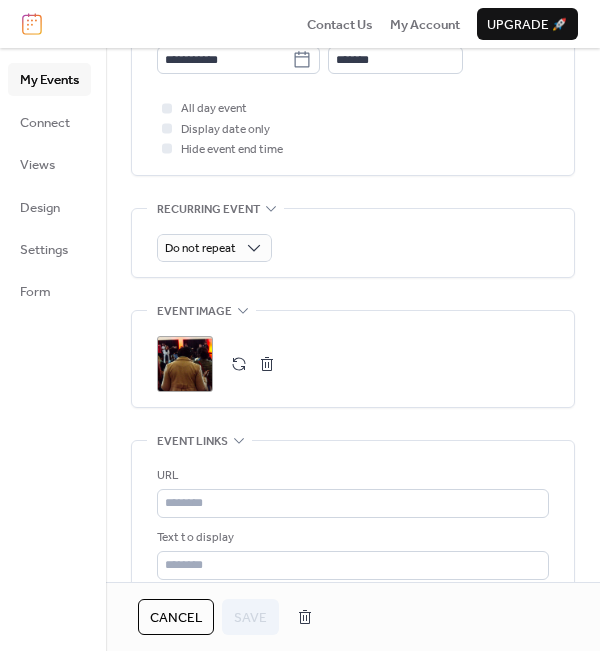 click at bounding box center (239, 364) 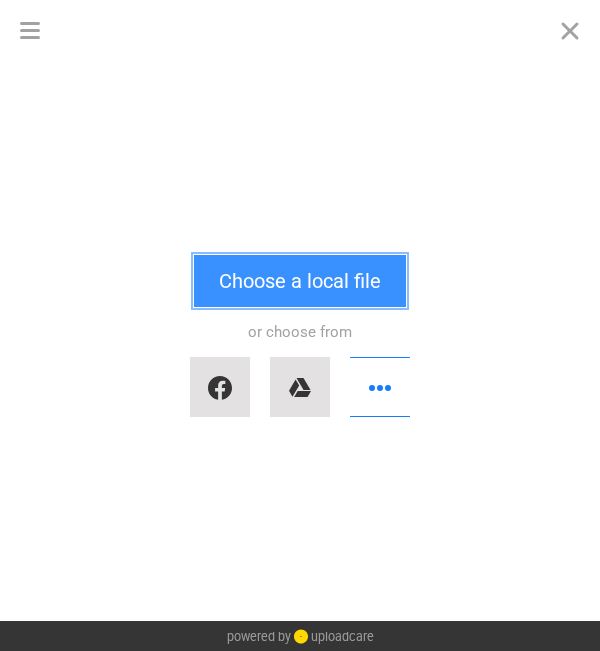 click on "Choose a local file" at bounding box center [300, 281] 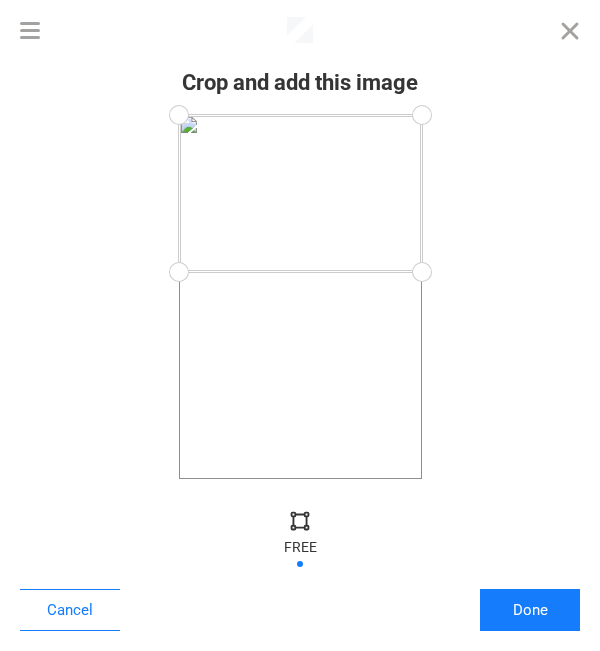 drag, startPoint x: 413, startPoint y: 483, endPoint x: 440, endPoint y: 272, distance: 212.72047 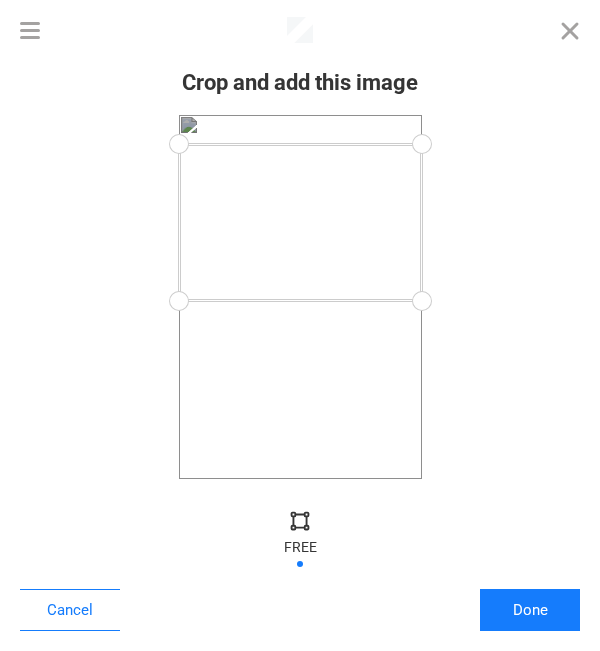 drag, startPoint x: 400, startPoint y: 141, endPoint x: 392, endPoint y: 170, distance: 30.083218 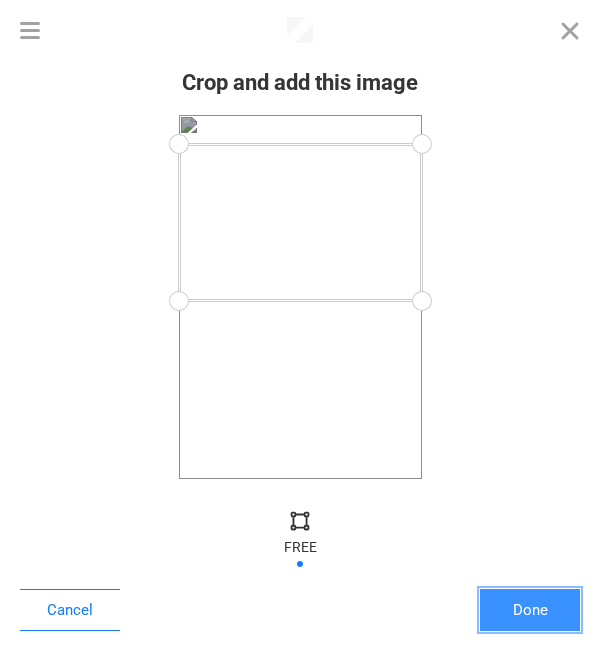click on "Done" at bounding box center [530, 610] 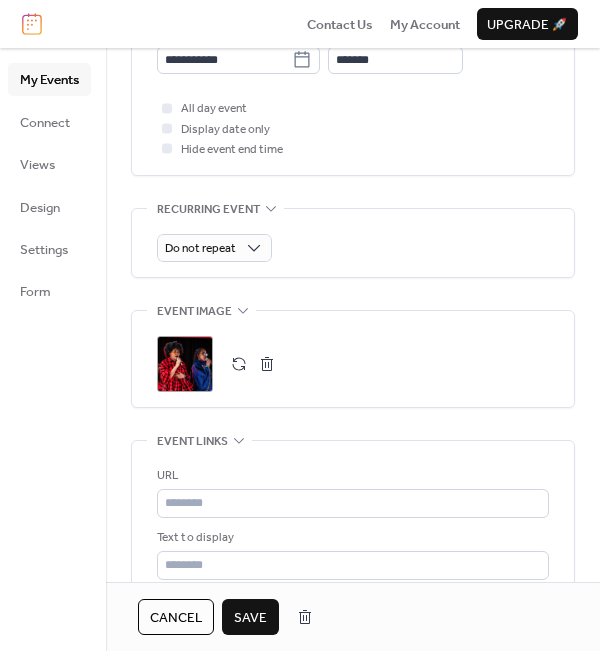 click on "Save" at bounding box center [250, 618] 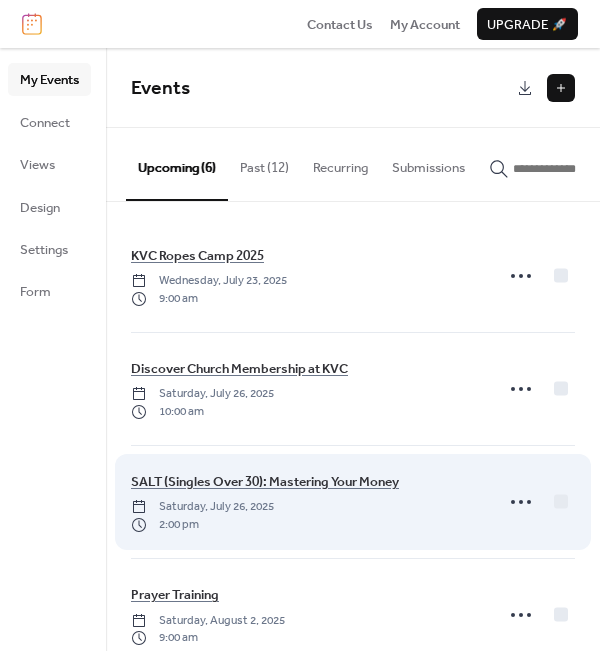 scroll, scrollTop: 0, scrollLeft: 0, axis: both 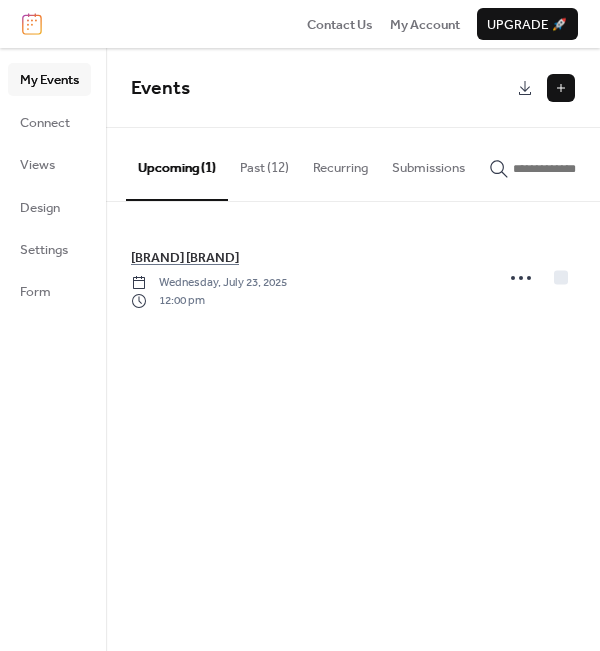 click at bounding box center (561, 88) 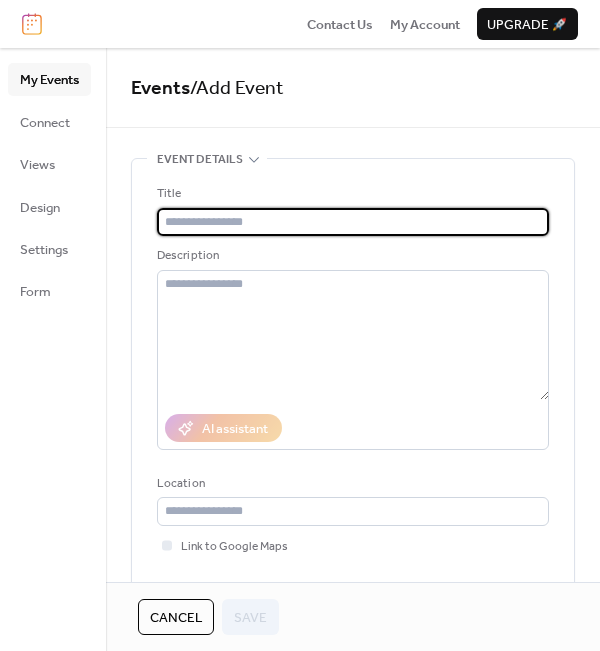 click at bounding box center (353, 222) 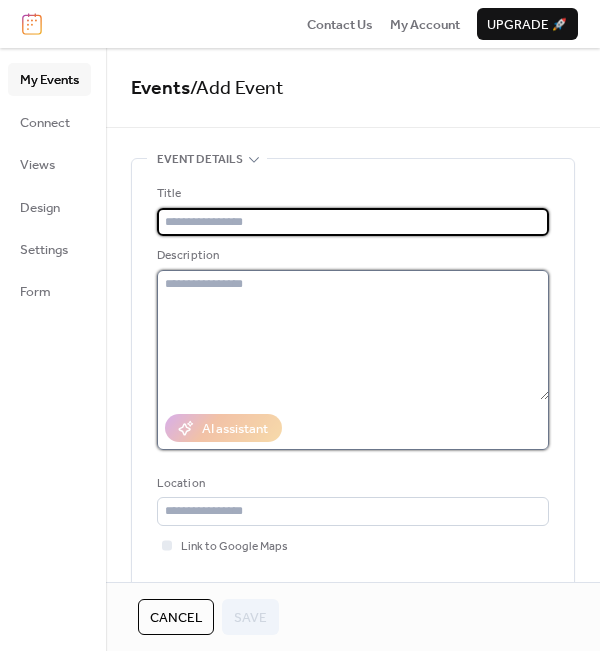 click at bounding box center [353, 335] 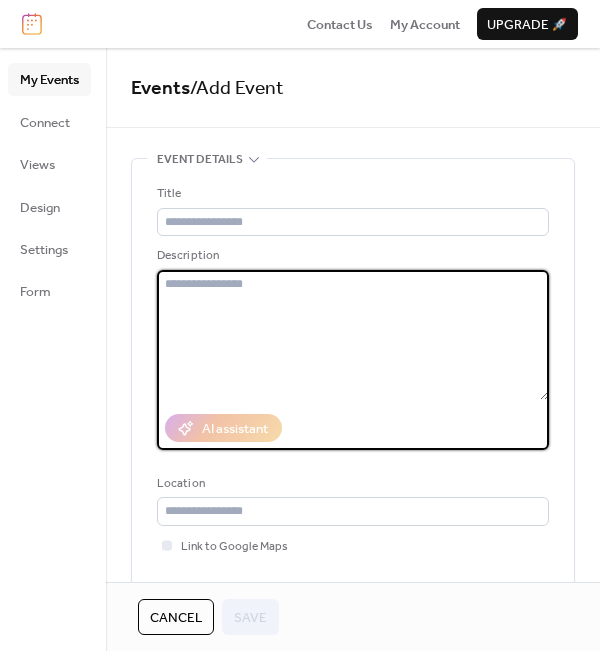 paste on "**********" 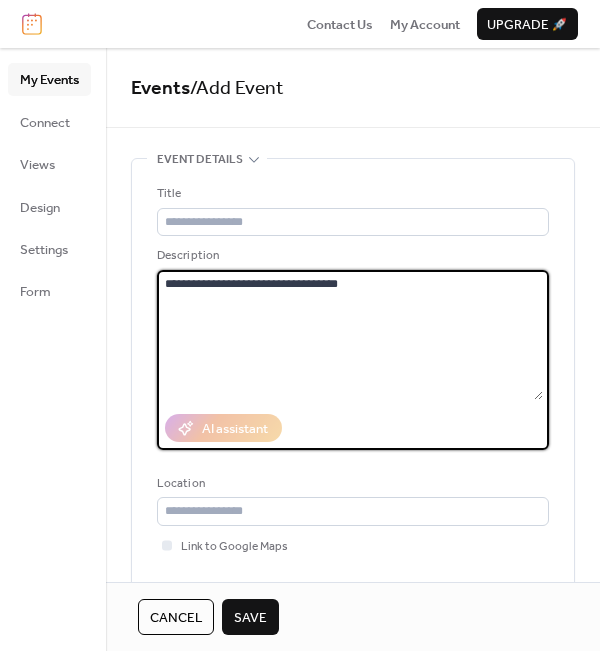 type 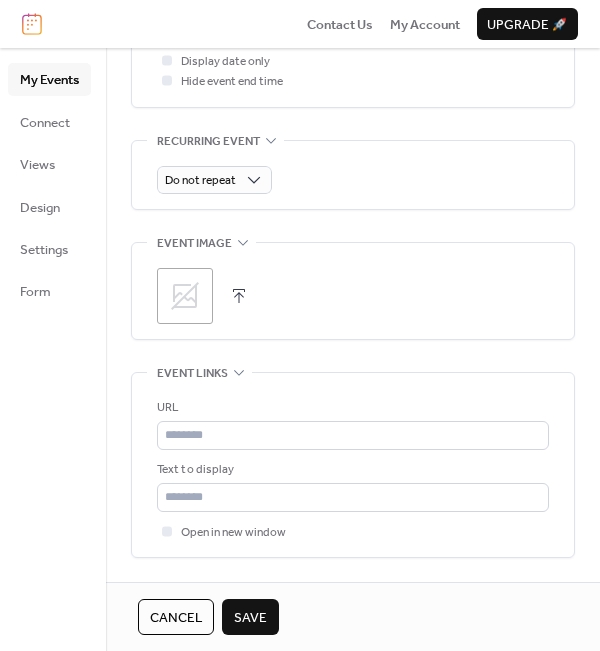 scroll, scrollTop: 900, scrollLeft: 0, axis: vertical 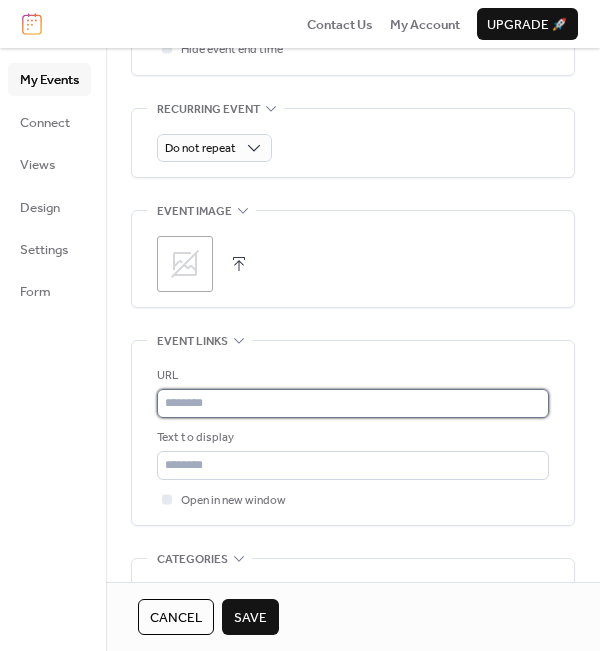 click at bounding box center [353, 403] 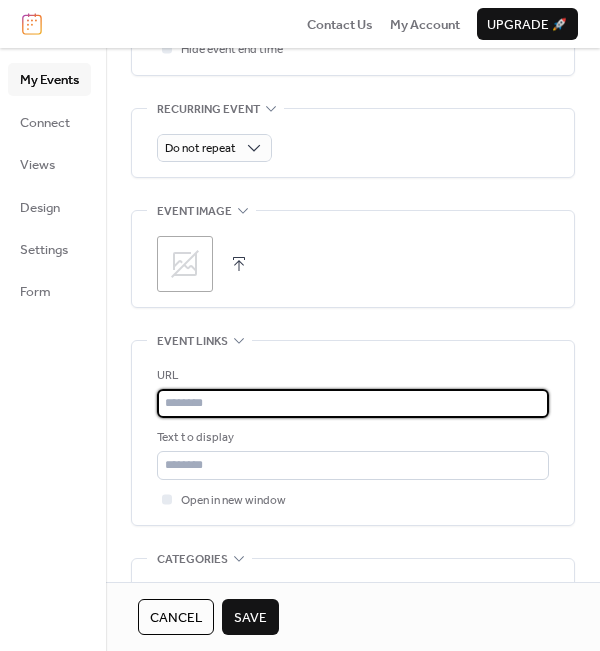 paste on "**********" 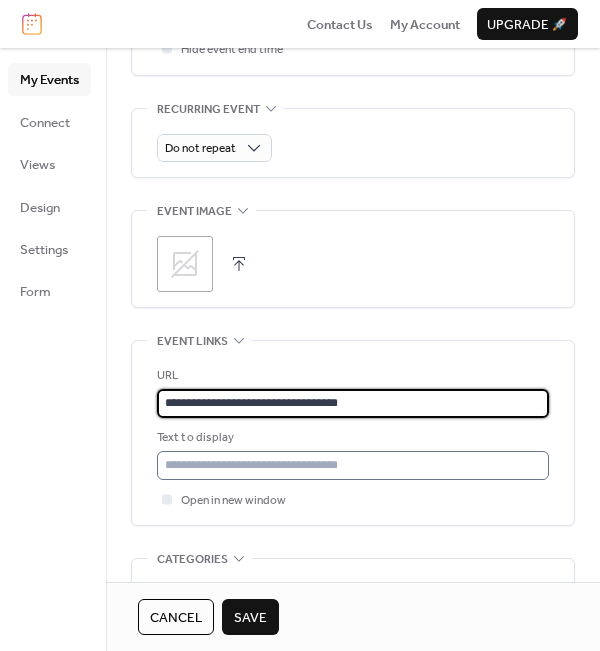 type on "**********" 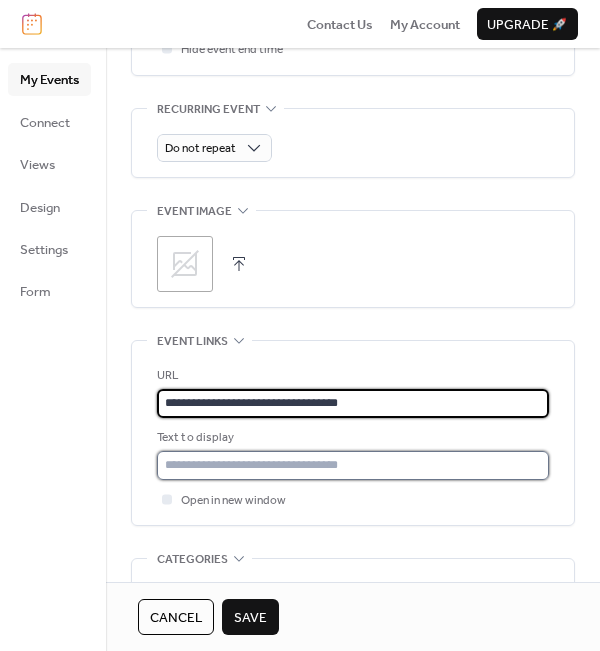 click at bounding box center [353, 465] 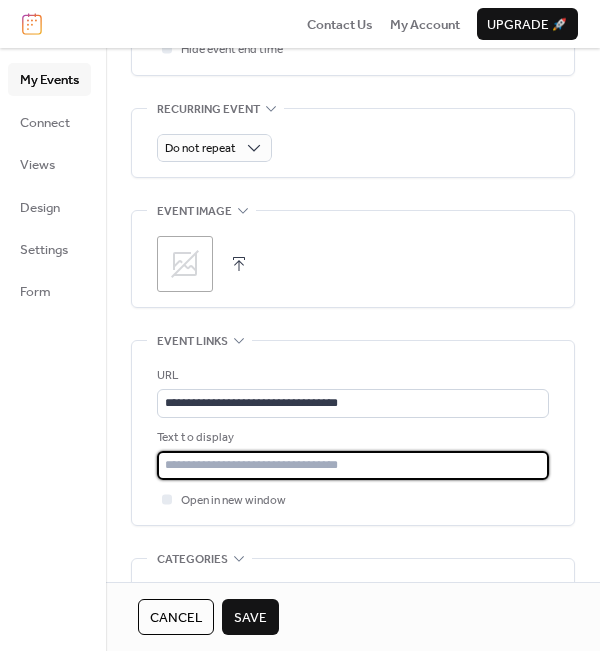 type on "*********" 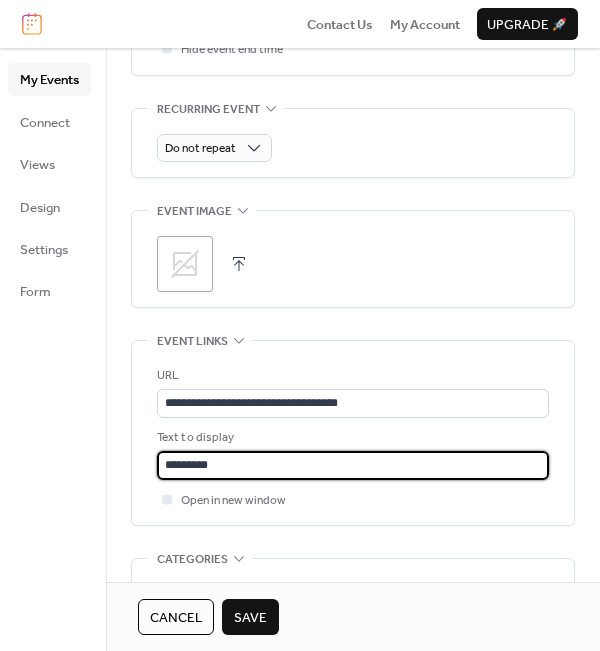 click 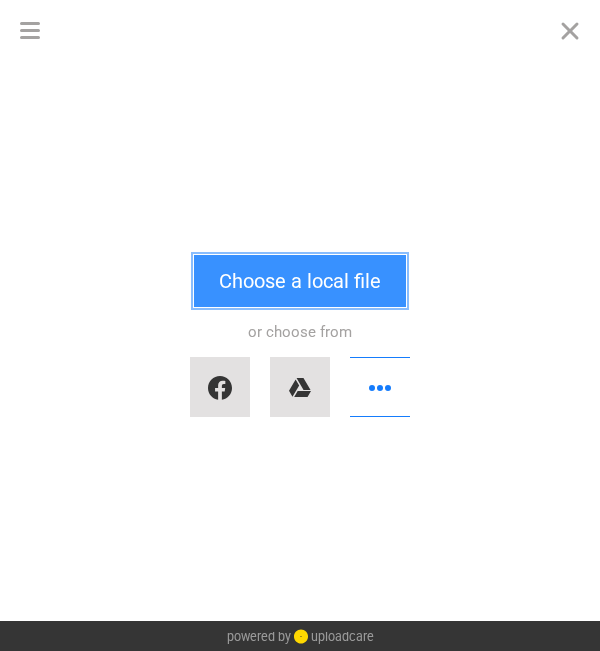 click on "Choose a local file" at bounding box center [300, 281] 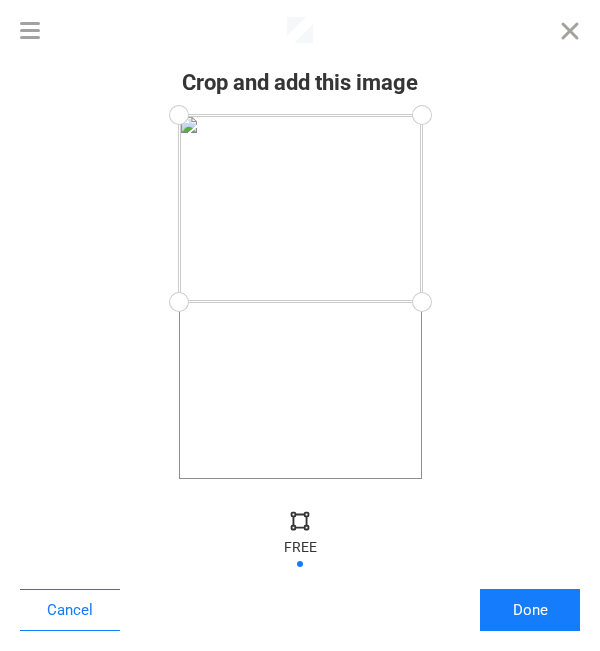 drag, startPoint x: 424, startPoint y: 484, endPoint x: 473, endPoint y: 302, distance: 188.48077 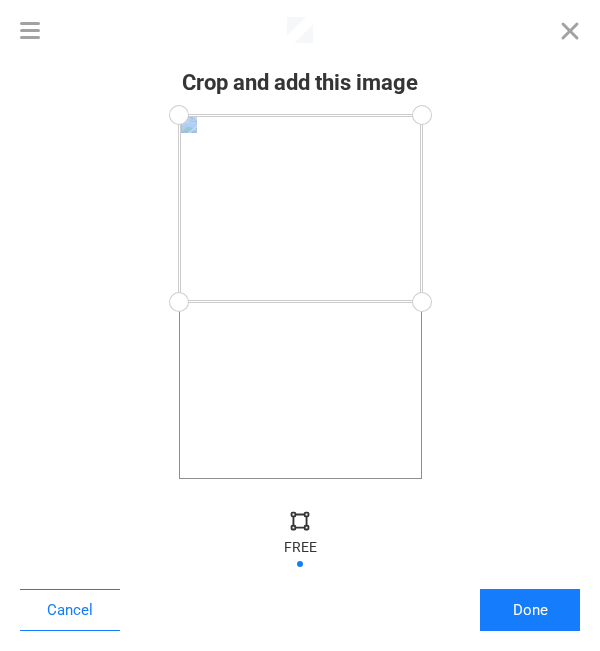 drag, startPoint x: 424, startPoint y: 154, endPoint x: 423, endPoint y: 197, distance: 43.011627 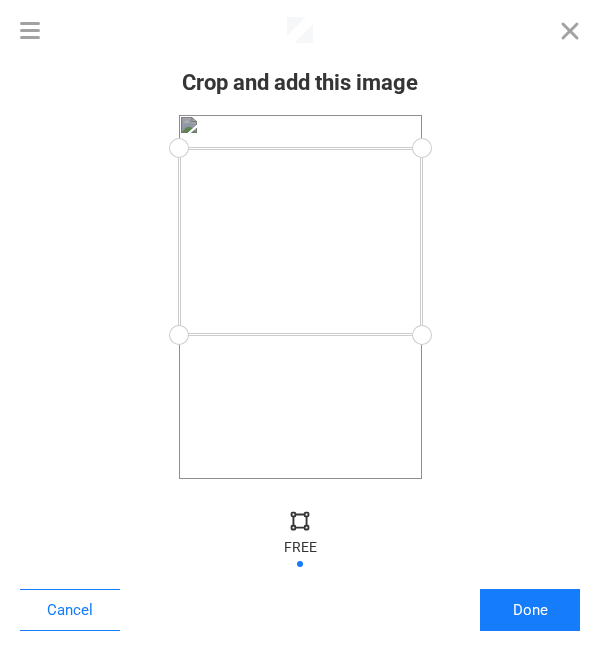 drag, startPoint x: 324, startPoint y: 149, endPoint x: 320, endPoint y: 182, distance: 33.24154 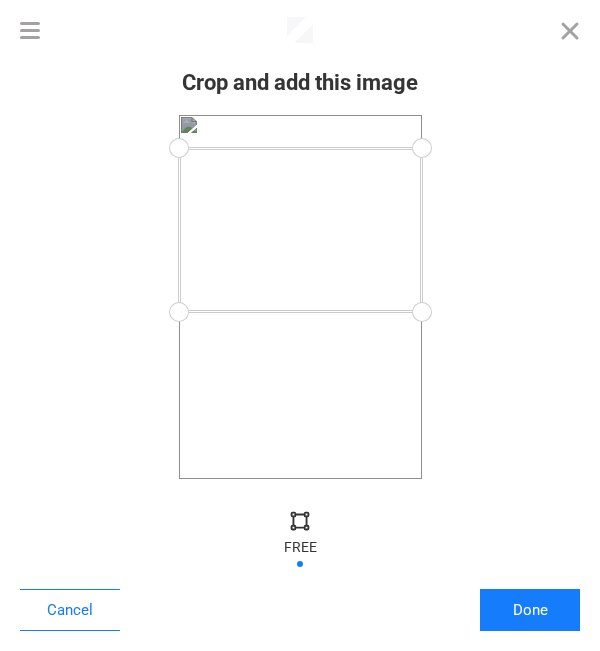 drag, startPoint x: 427, startPoint y: 321, endPoint x: 432, endPoint y: 312, distance: 10.29563 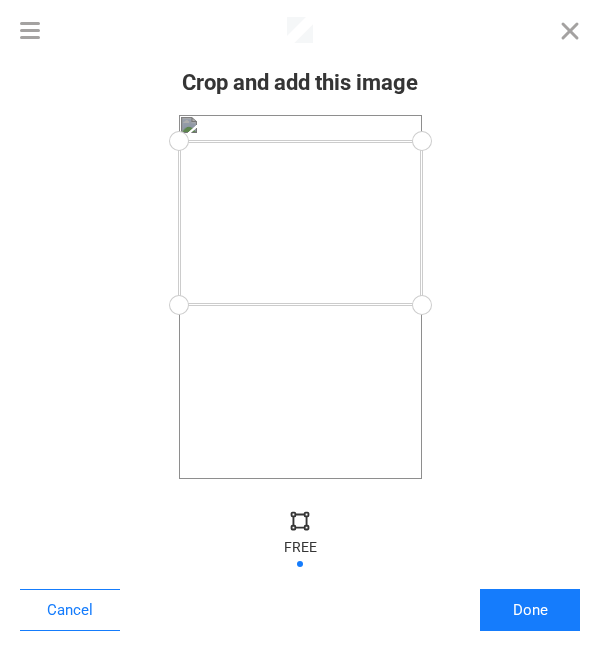 click at bounding box center (300, 223) 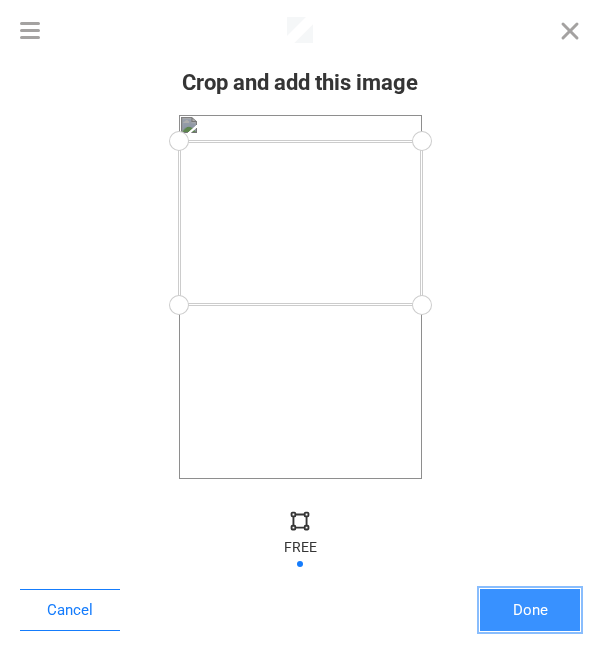 click on "Done" at bounding box center [530, 610] 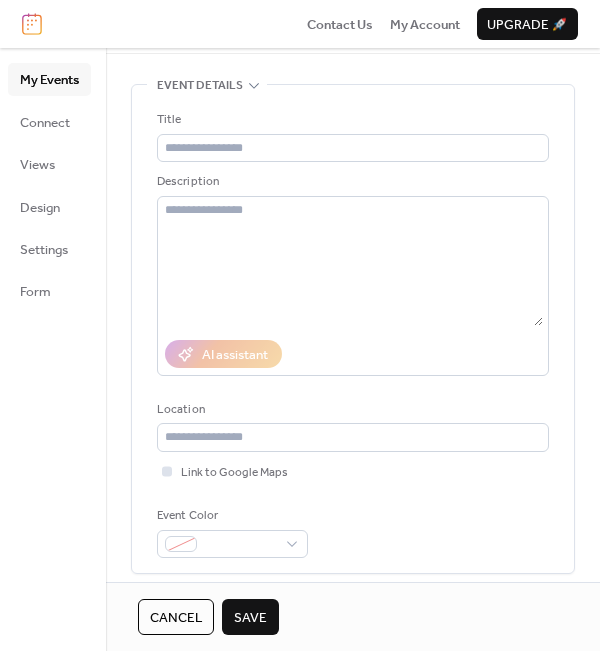 scroll, scrollTop: 0, scrollLeft: 0, axis: both 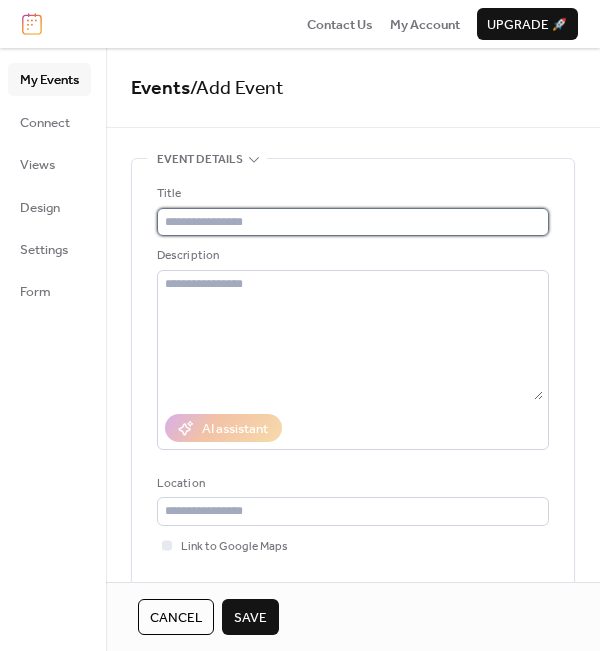 click at bounding box center [353, 222] 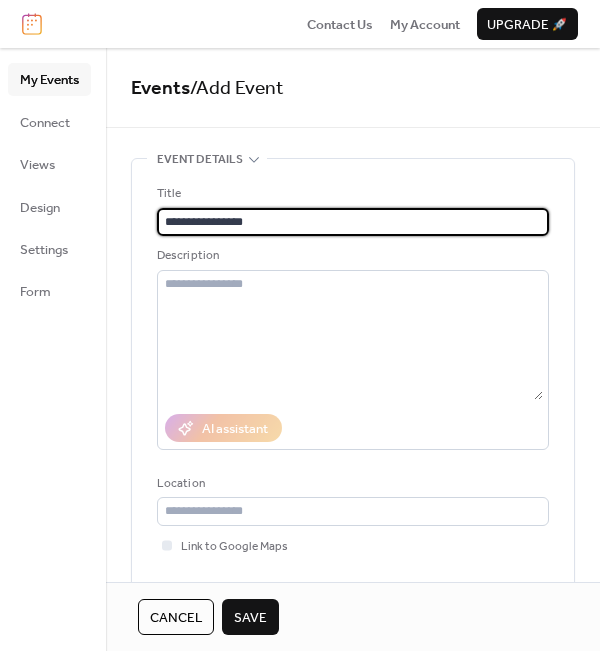 type on "**********" 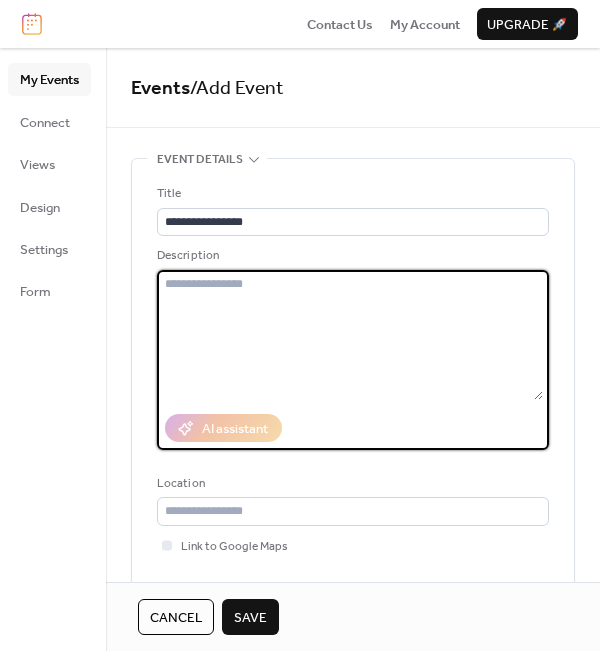 click at bounding box center [350, 335] 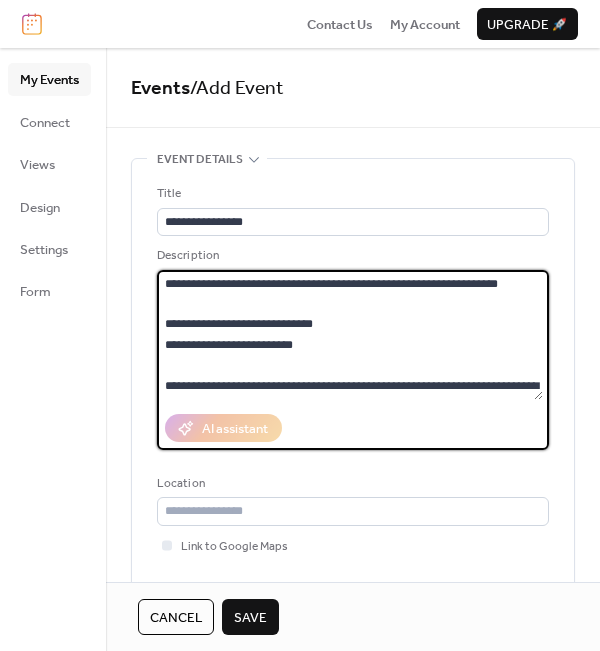scroll, scrollTop: 16, scrollLeft: 0, axis: vertical 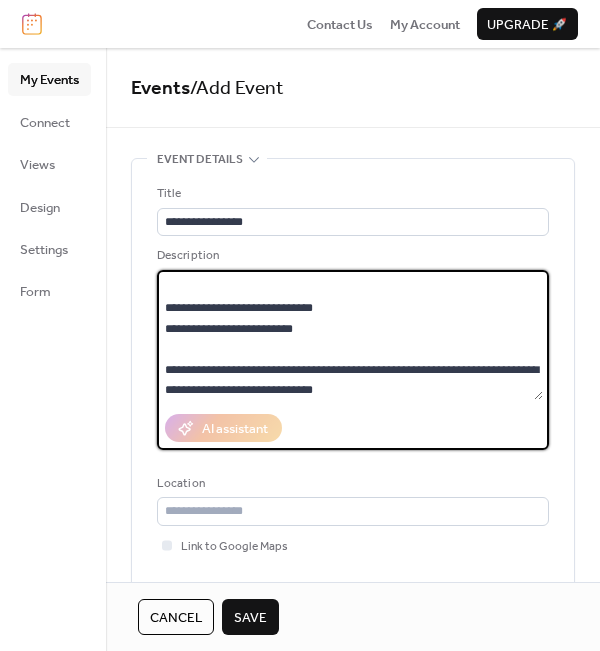 click on "**********" at bounding box center (350, 335) 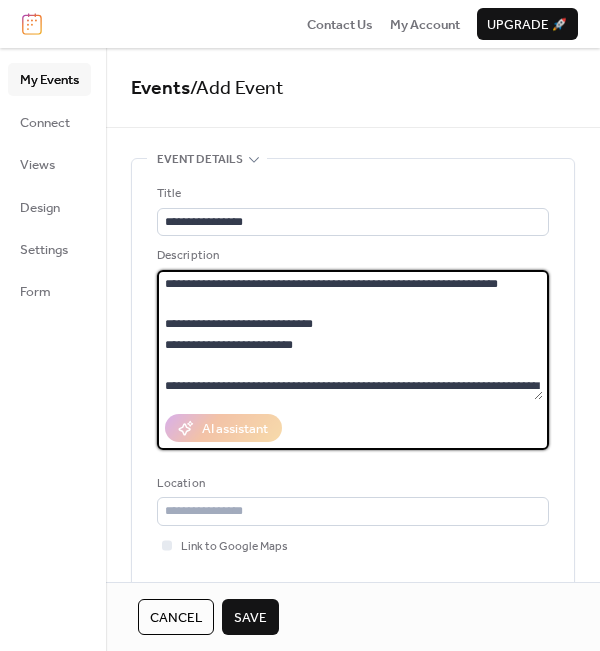 drag, startPoint x: 335, startPoint y: 316, endPoint x: 169, endPoint y: 278, distance: 170.29387 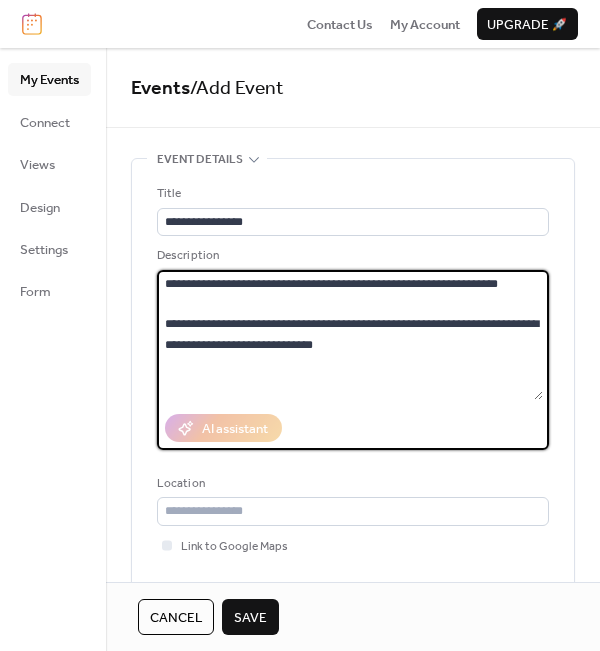 click on "**********" at bounding box center (350, 335) 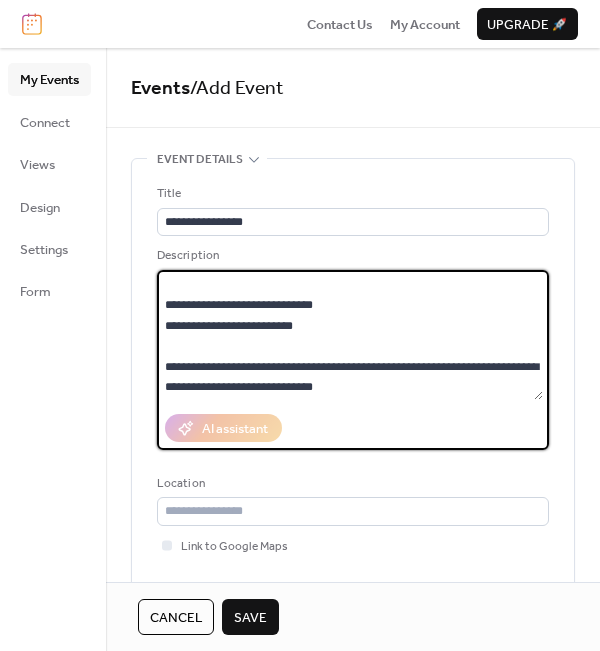 scroll, scrollTop: 20, scrollLeft: 0, axis: vertical 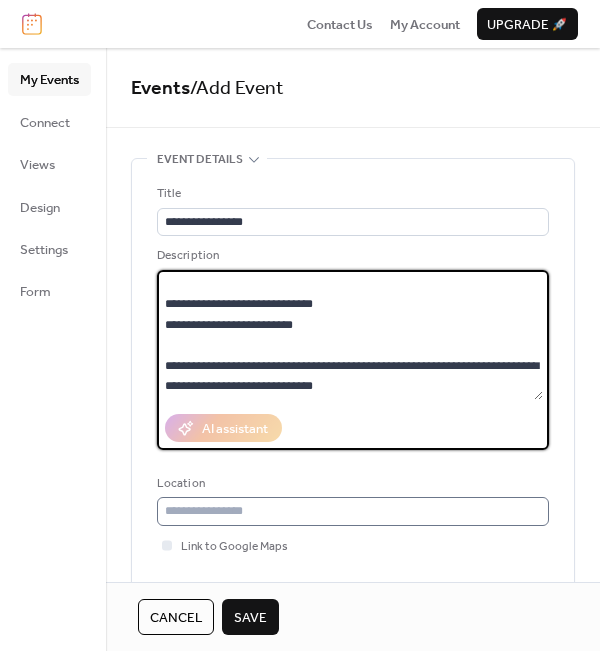 type on "**********" 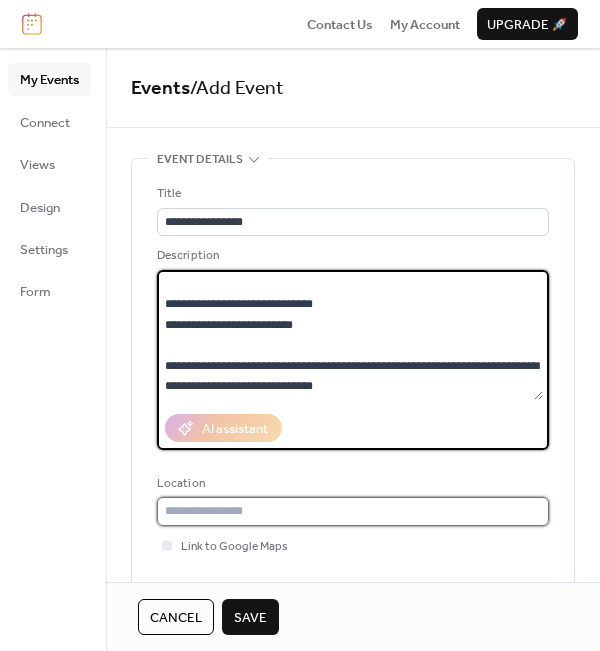 click at bounding box center [353, 511] 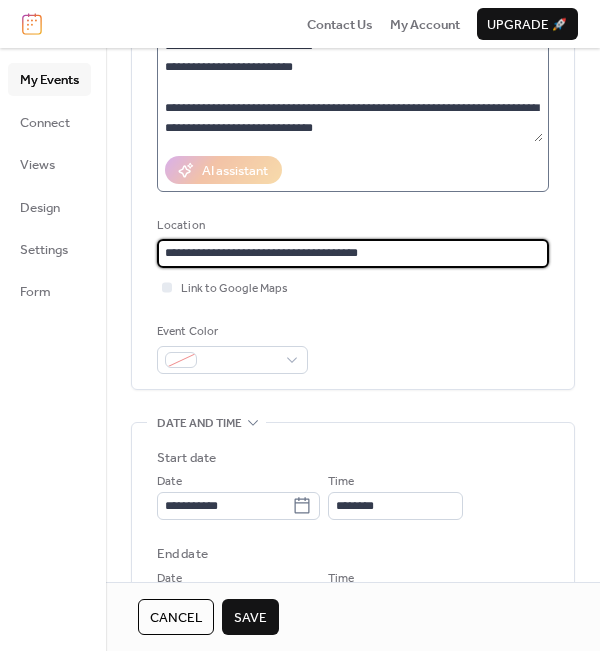 scroll, scrollTop: 400, scrollLeft: 0, axis: vertical 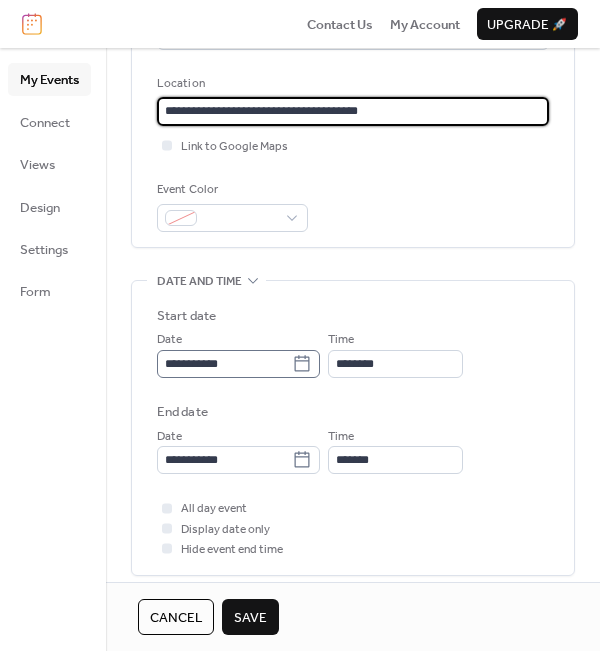 type on "**********" 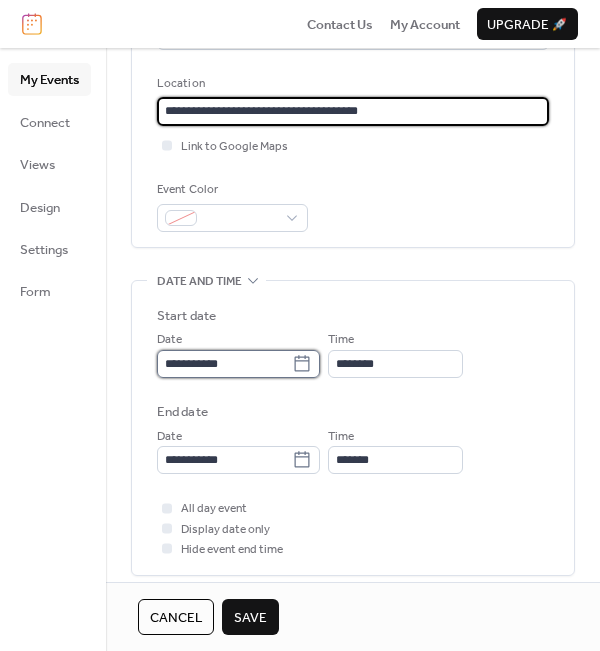 click on "**********" at bounding box center [224, 364] 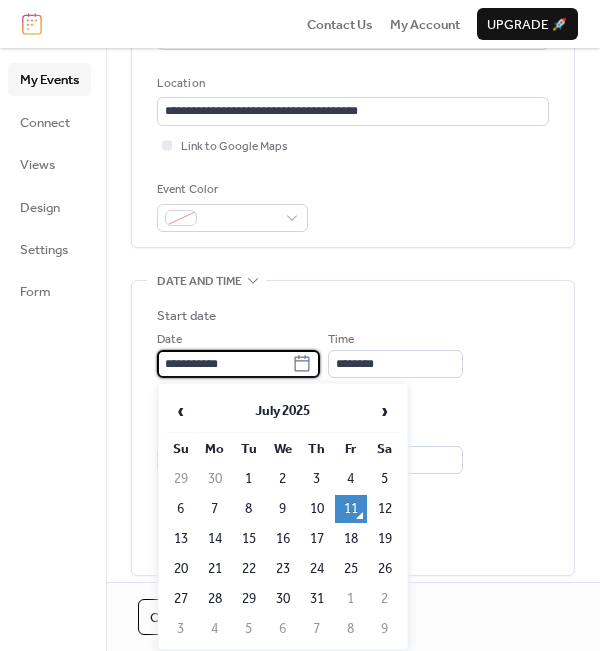 click on "Start date" at bounding box center (353, 316) 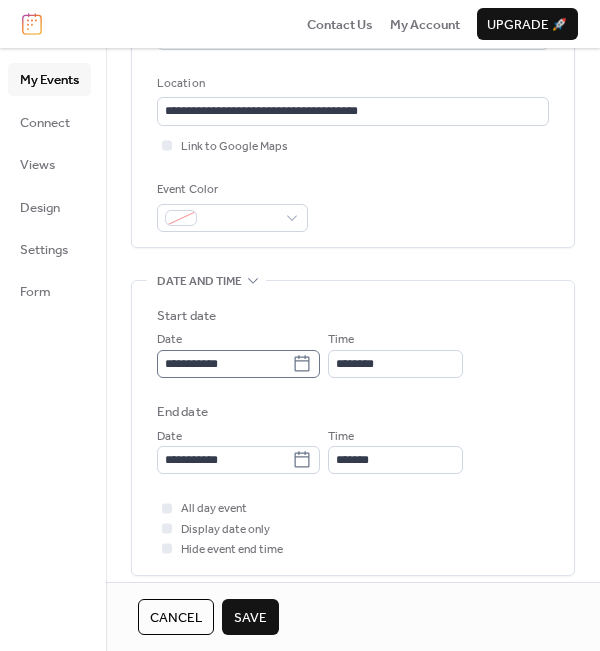 click 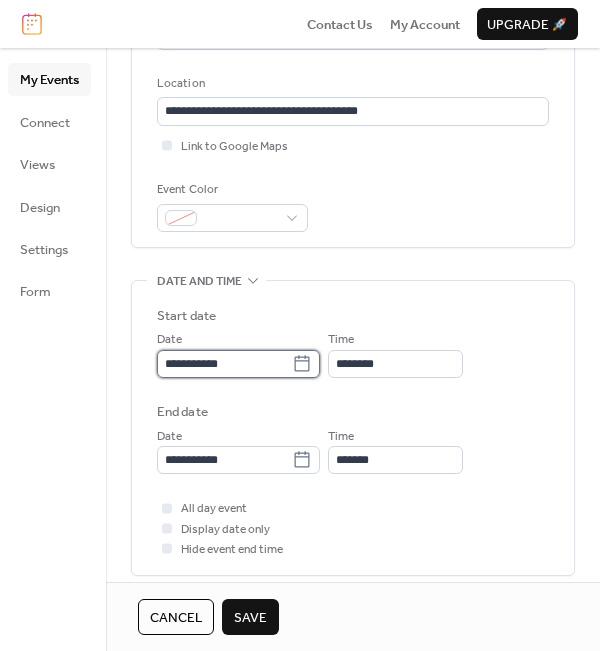 click on "**********" at bounding box center (224, 364) 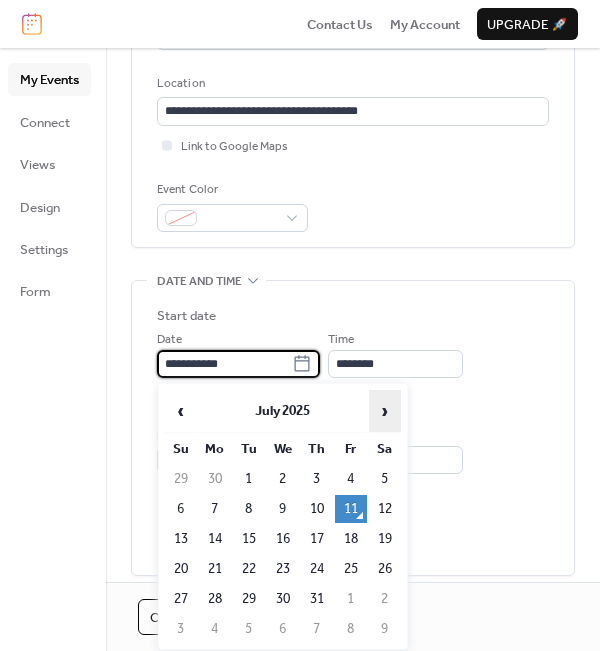 click on "›" at bounding box center [385, 411] 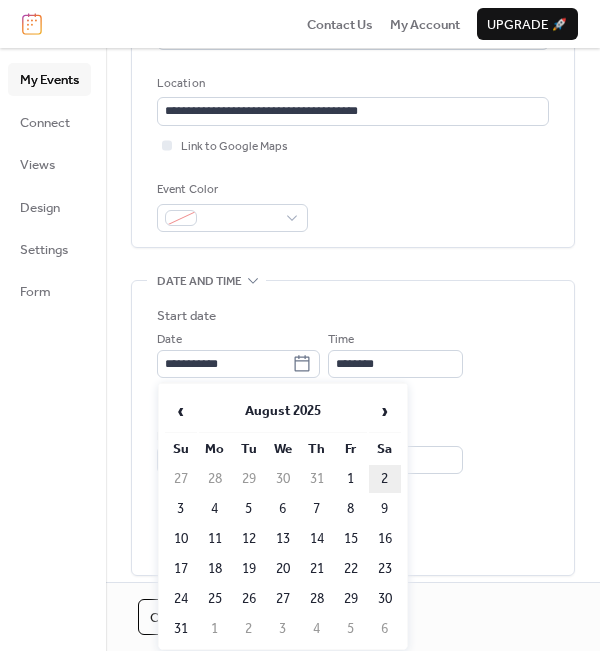 click on "2" at bounding box center (385, 479) 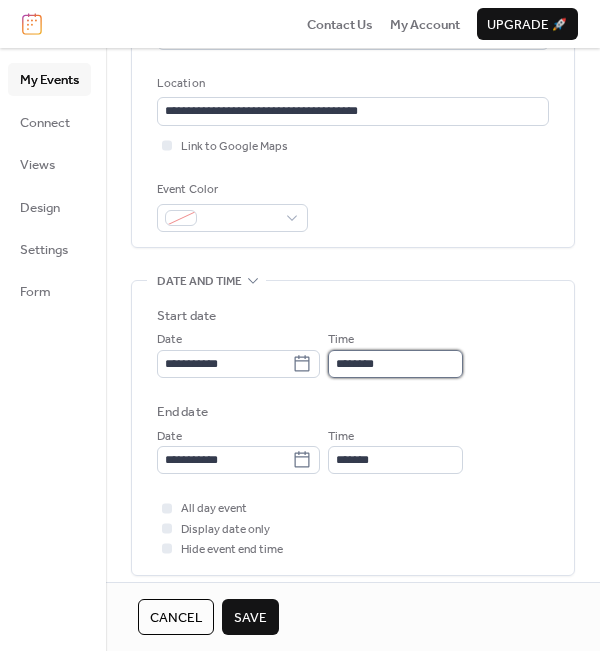 click on "********" at bounding box center [395, 364] 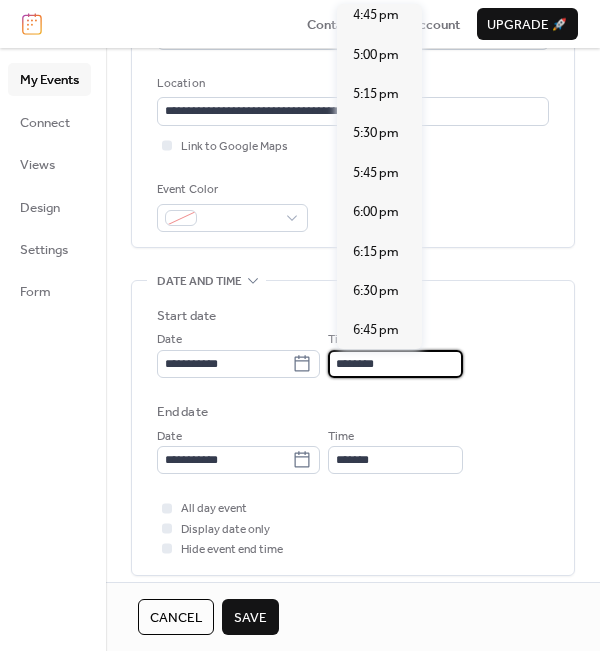 scroll, scrollTop: 2700, scrollLeft: 0, axis: vertical 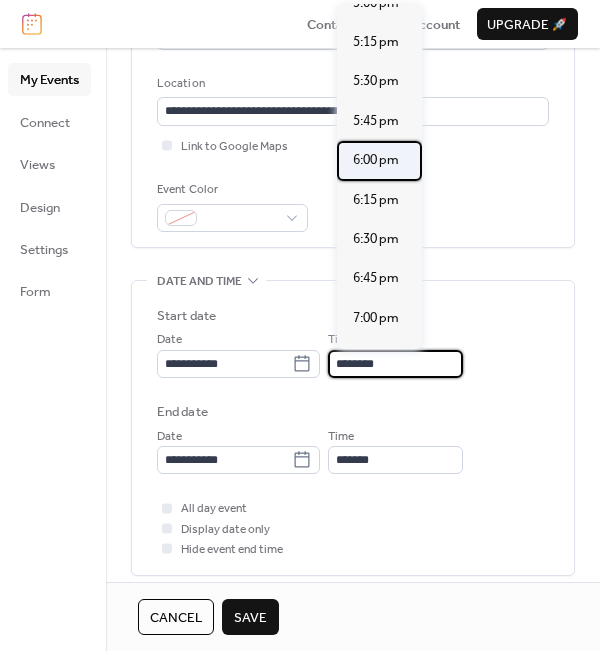 click on "6:00 pm" at bounding box center (376, 160) 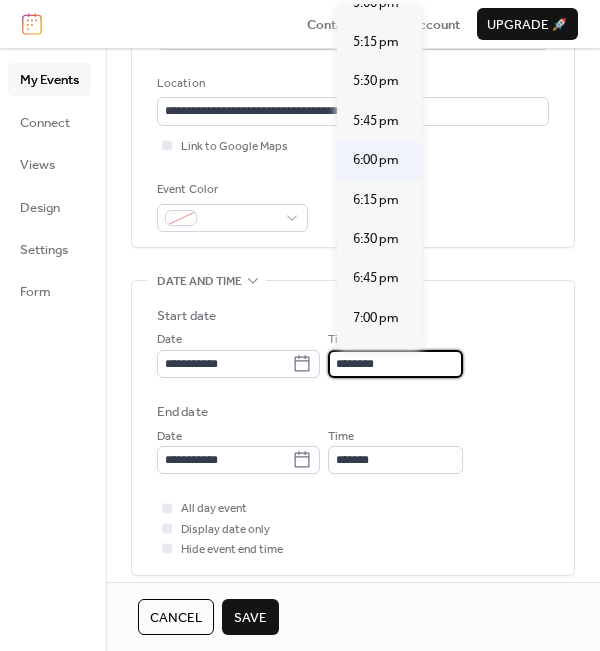 type on "*******" 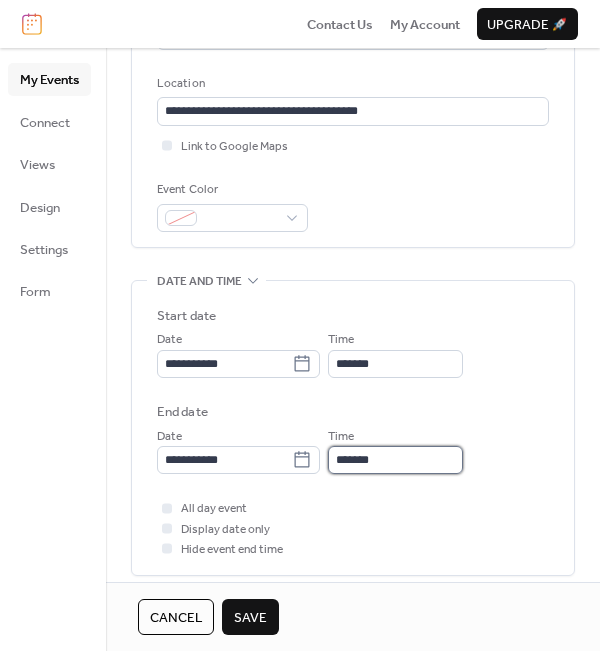 click on "*******" at bounding box center [395, 460] 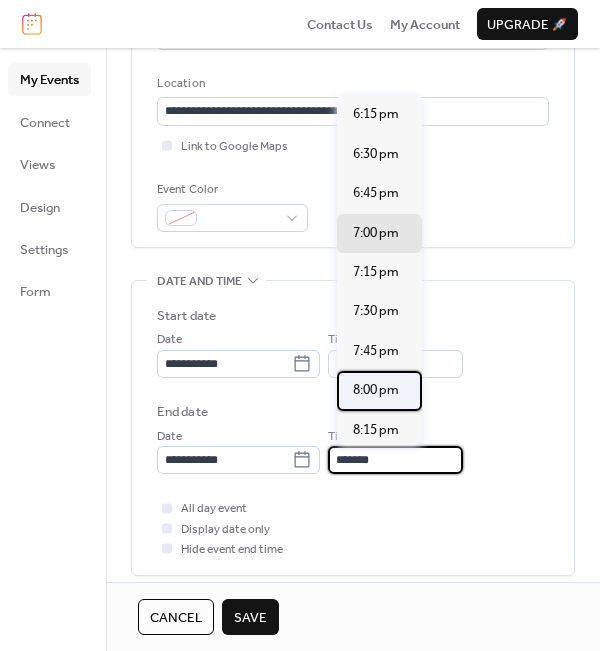 click on "8:00 pm" at bounding box center (376, 390) 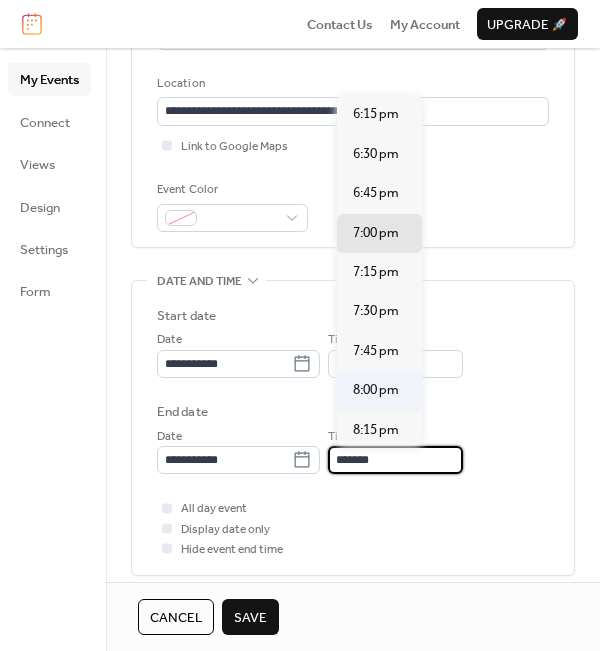type on "*******" 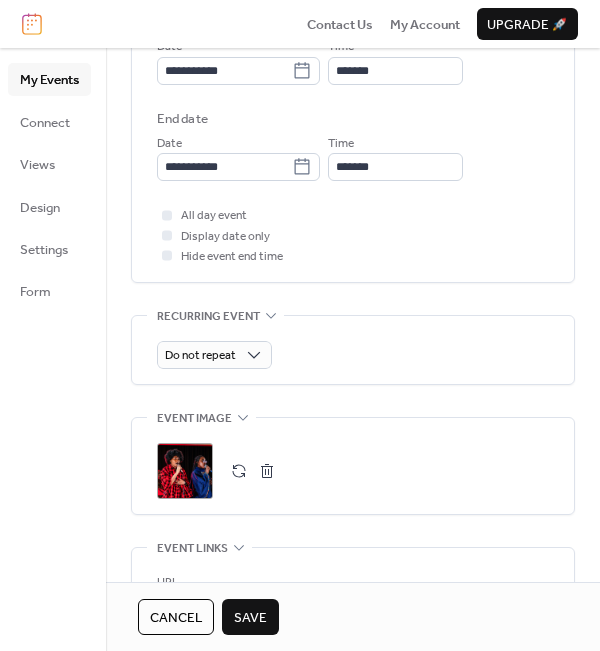 scroll, scrollTop: 700, scrollLeft: 0, axis: vertical 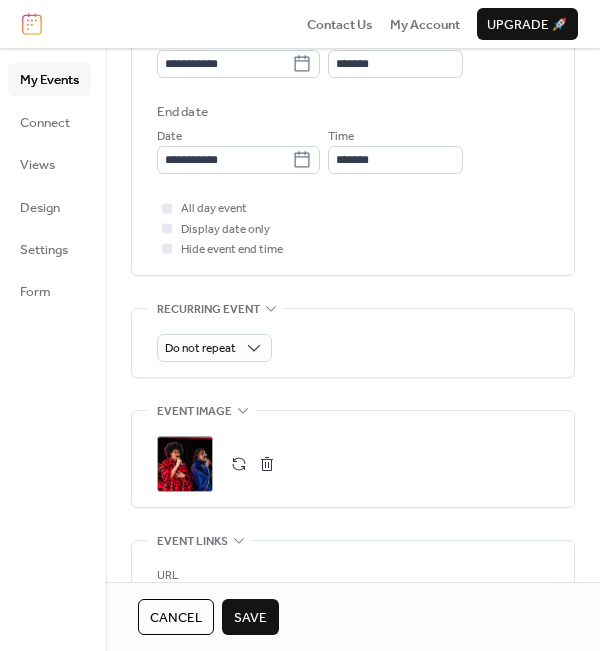 click on "Save" at bounding box center (250, 618) 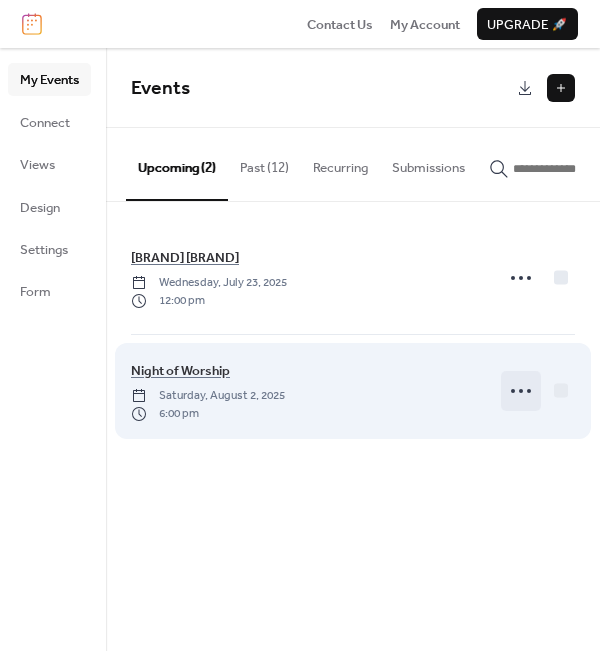 click 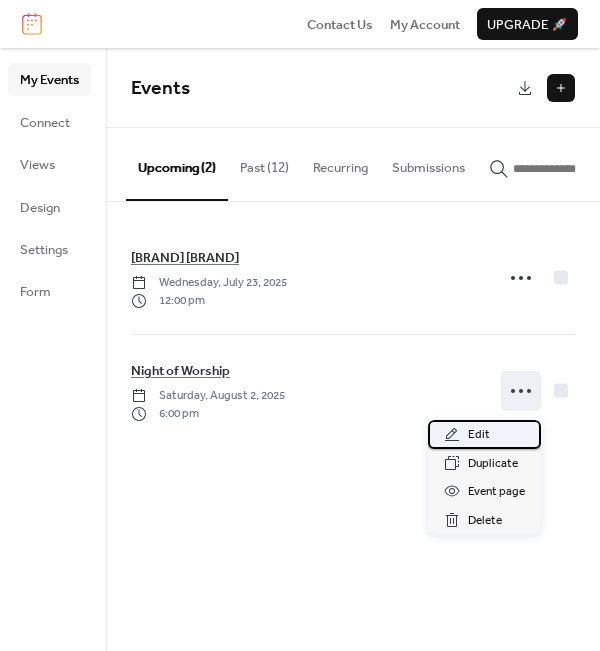 click on "Edit" at bounding box center (479, 435) 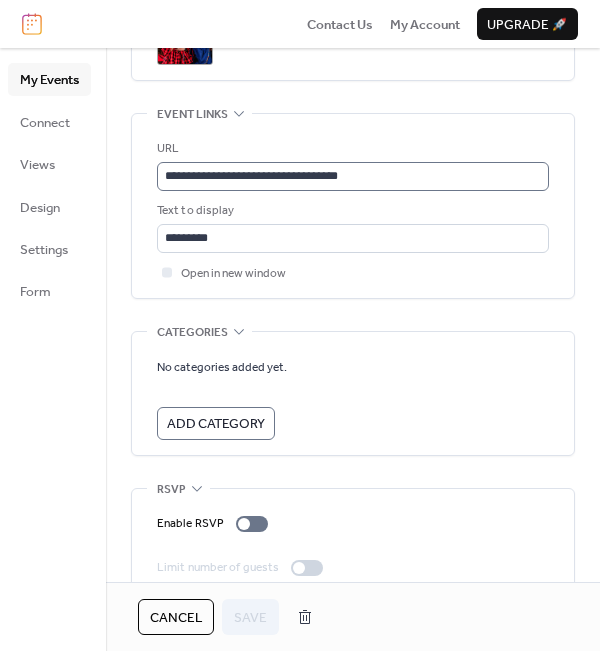 scroll, scrollTop: 1157, scrollLeft: 0, axis: vertical 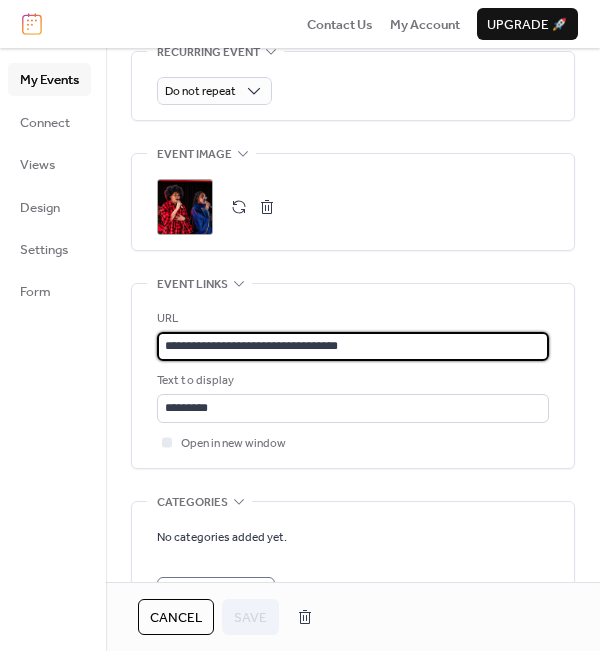 drag, startPoint x: 396, startPoint y: 343, endPoint x: -48, endPoint y: 345, distance: 444.00452 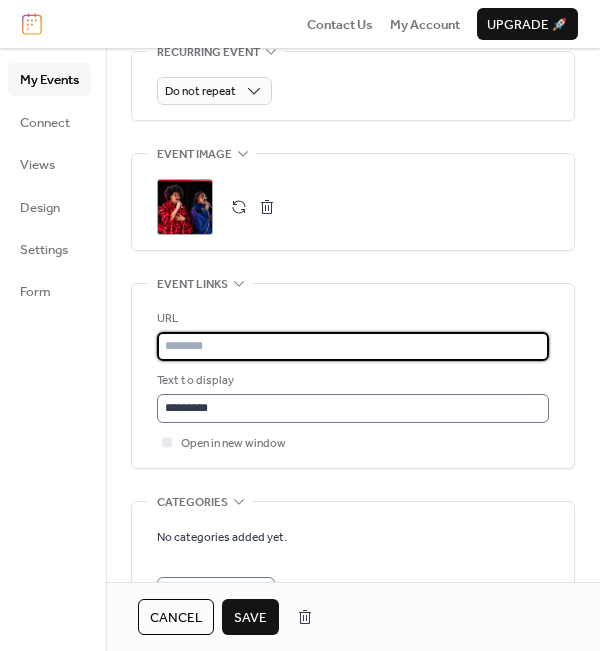 type 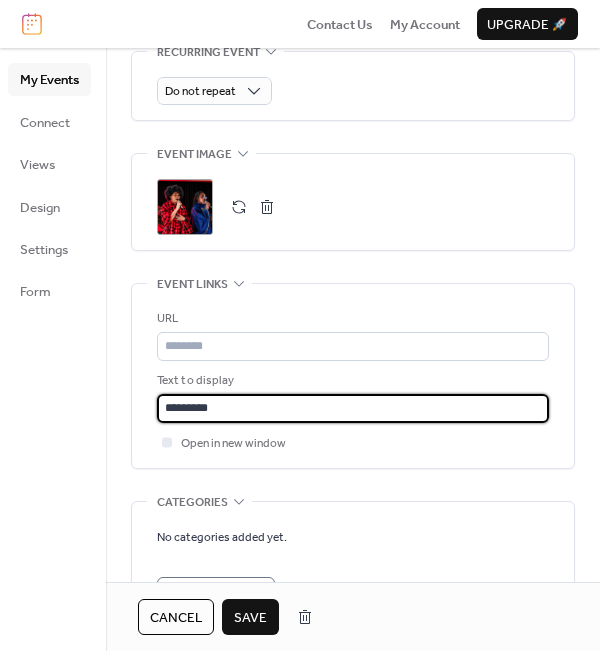 drag, startPoint x: 248, startPoint y: 397, endPoint x: -19, endPoint y: 428, distance: 268.7936 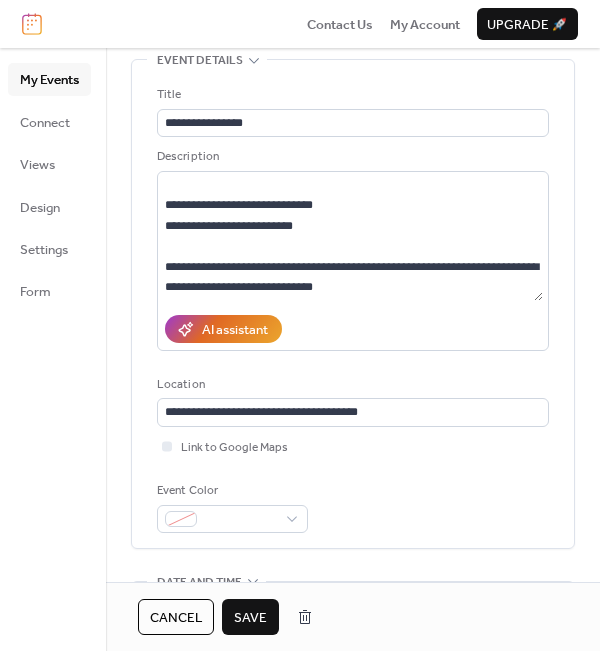 scroll, scrollTop: 200, scrollLeft: 0, axis: vertical 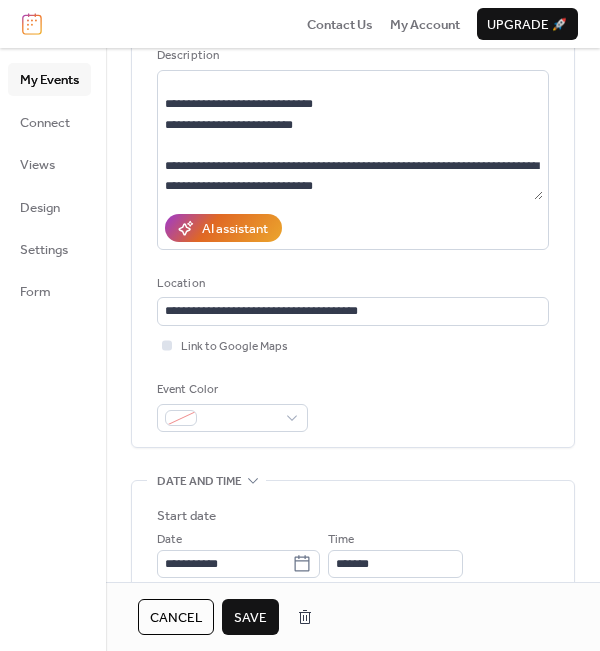 type 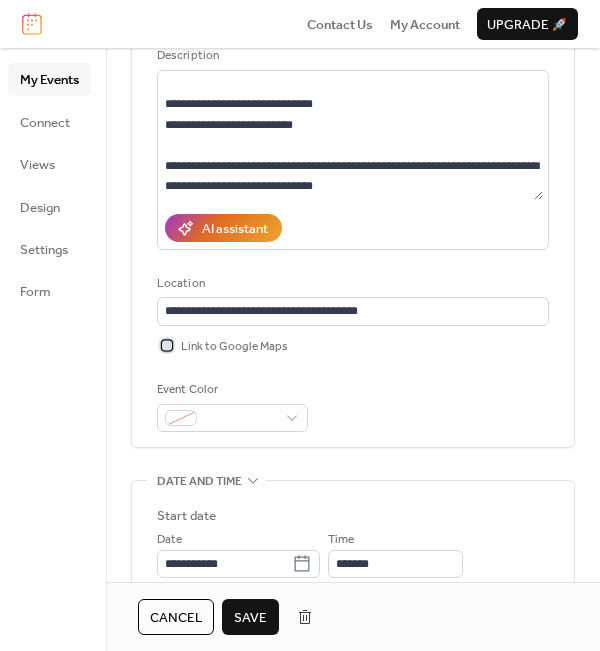 click at bounding box center [167, 345] 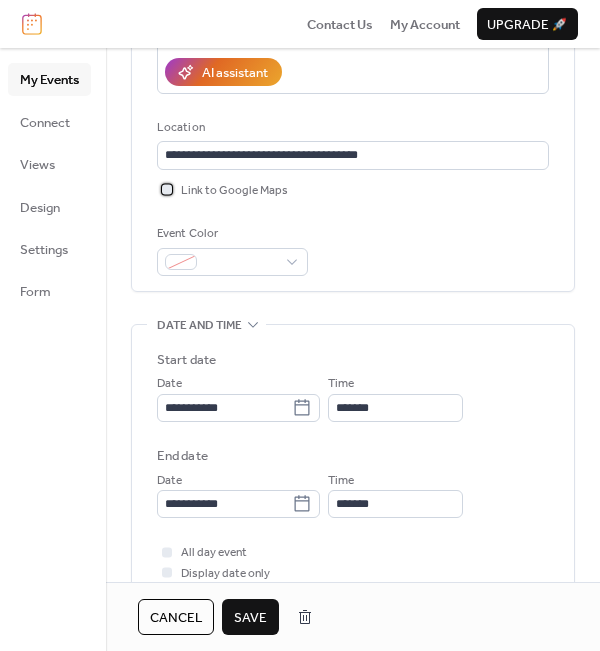 scroll, scrollTop: 0, scrollLeft: 0, axis: both 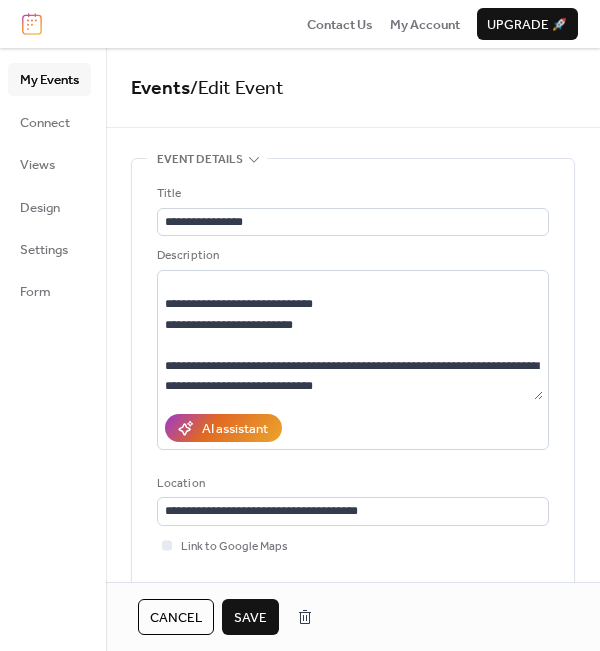 click on "Save" at bounding box center (250, 618) 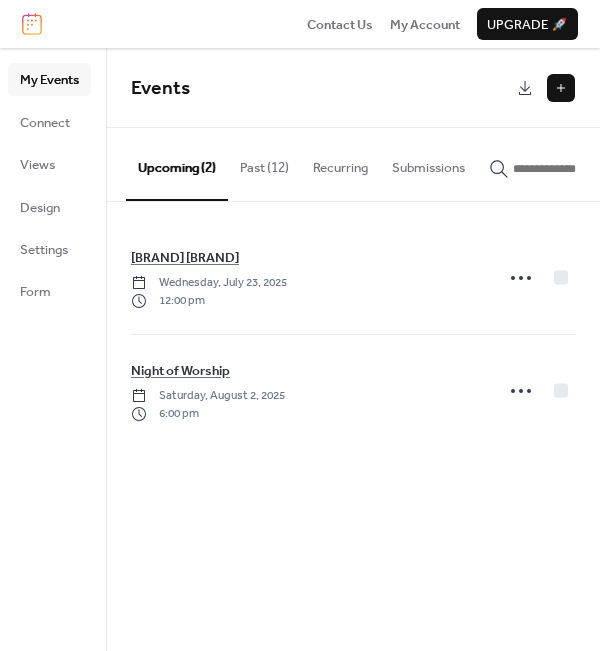 click at bounding box center [561, 88] 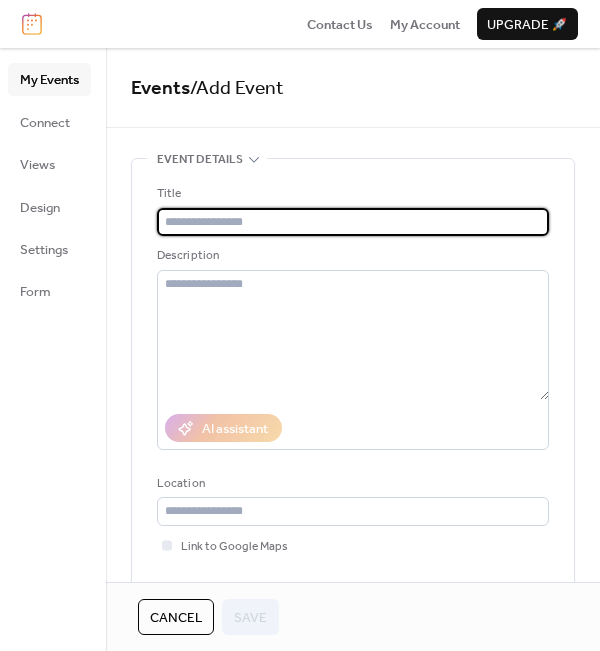type on "**********" 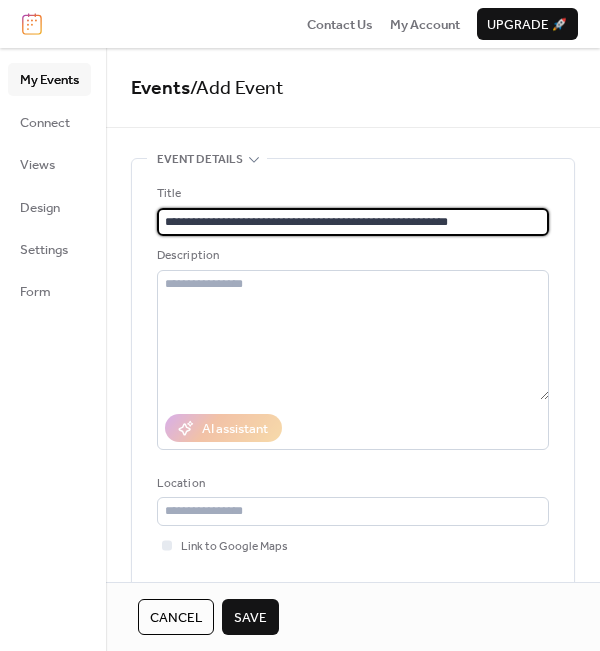 type 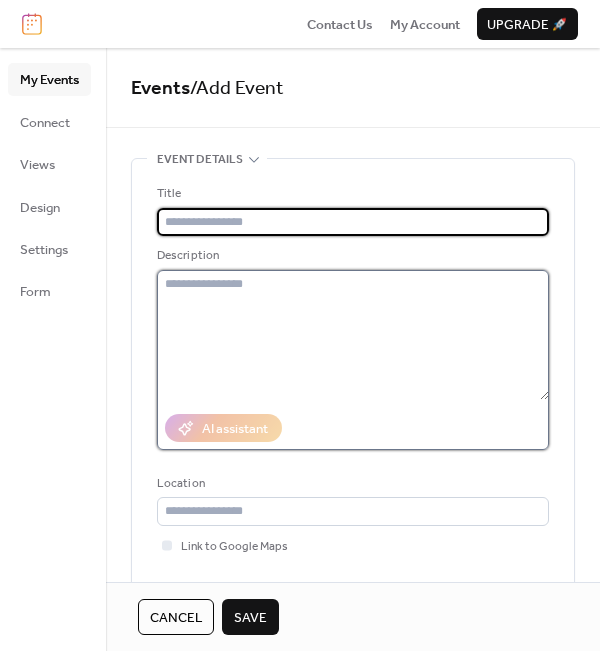 click at bounding box center [353, 335] 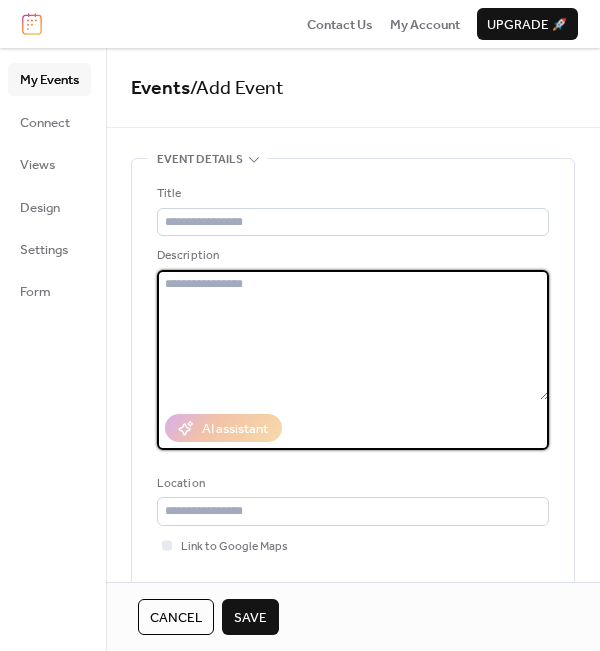 paste on "**********" 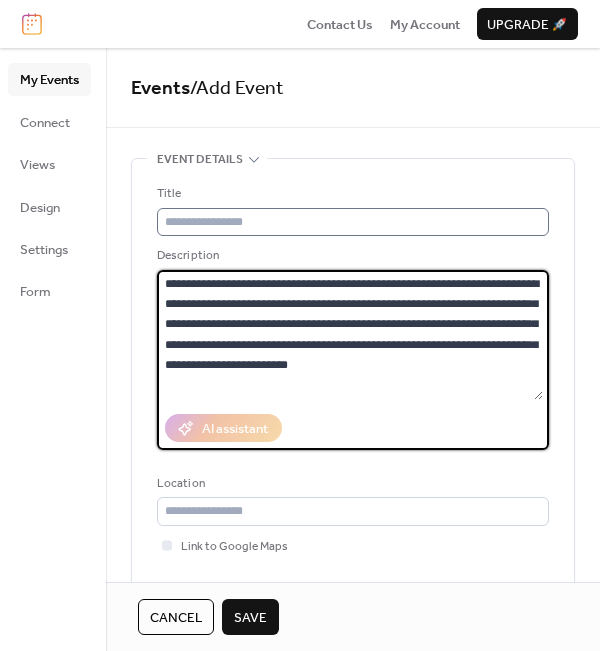type on "**********" 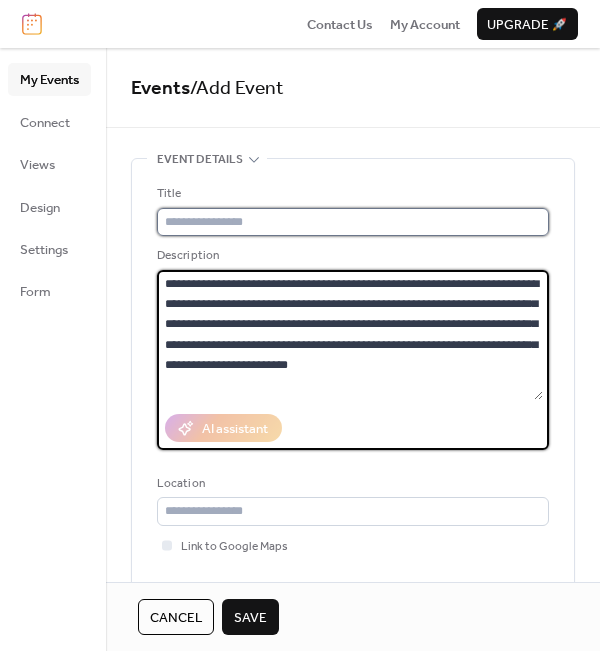 click at bounding box center (353, 222) 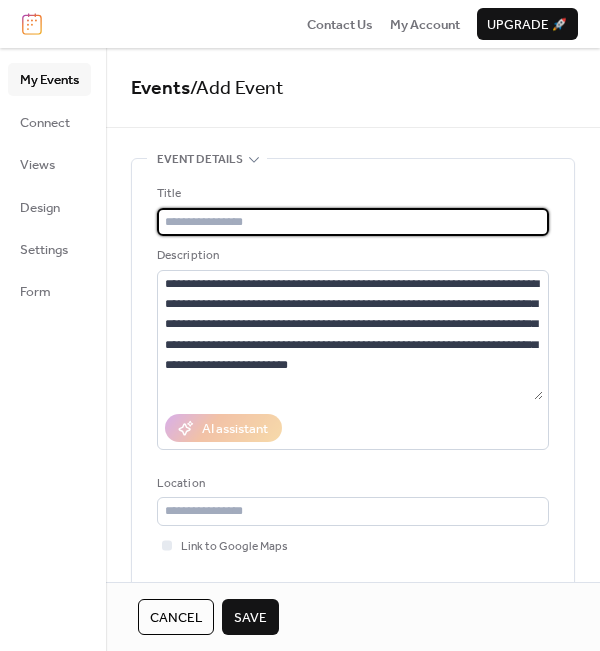 type on "*" 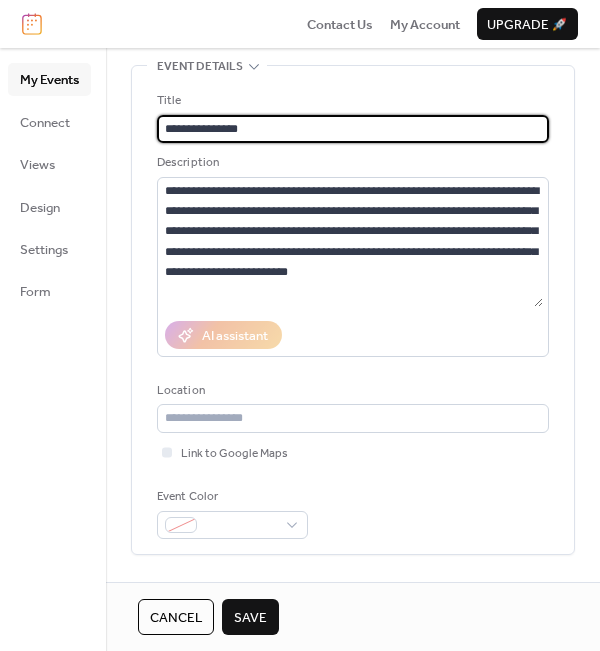 scroll, scrollTop: 100, scrollLeft: 0, axis: vertical 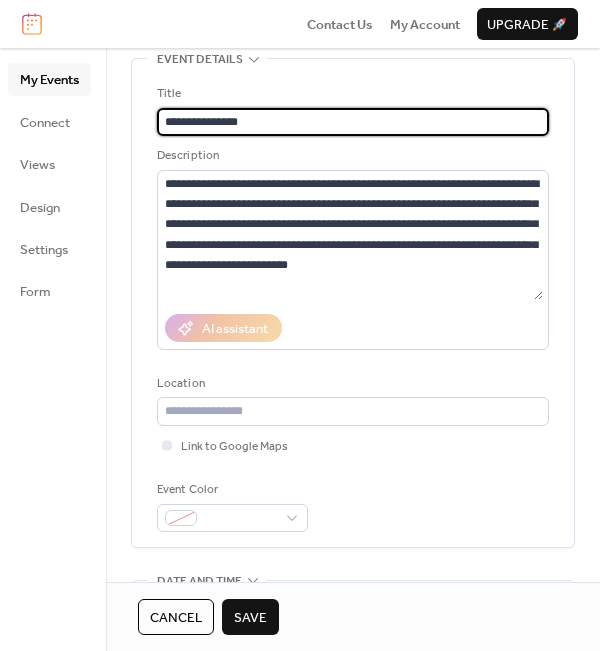 type on "**********" 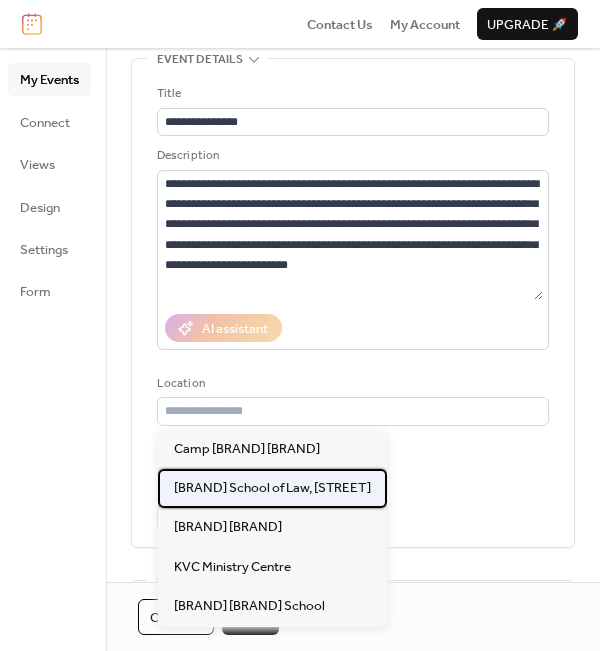 click on "[ORGANIZATION], [STREET]" at bounding box center [272, 488] 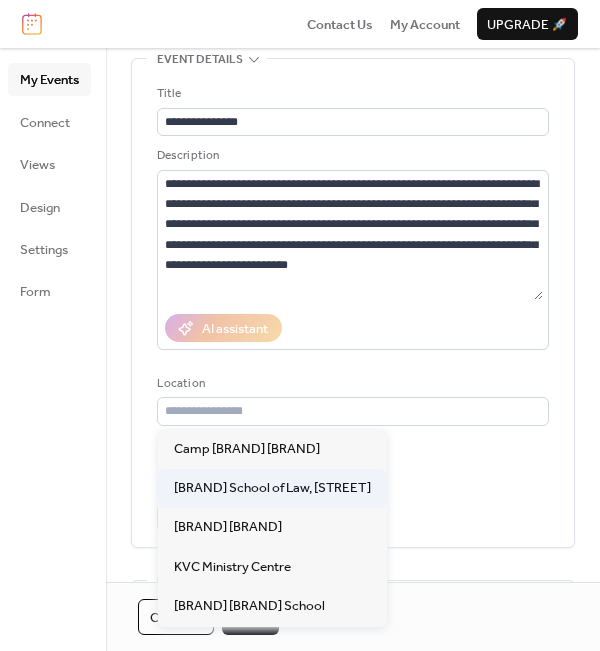 type on "**********" 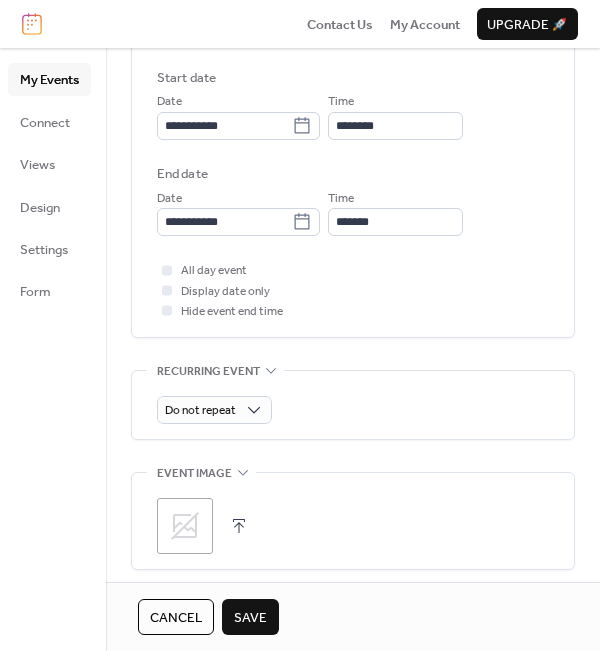 scroll, scrollTop: 700, scrollLeft: 0, axis: vertical 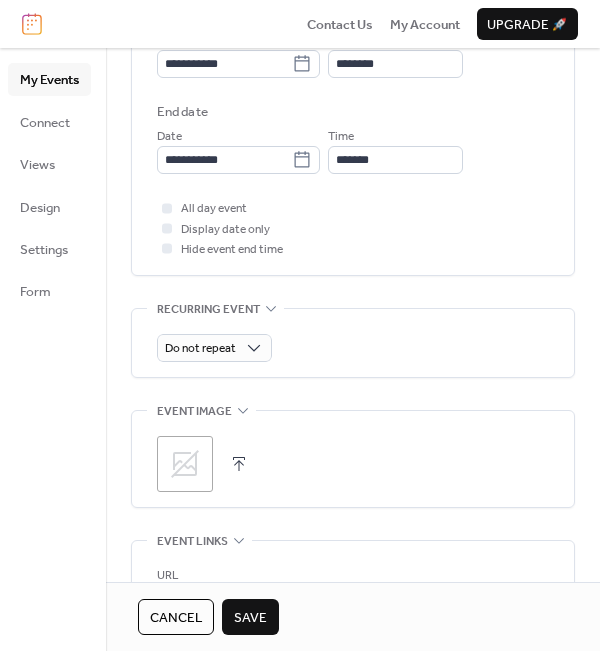 click 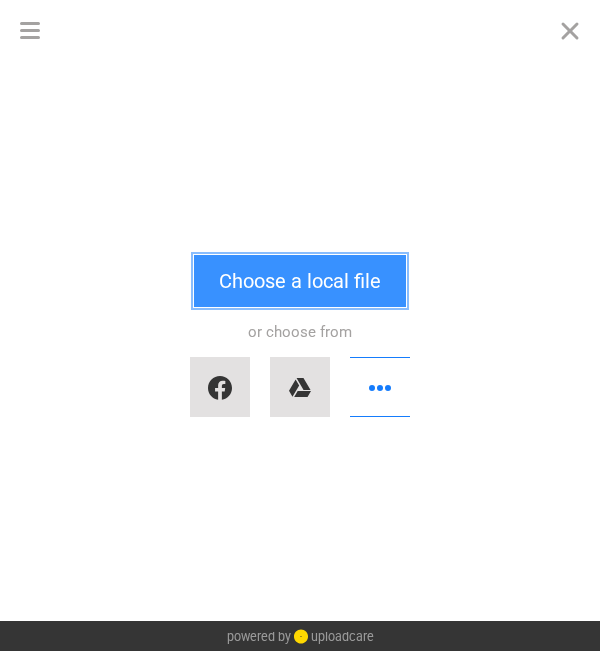 click on "Choose a local file" at bounding box center (300, 281) 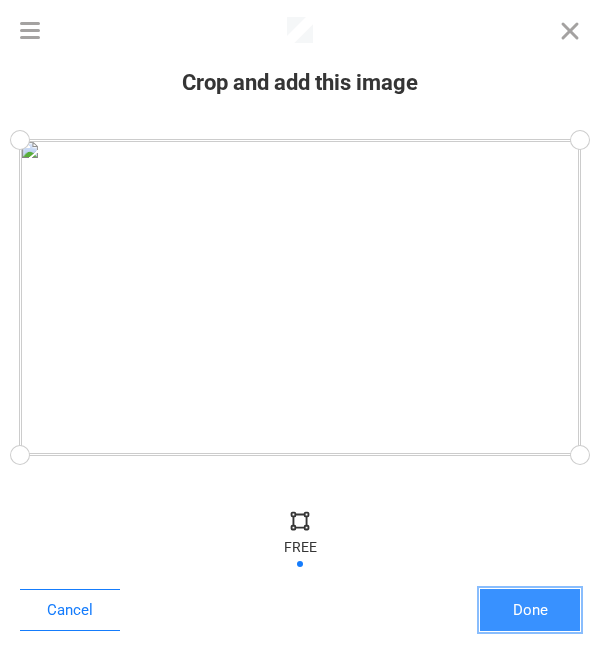 click on "Done" at bounding box center (530, 610) 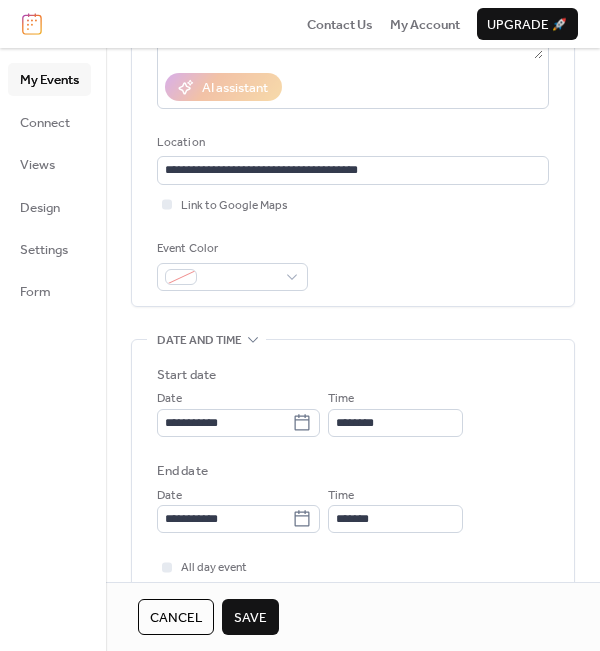 scroll, scrollTop: 400, scrollLeft: 0, axis: vertical 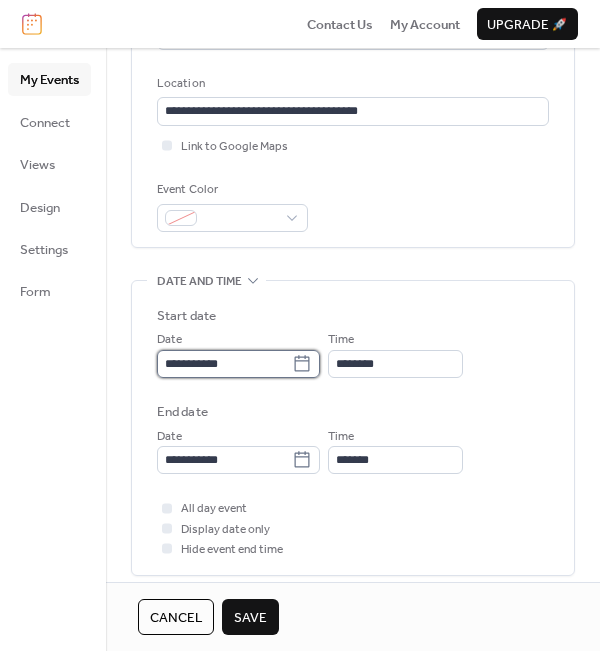 click on "**********" at bounding box center [224, 364] 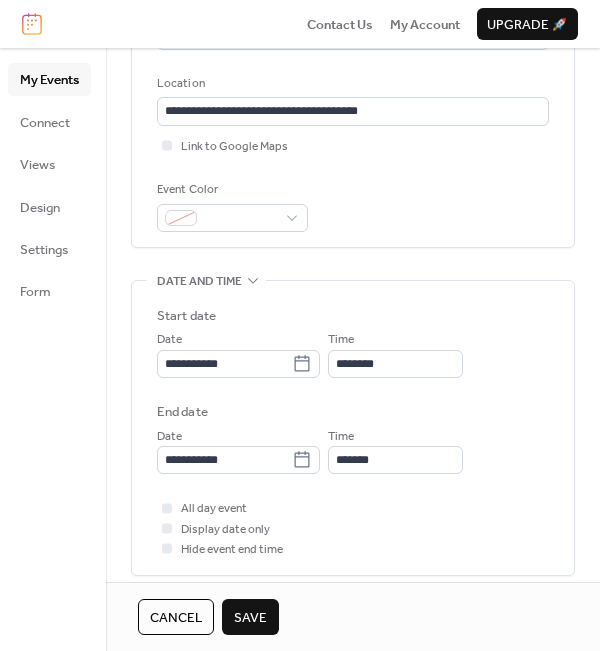 click on "**********" at bounding box center [353, 428] 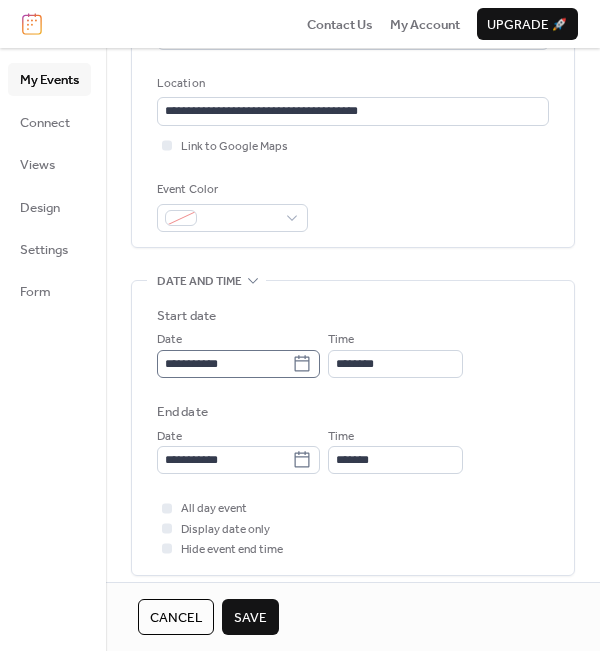 click 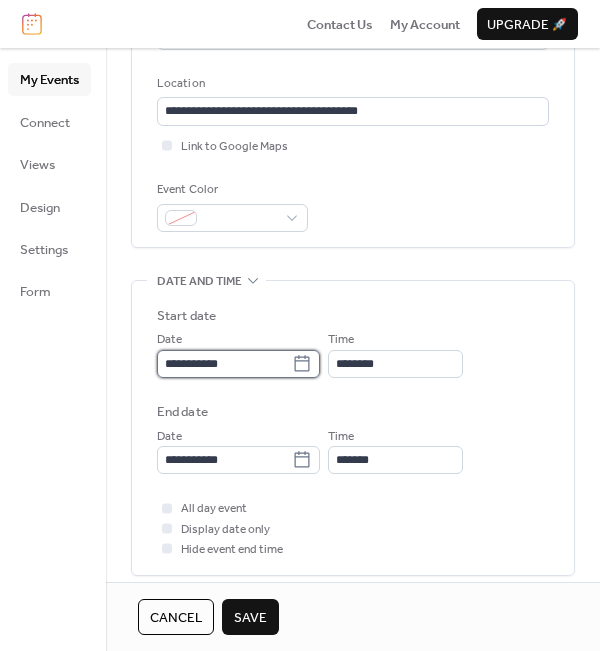click on "**********" at bounding box center [224, 364] 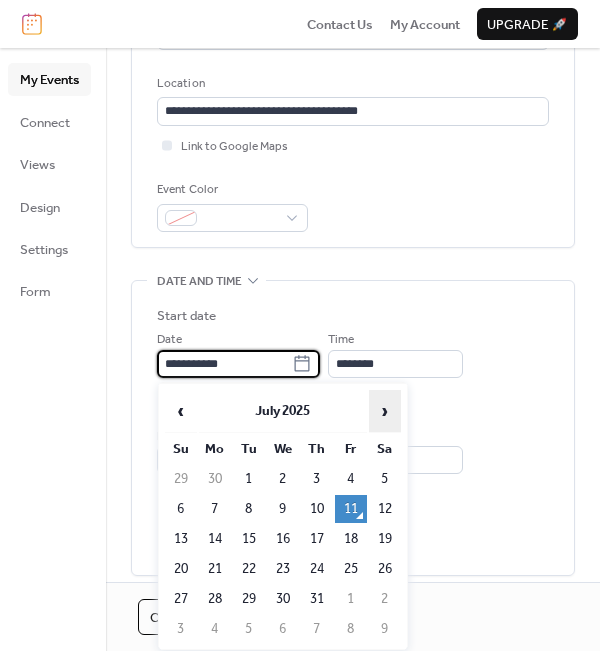 click on "›" at bounding box center [385, 411] 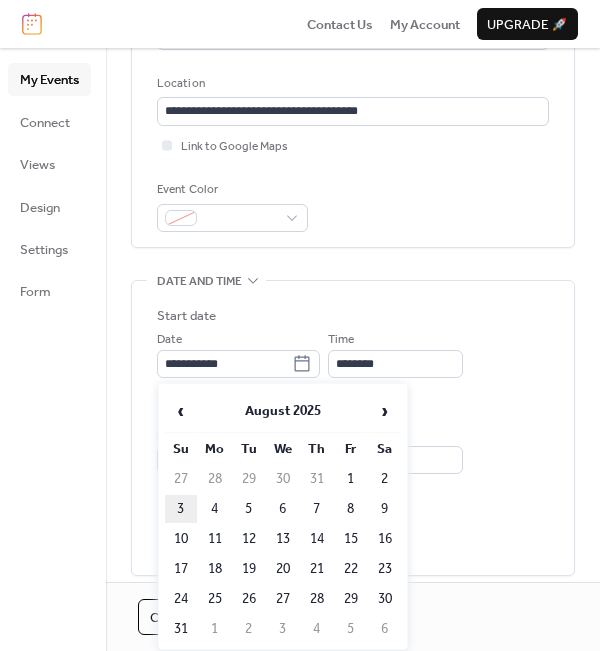 click on "3" at bounding box center [181, 509] 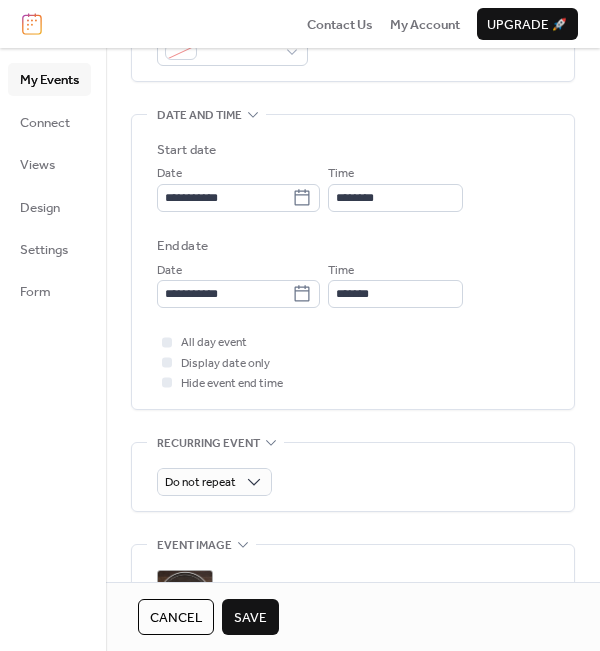scroll, scrollTop: 600, scrollLeft: 0, axis: vertical 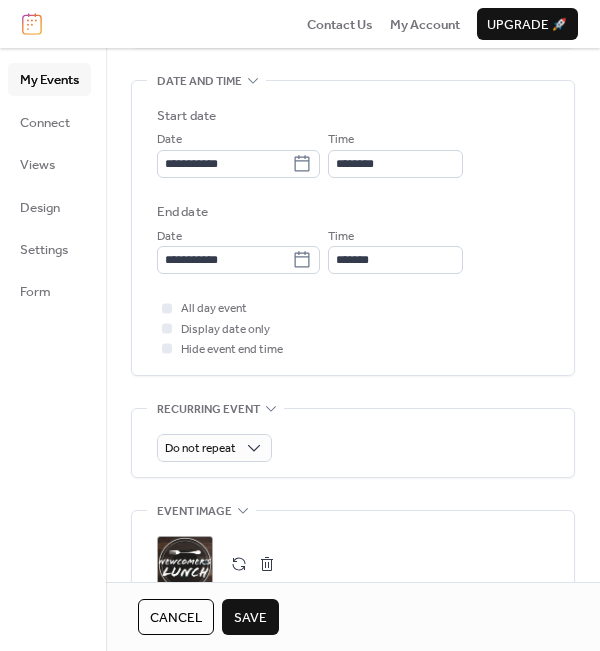 click on "Save" at bounding box center [250, 618] 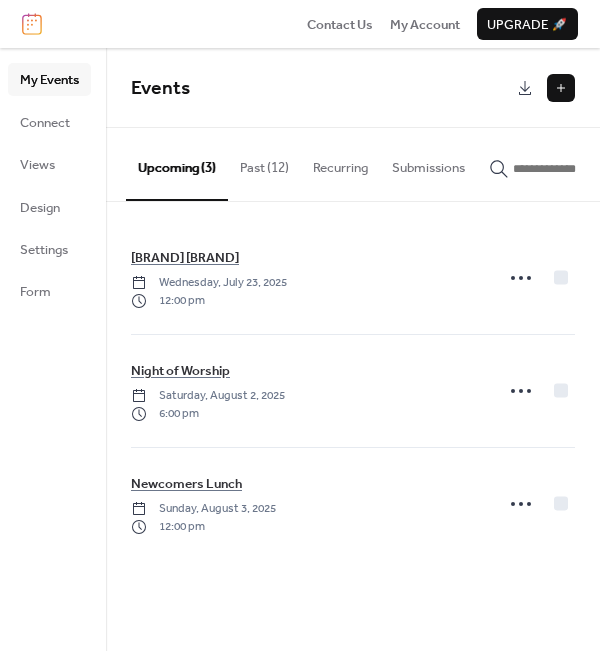 click at bounding box center (561, 88) 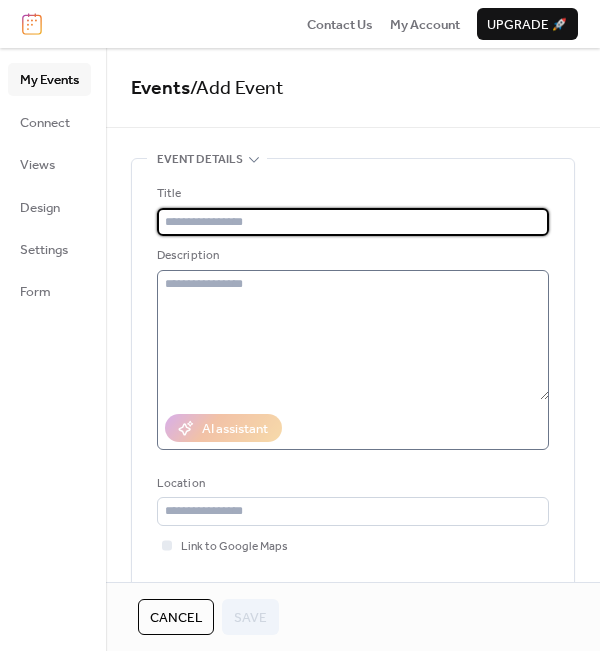 paste on "**********" 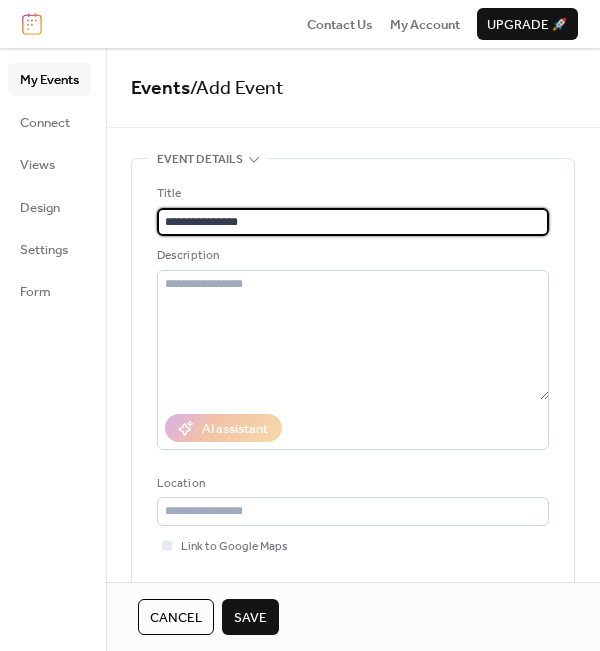 type on "**********" 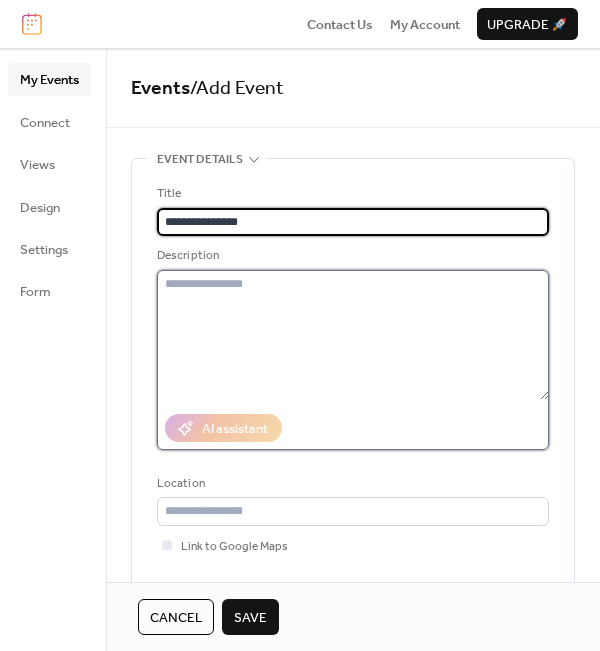 click at bounding box center [353, 335] 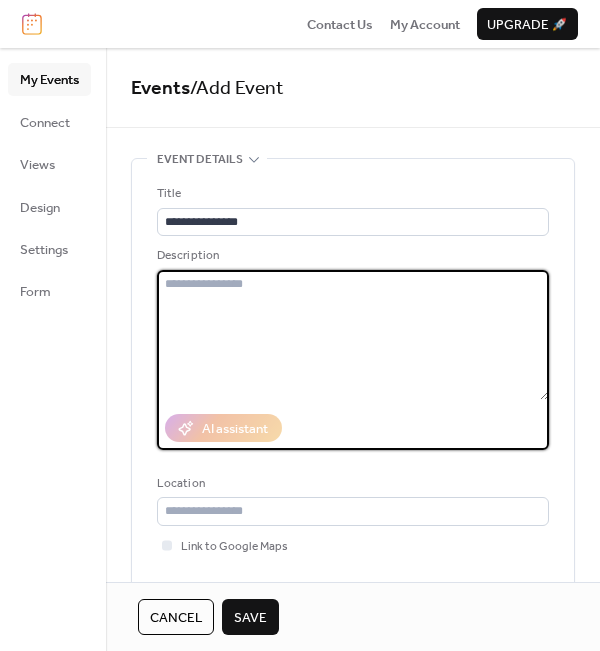 paste on "**********" 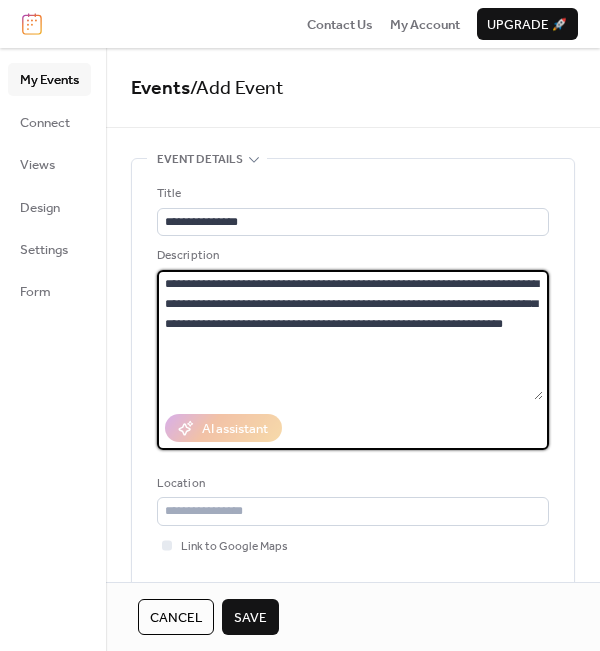 type on "**********" 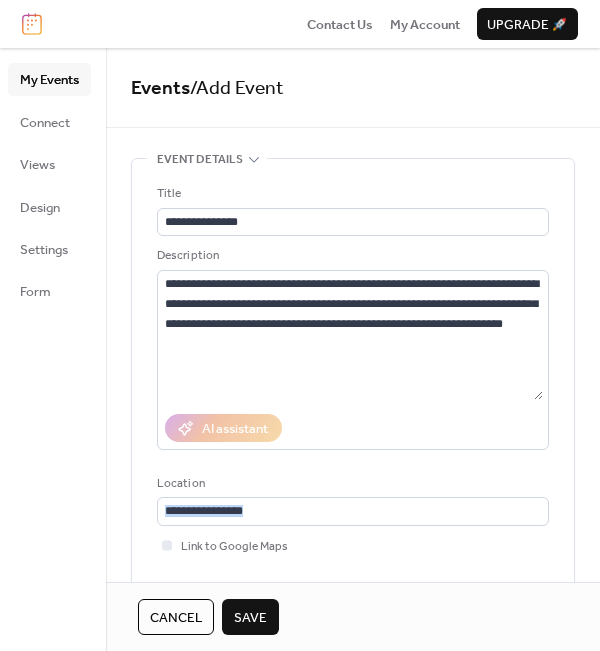 click on "**********" at bounding box center [353, 408] 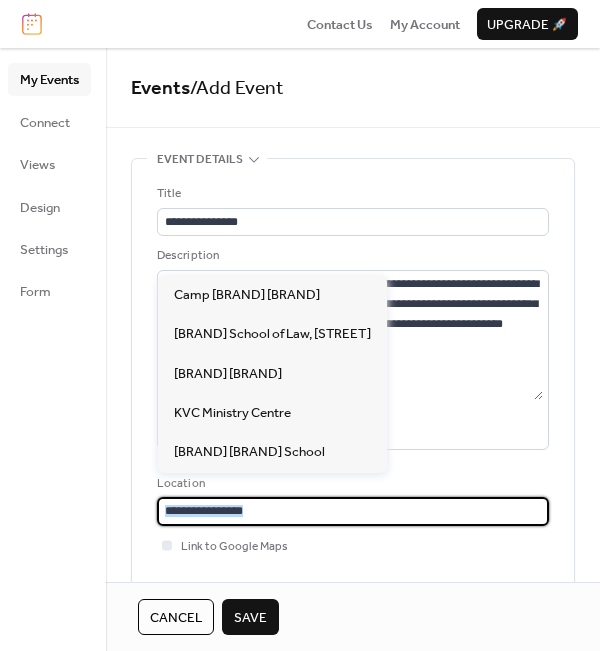 click at bounding box center [353, 511] 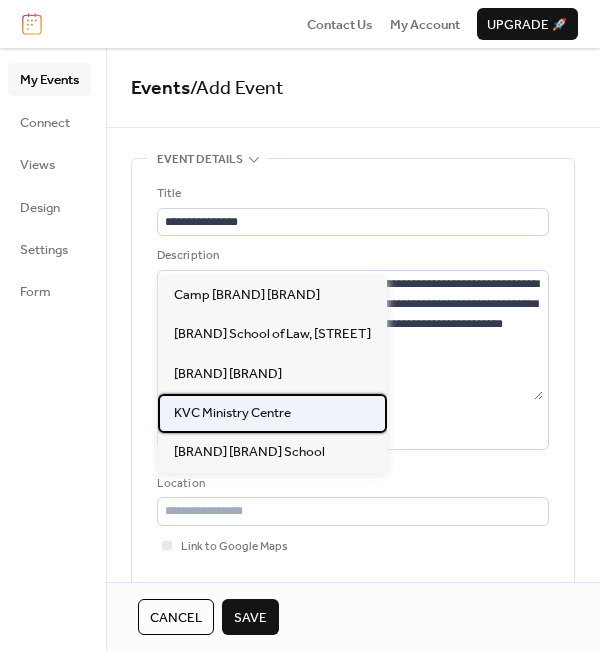 click on "KVC Ministry Centre" at bounding box center (232, 413) 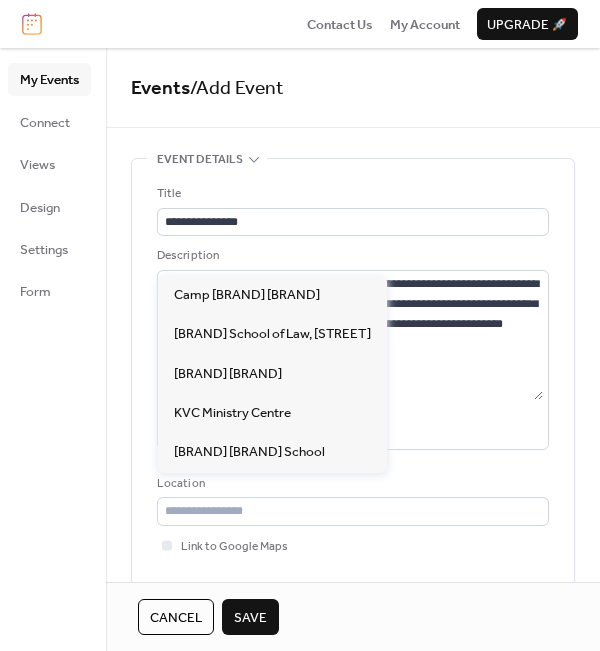 type on "**********" 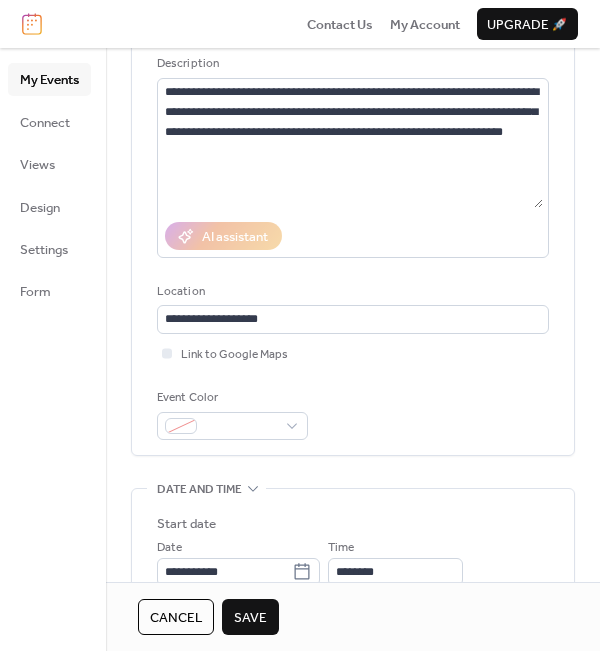 scroll, scrollTop: 200, scrollLeft: 0, axis: vertical 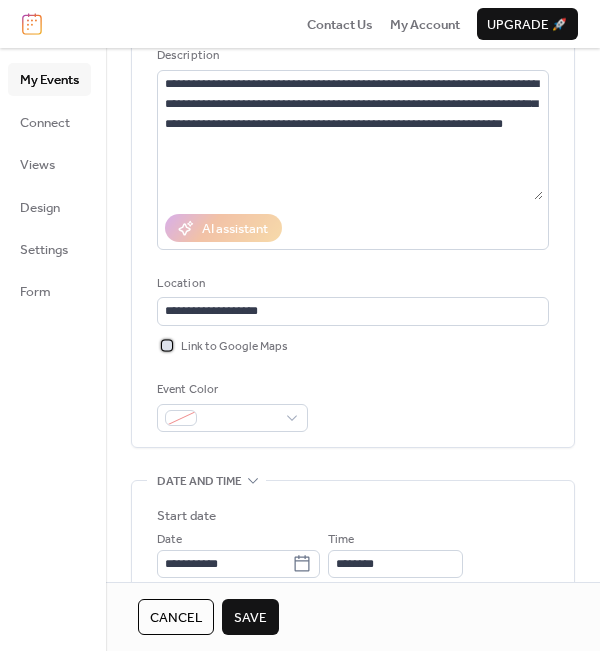 click at bounding box center [167, 345] 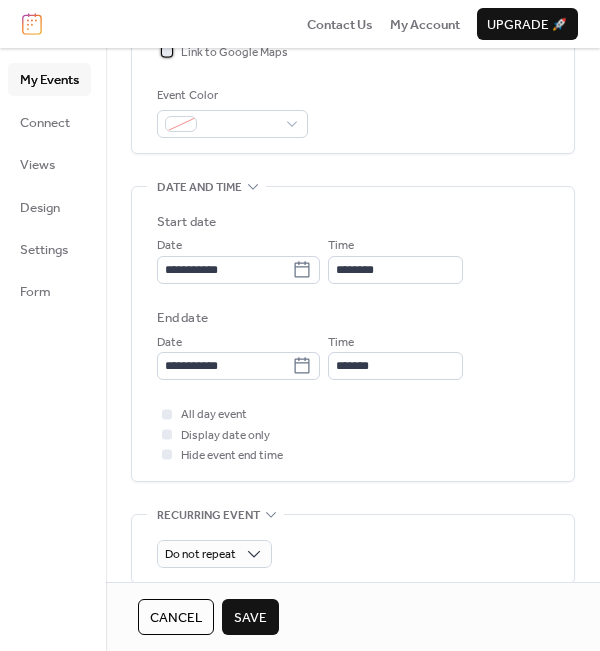 scroll, scrollTop: 500, scrollLeft: 0, axis: vertical 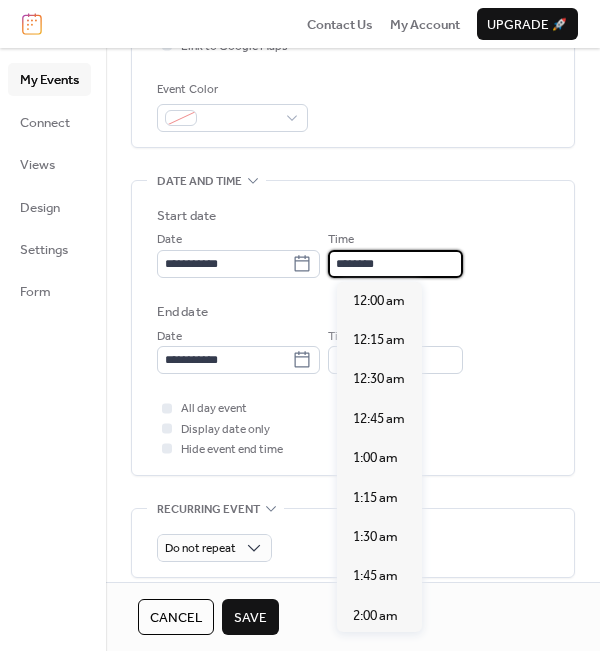 click on "********" at bounding box center [395, 264] 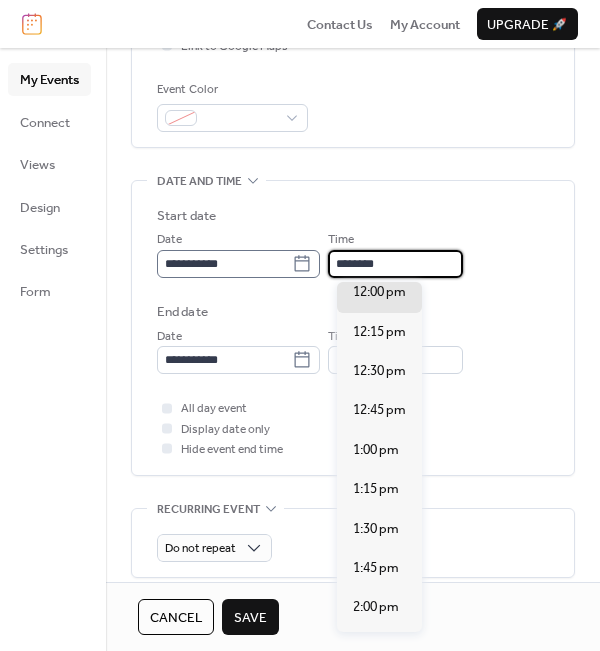 click 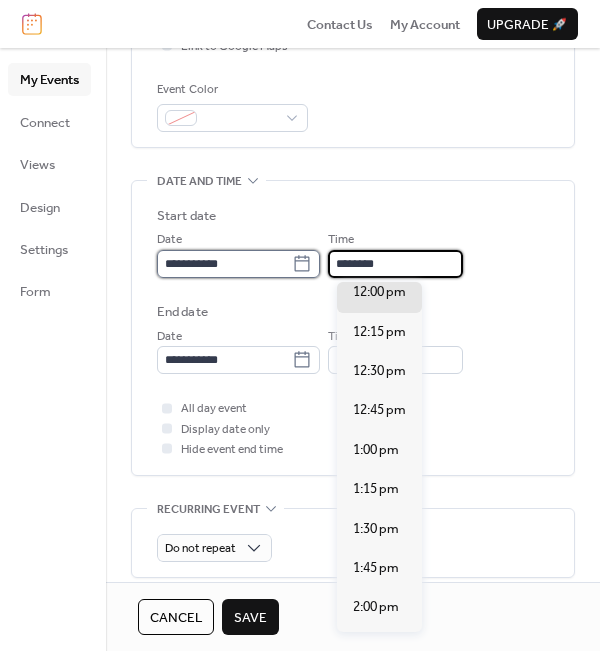 click on "**********" at bounding box center [224, 264] 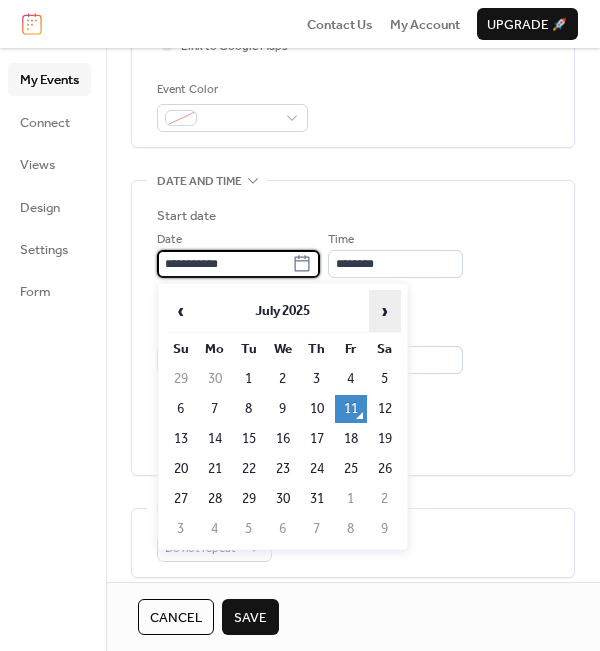 click on "›" at bounding box center (385, 311) 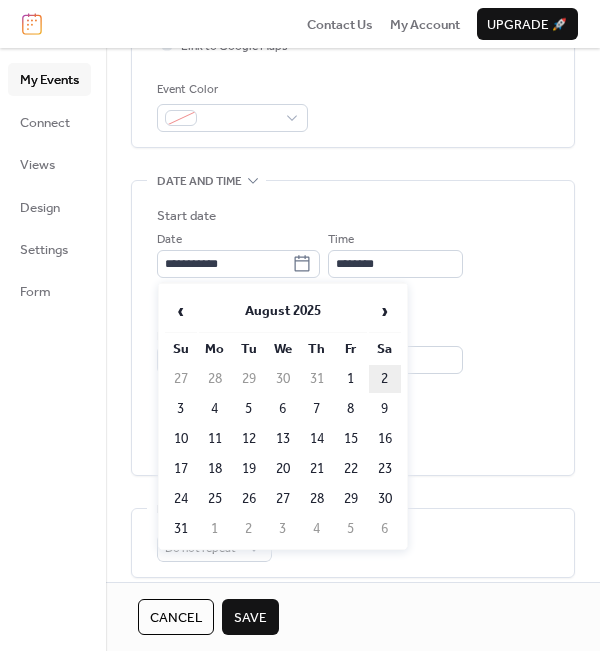 click on "2" at bounding box center [385, 379] 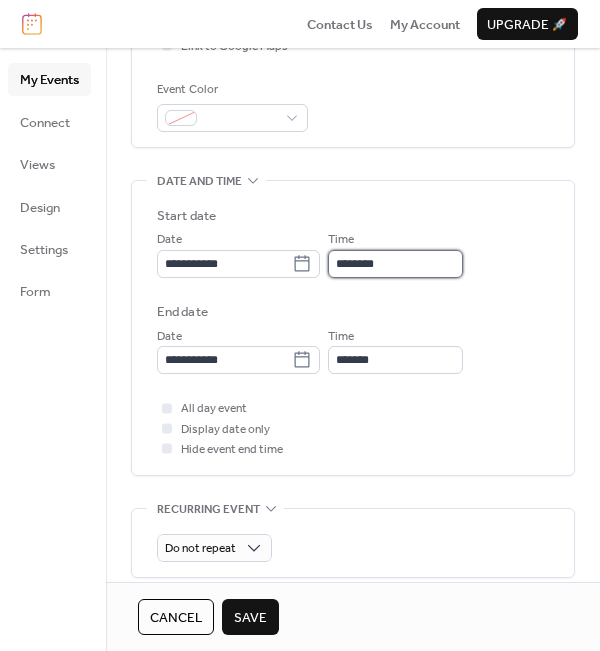 click on "********" at bounding box center (395, 264) 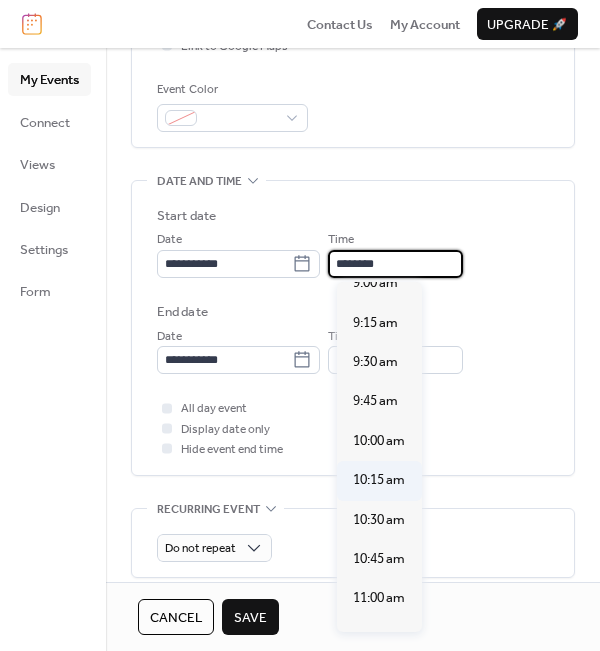 scroll, scrollTop: 1300, scrollLeft: 0, axis: vertical 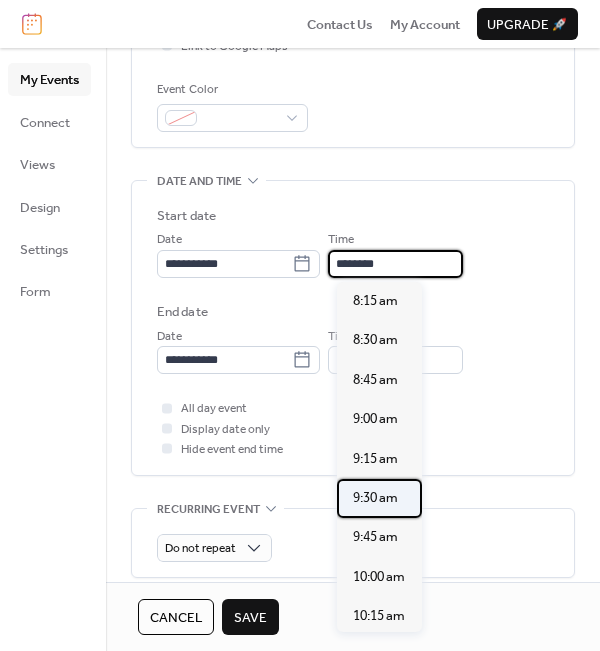 click on "9:30 am" at bounding box center (375, 498) 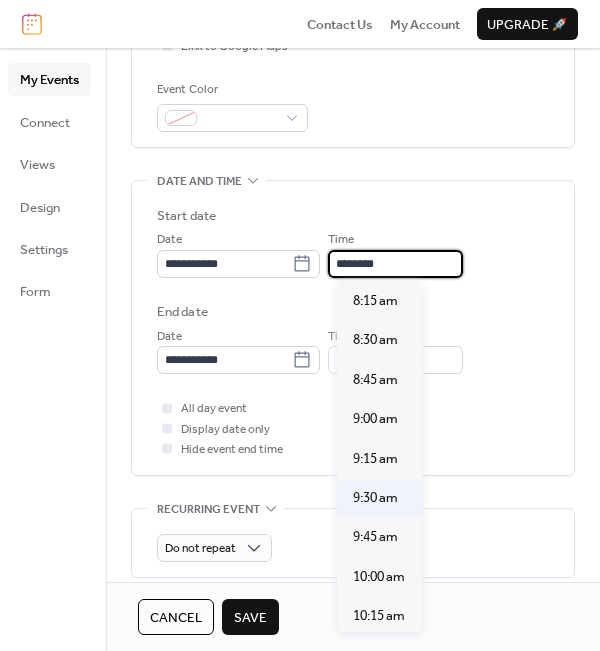 type on "*******" 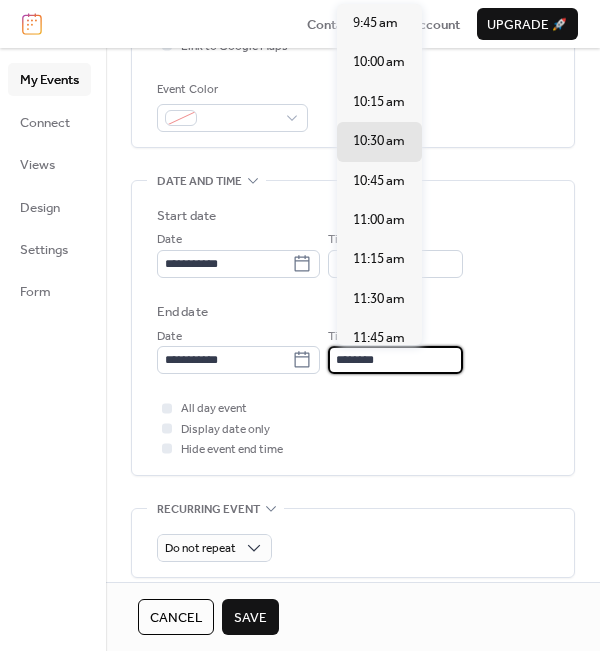 click on "********" at bounding box center [395, 360] 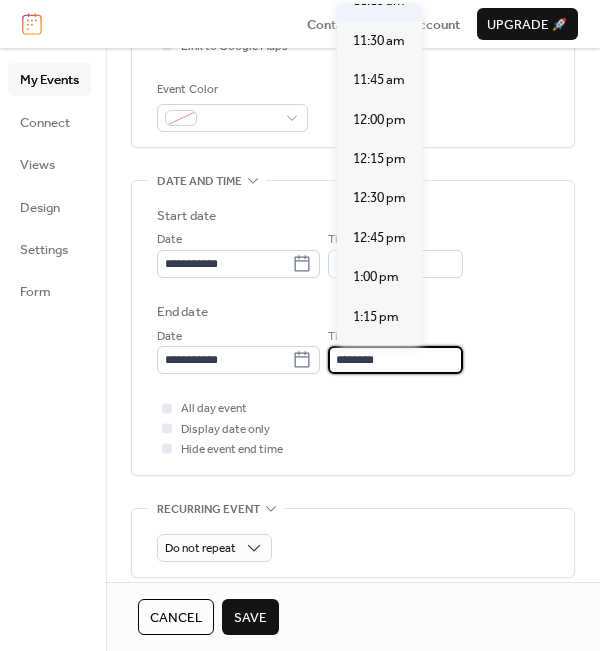 scroll, scrollTop: 300, scrollLeft: 0, axis: vertical 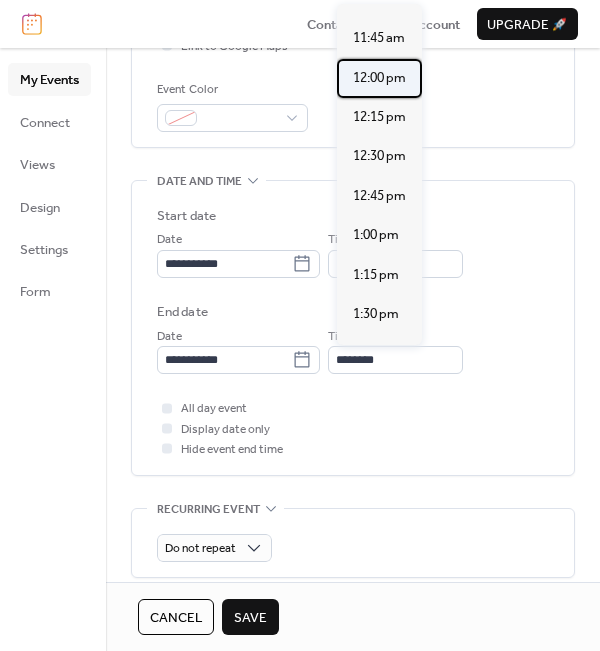 click on "12:00 pm" at bounding box center [379, 78] 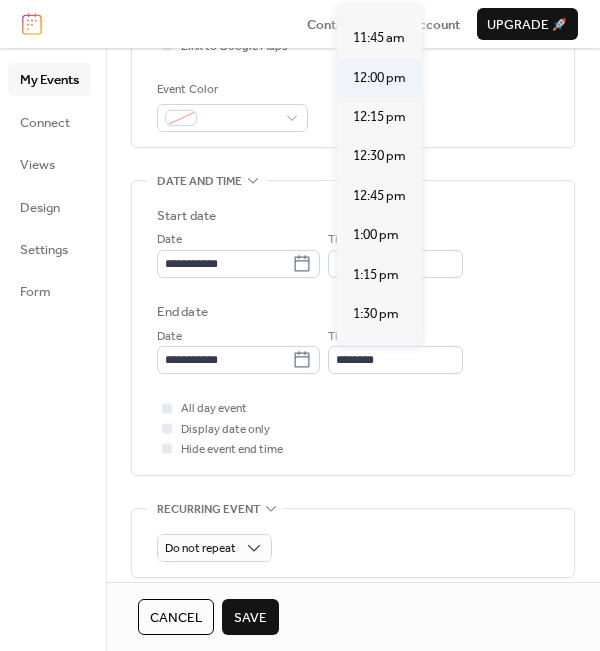 type on "********" 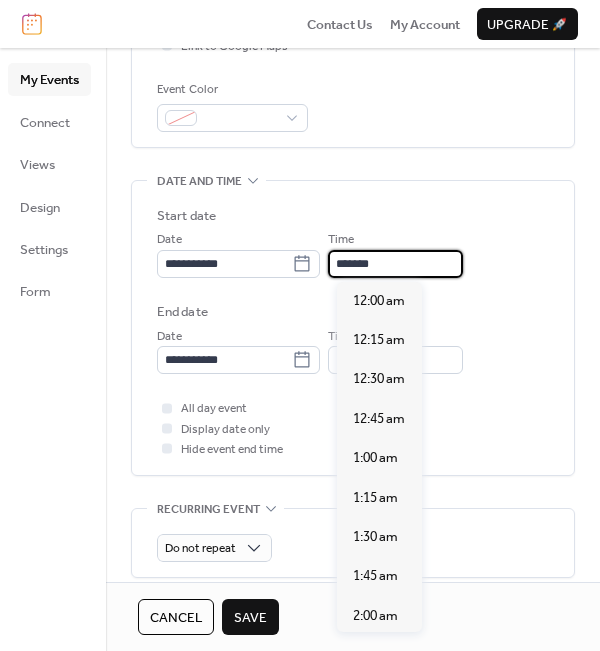 click on "*******" at bounding box center [395, 264] 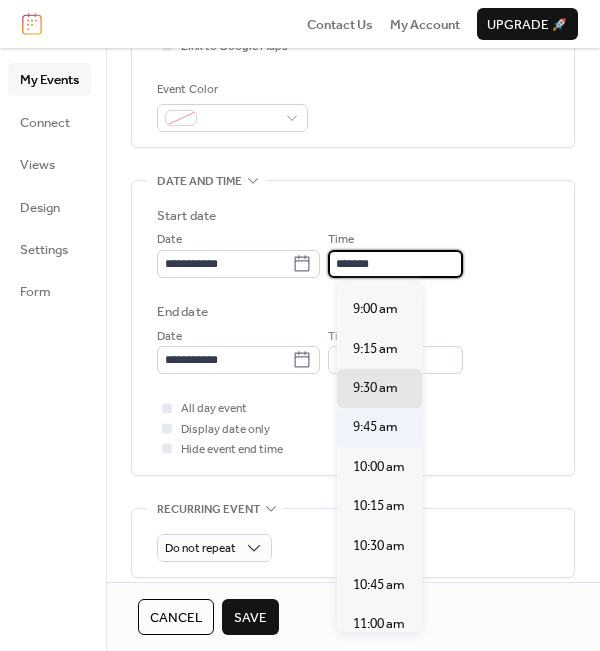scroll, scrollTop: 1404, scrollLeft: 0, axis: vertical 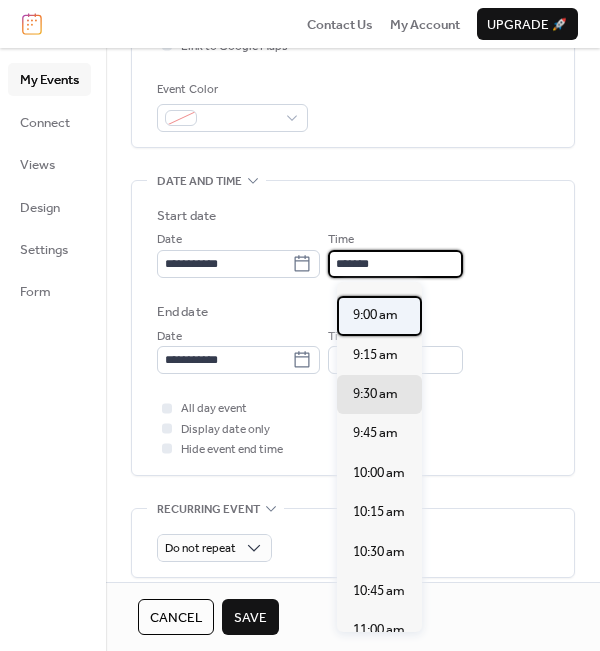 click on "9:00 am" at bounding box center (375, 315) 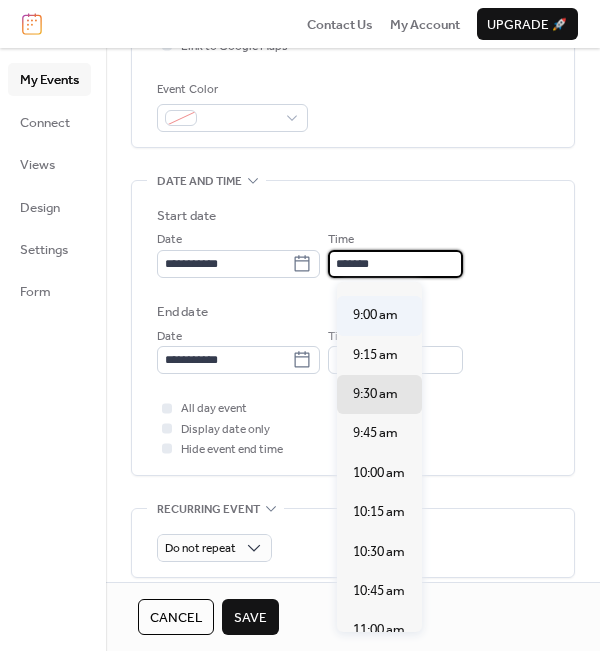 type on "*******" 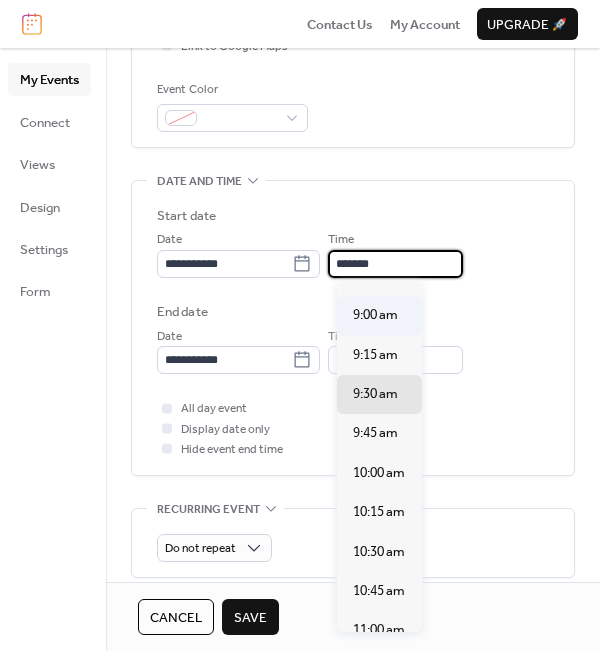 type on "********" 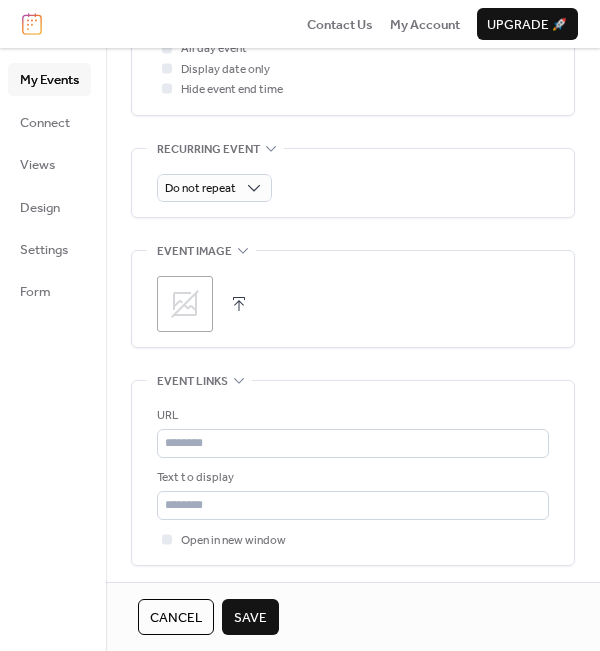 scroll, scrollTop: 900, scrollLeft: 0, axis: vertical 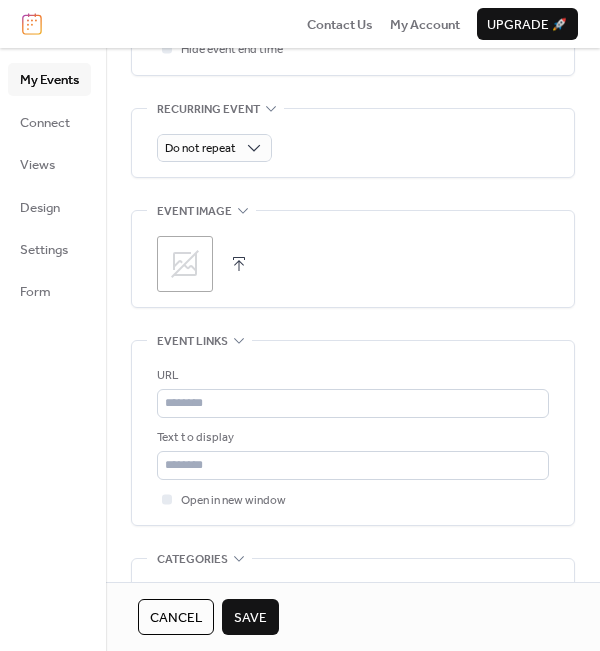 click 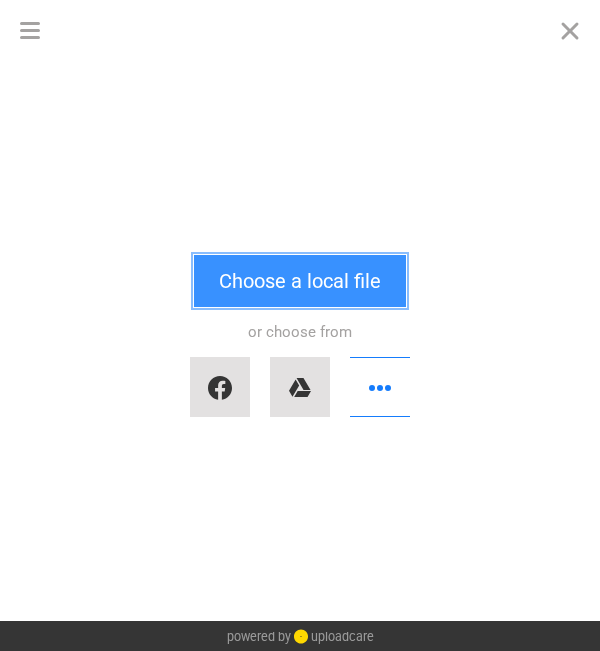 click on "Choose a local file" at bounding box center (300, 281) 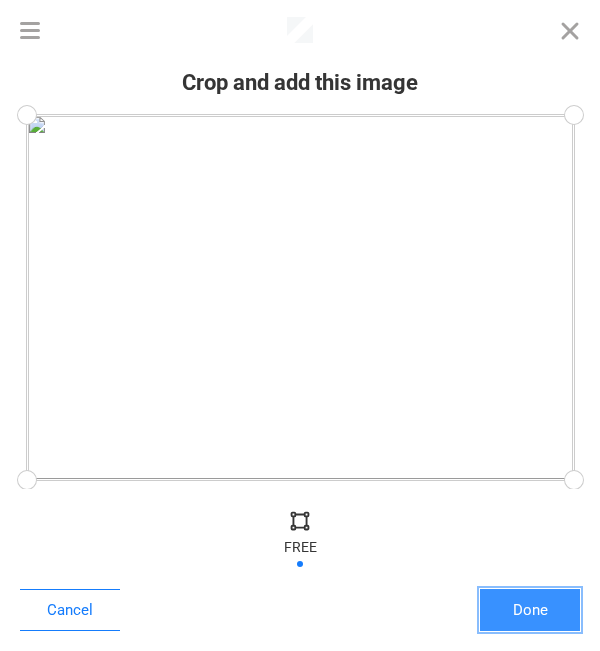 click on "Done" at bounding box center [530, 610] 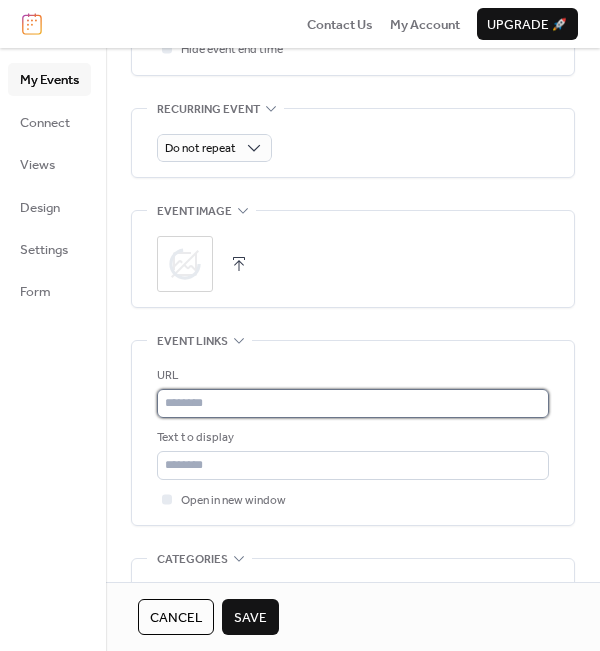 click at bounding box center [353, 403] 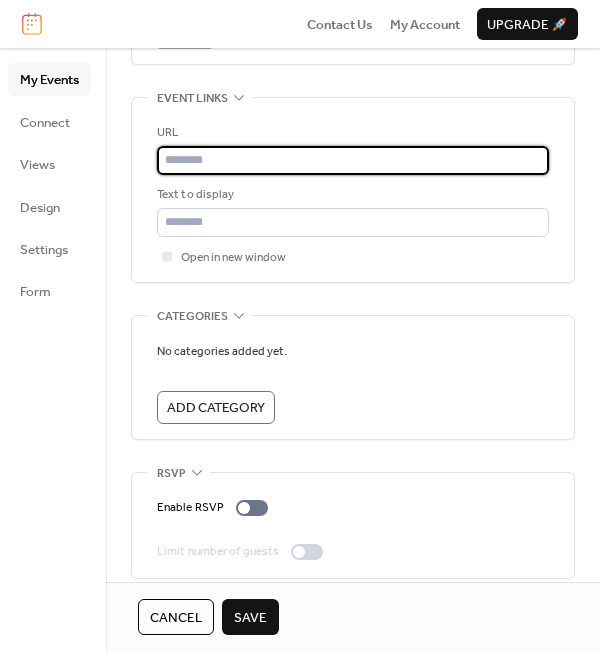 scroll, scrollTop: 1157, scrollLeft: 0, axis: vertical 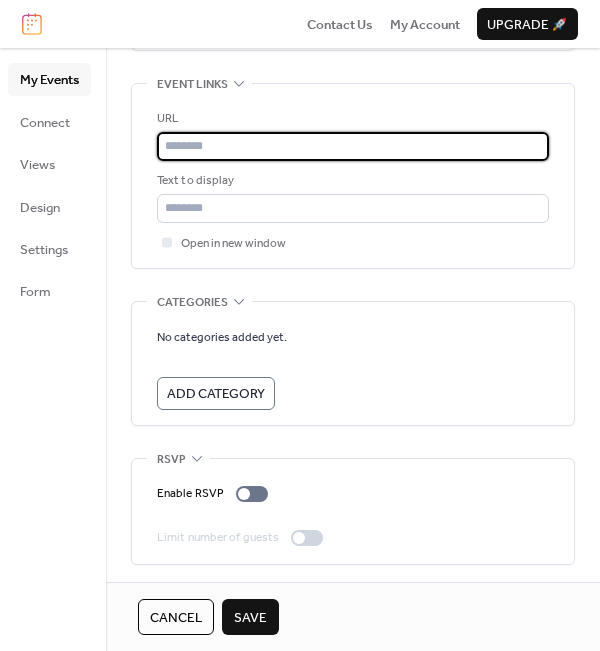 click at bounding box center (353, 146) 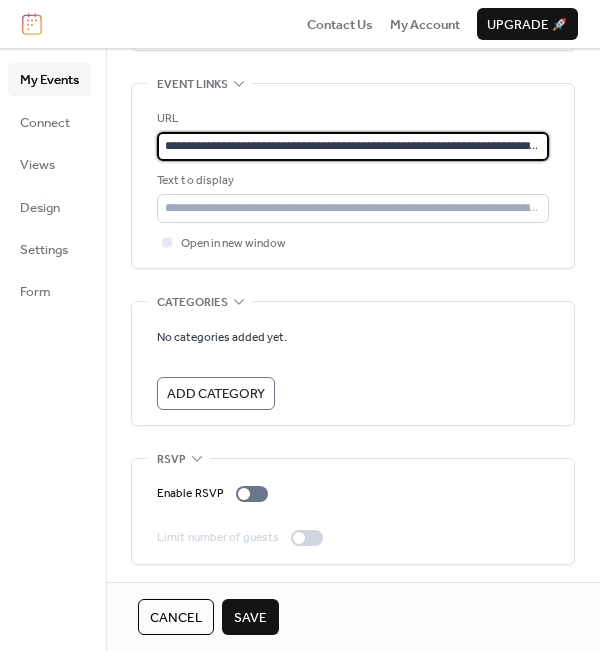 click on "**********" at bounding box center (353, 146) 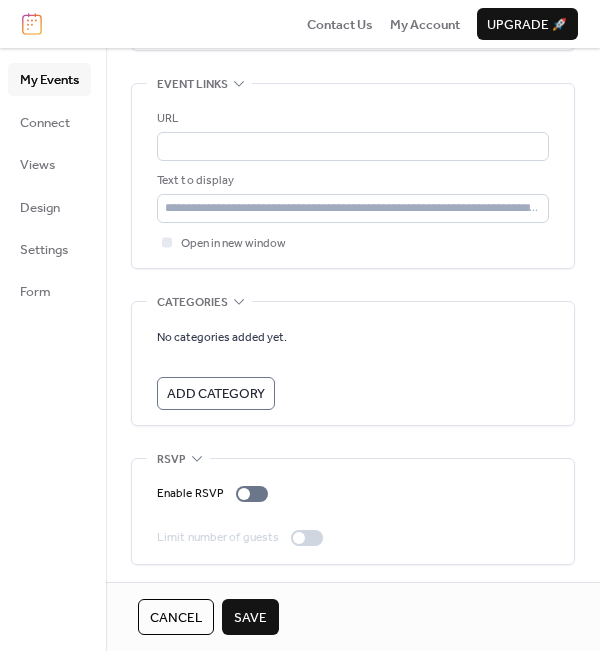 scroll, scrollTop: 0, scrollLeft: 0, axis: both 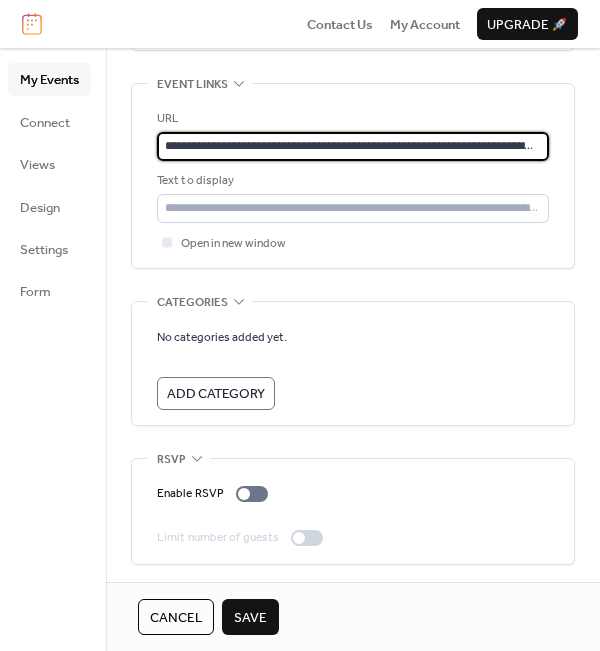 paste 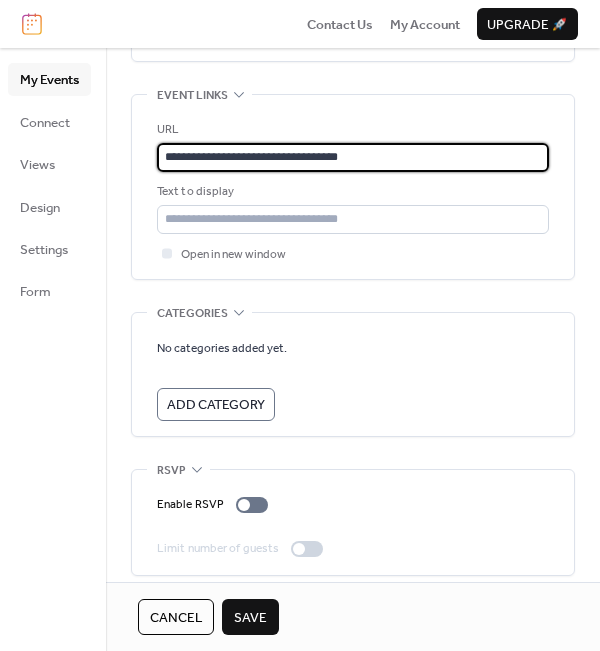 scroll, scrollTop: 1157, scrollLeft: 0, axis: vertical 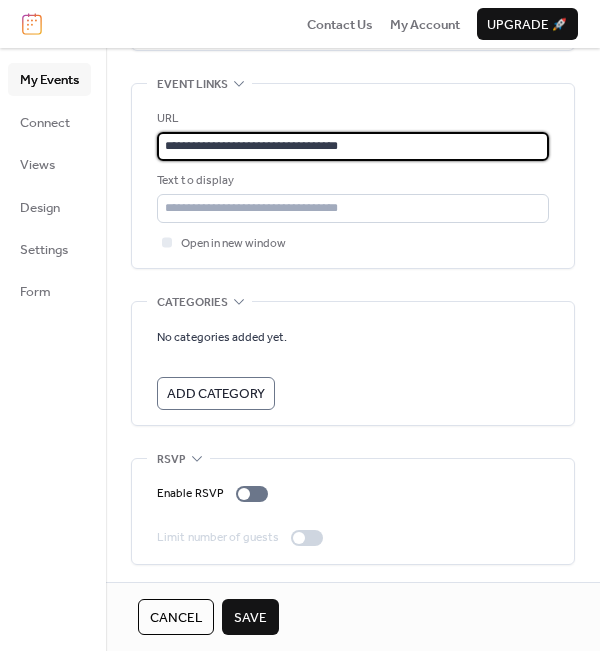 type on "**********" 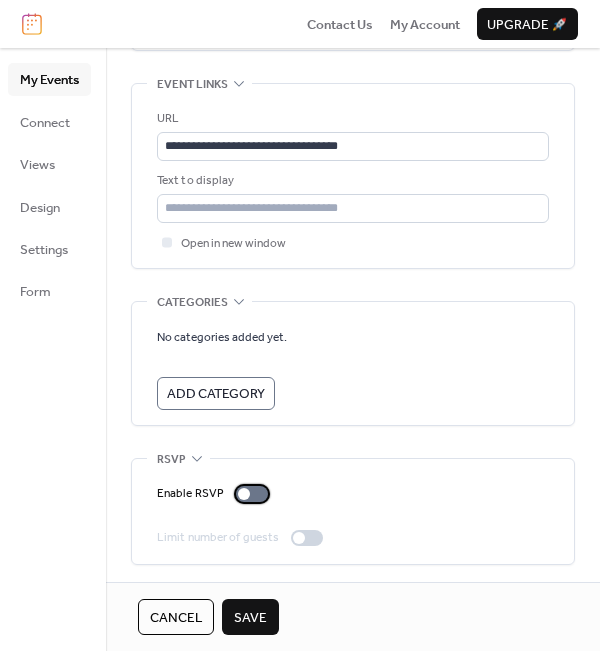 click at bounding box center [252, 494] 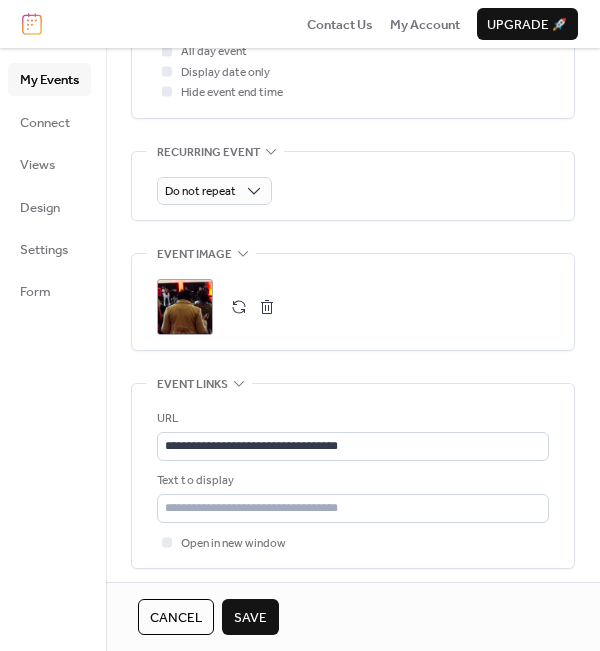 scroll, scrollTop: 1100, scrollLeft: 0, axis: vertical 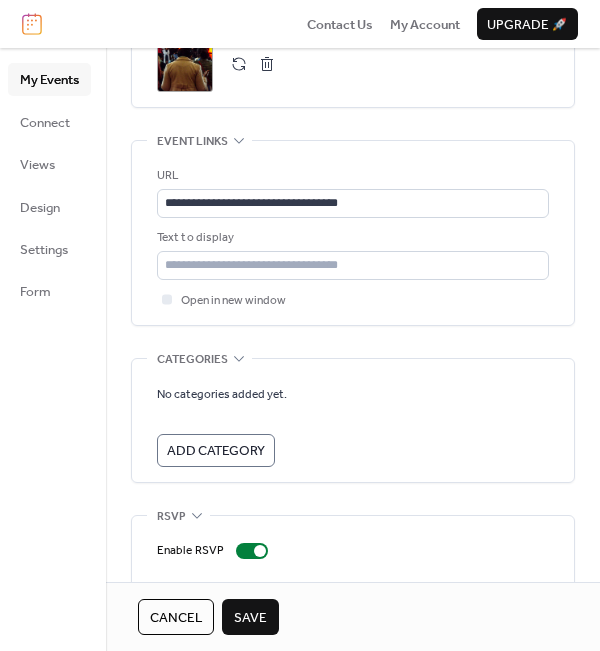 click on "Save" at bounding box center [250, 618] 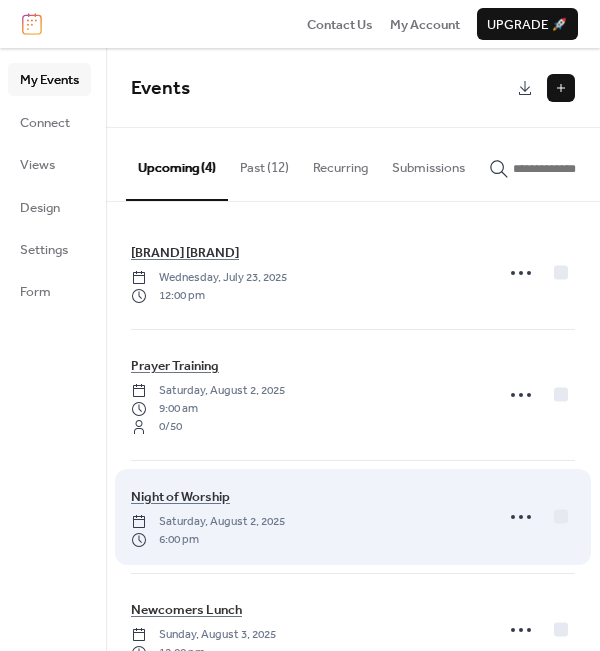 scroll, scrollTop: 0, scrollLeft: 0, axis: both 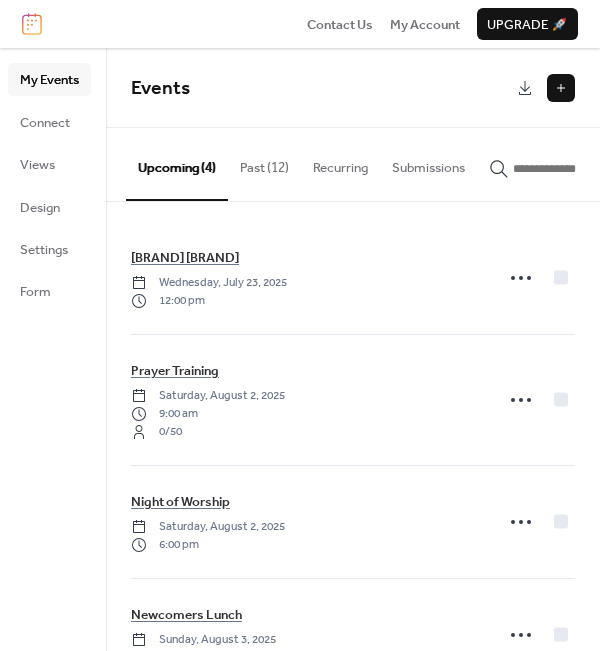 click at bounding box center [561, 88] 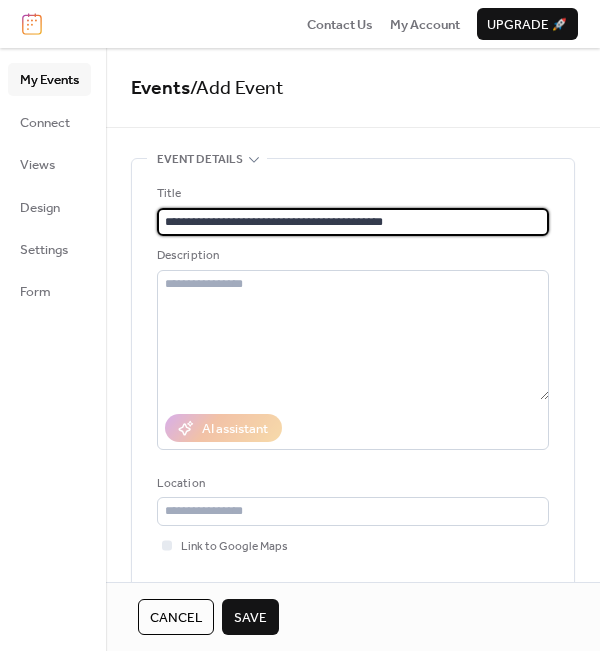 type on "**********" 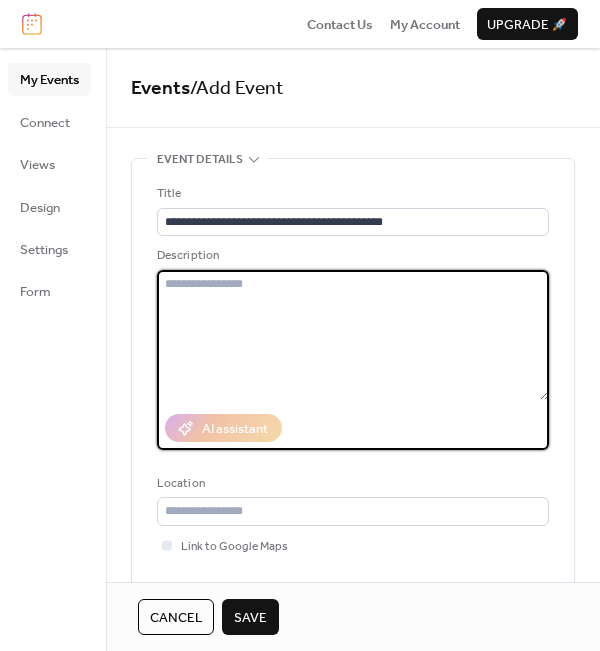 click at bounding box center (353, 335) 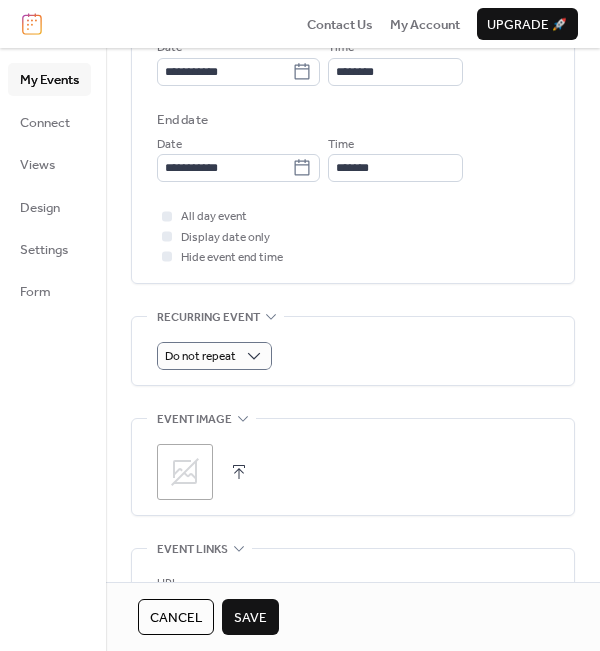 scroll, scrollTop: 700, scrollLeft: 0, axis: vertical 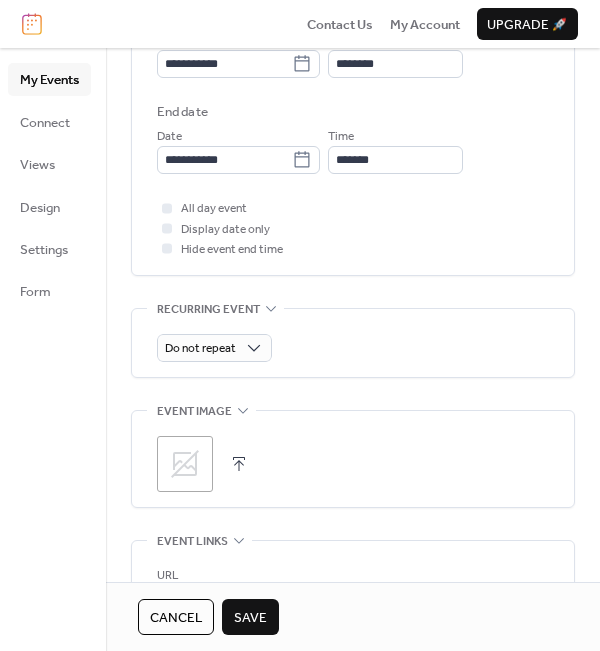 type on "**********" 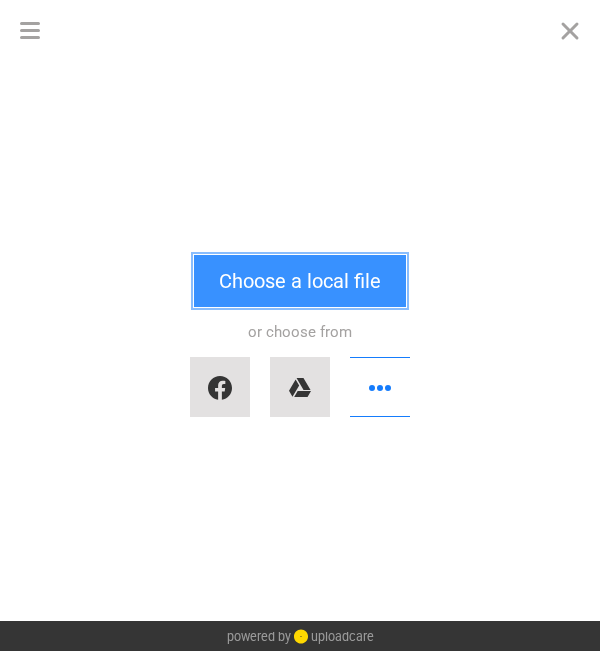click on "Choose a local file" at bounding box center (300, 281) 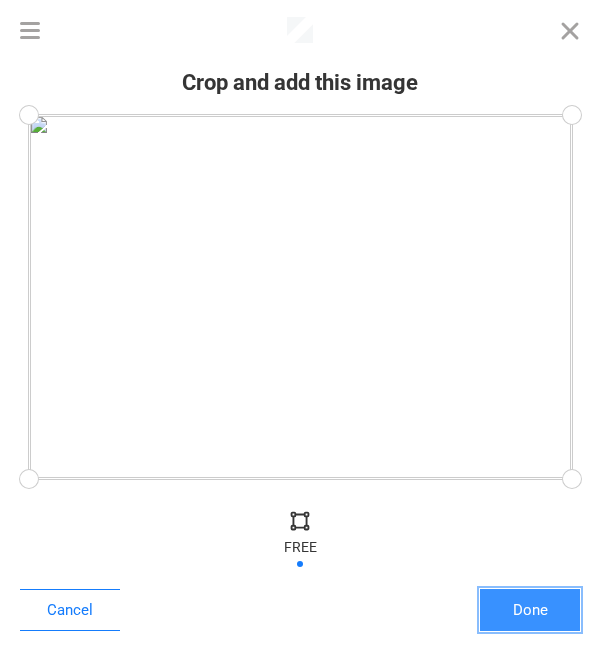 drag, startPoint x: 528, startPoint y: 612, endPoint x: 454, endPoint y: 584, distance: 79.12016 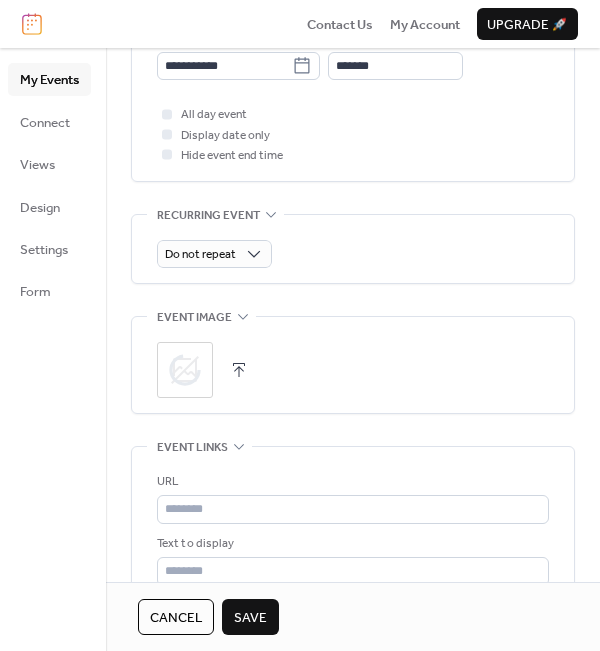 scroll, scrollTop: 800, scrollLeft: 0, axis: vertical 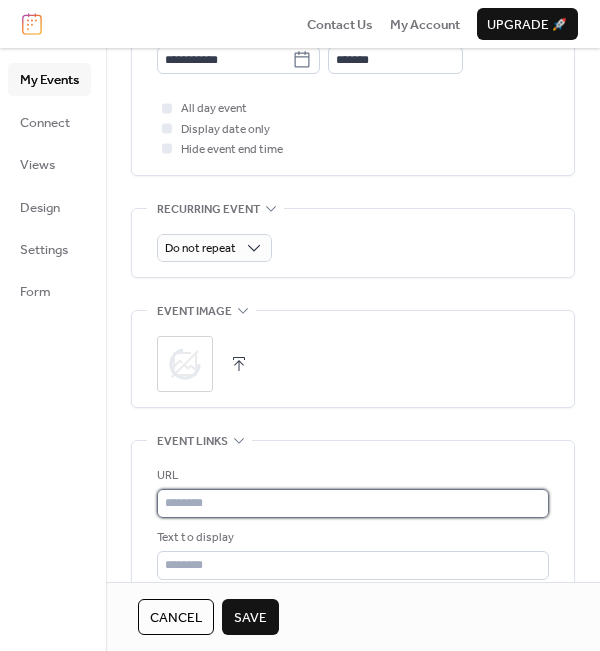 click at bounding box center (353, 503) 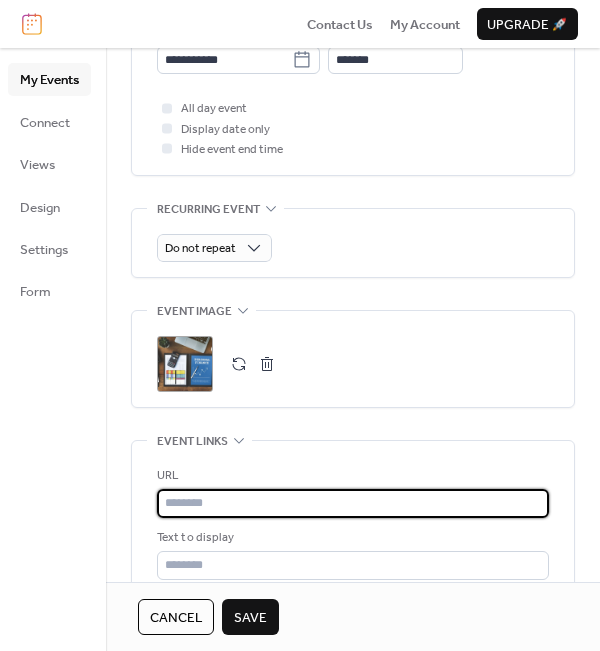 click at bounding box center [353, 503] 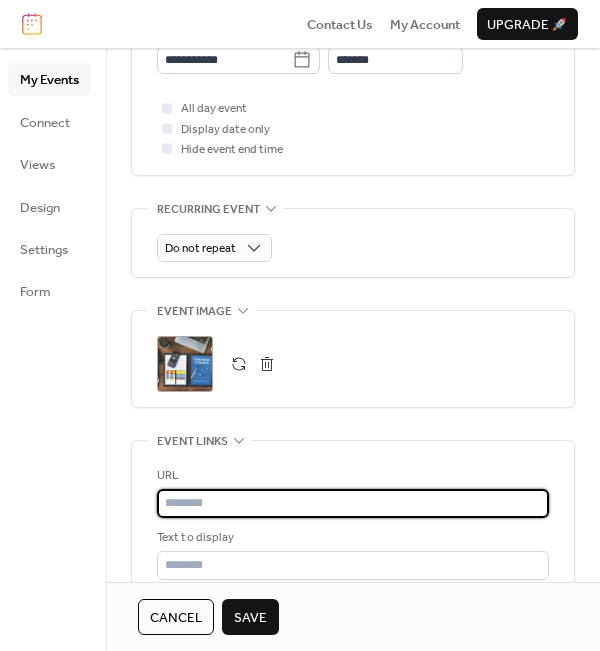 type on "**********" 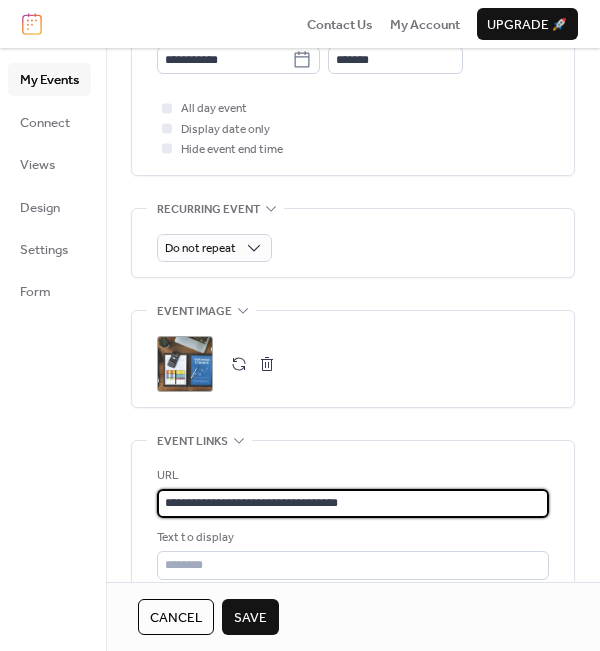 type on "**********" 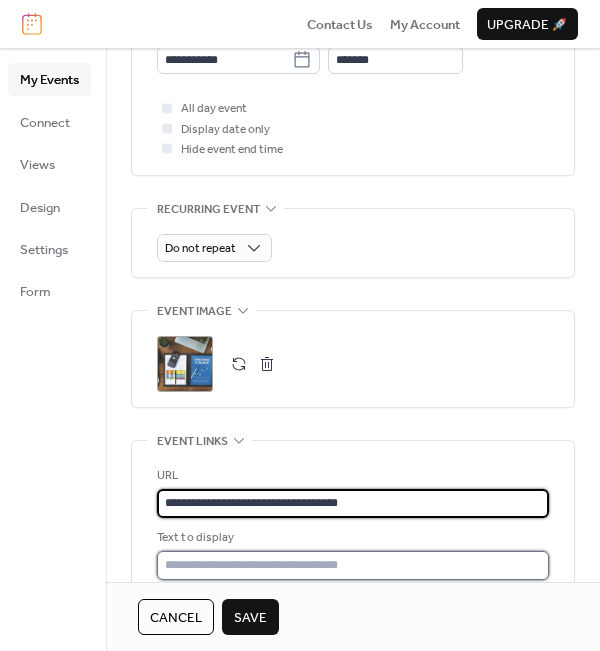 click at bounding box center (353, 565) 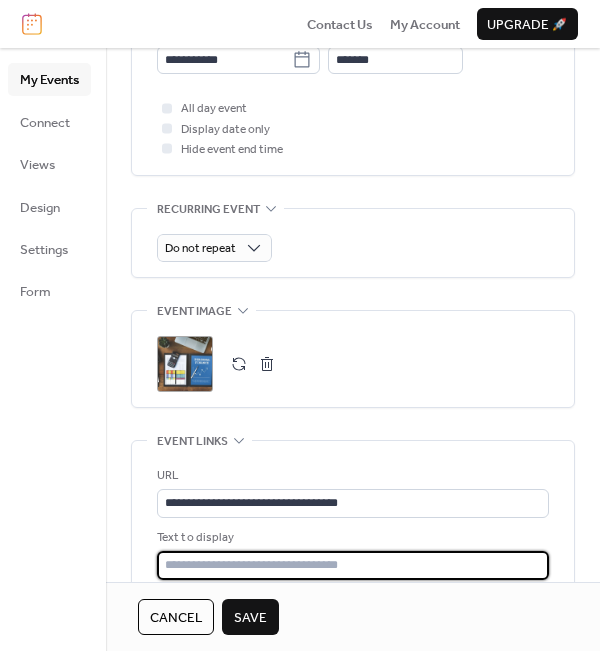 type on "**********" 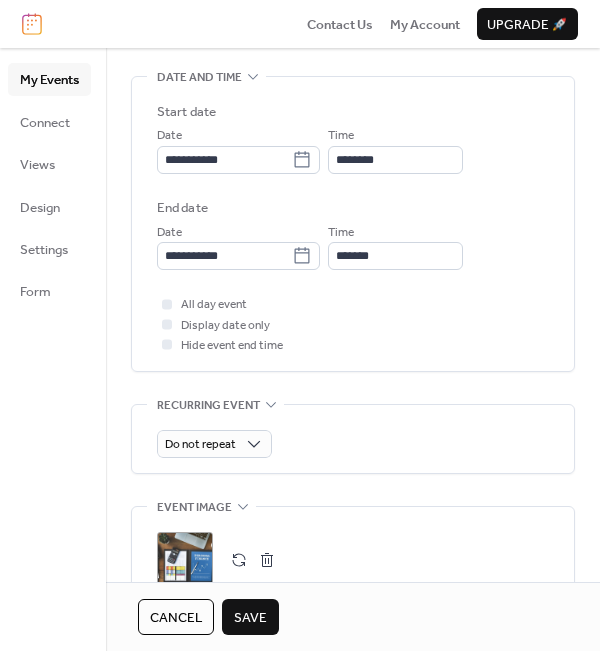 scroll, scrollTop: 600, scrollLeft: 0, axis: vertical 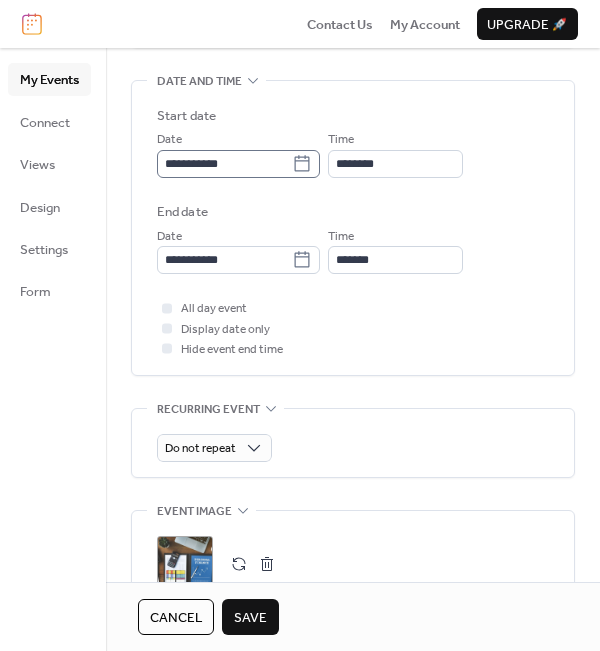 click 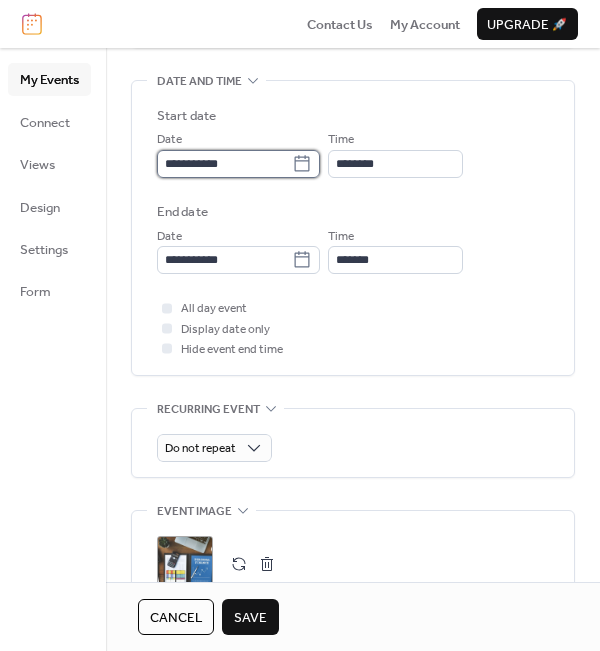 click on "**********" at bounding box center [224, 164] 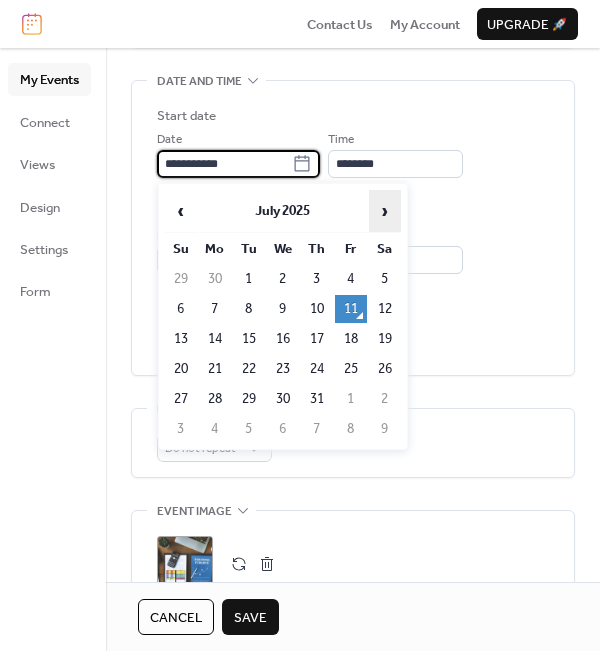 click on "›" at bounding box center (385, 211) 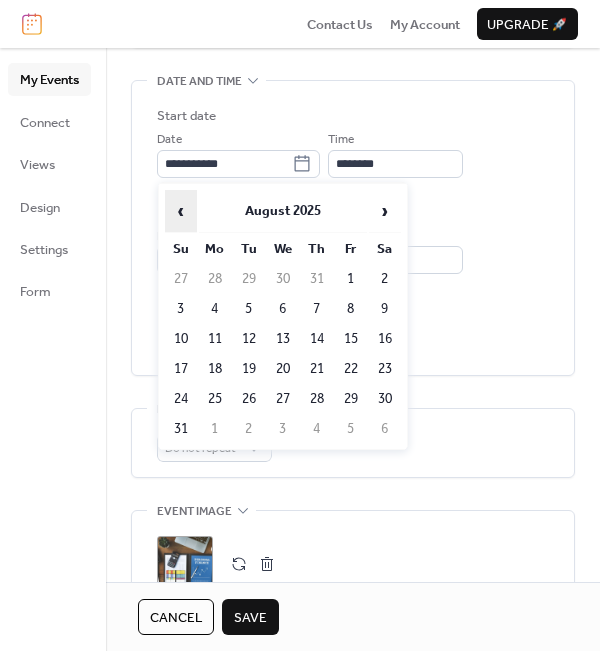 click on "‹" at bounding box center [181, 211] 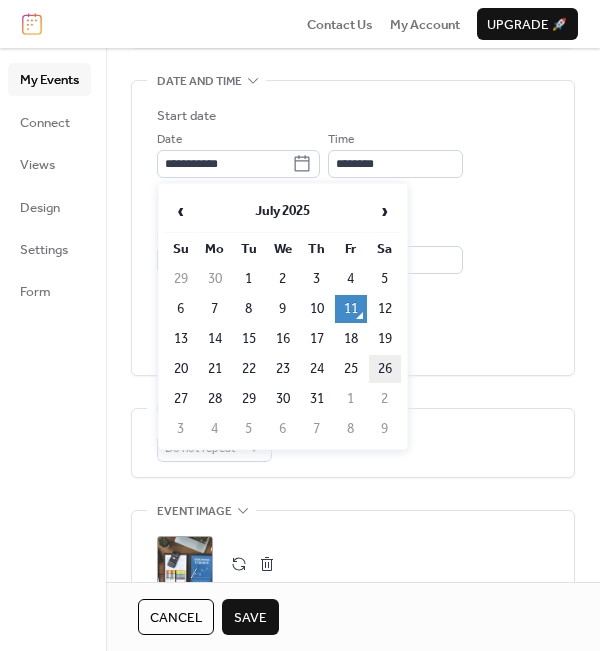 click on "26" at bounding box center (385, 369) 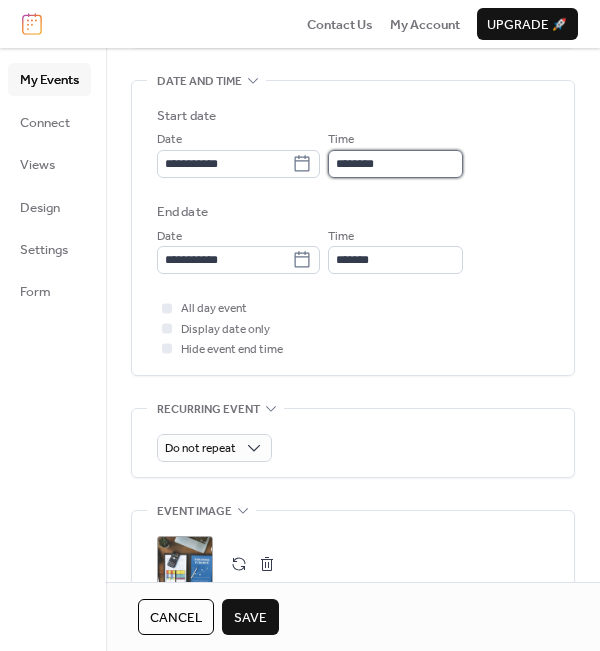 click on "********" at bounding box center (395, 164) 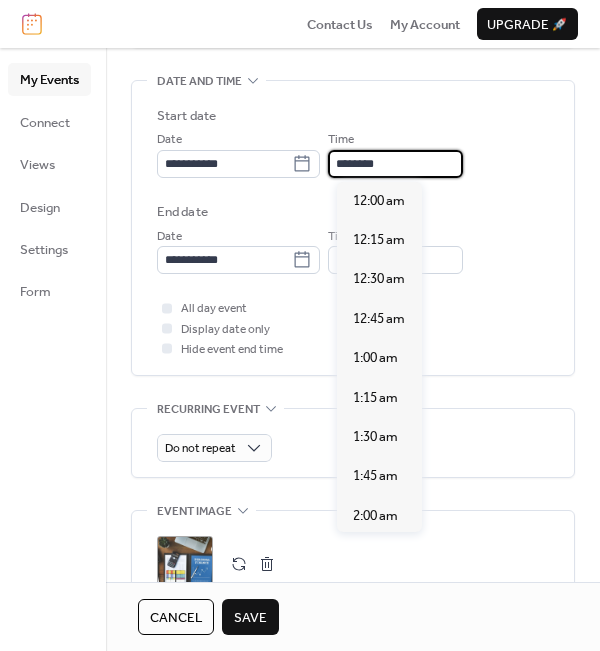 scroll, scrollTop: 1900, scrollLeft: 0, axis: vertical 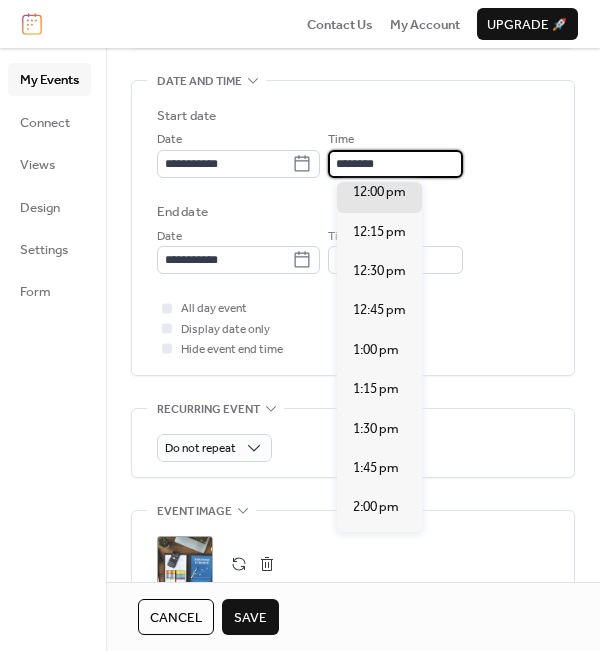 click on "********" at bounding box center (395, 164) 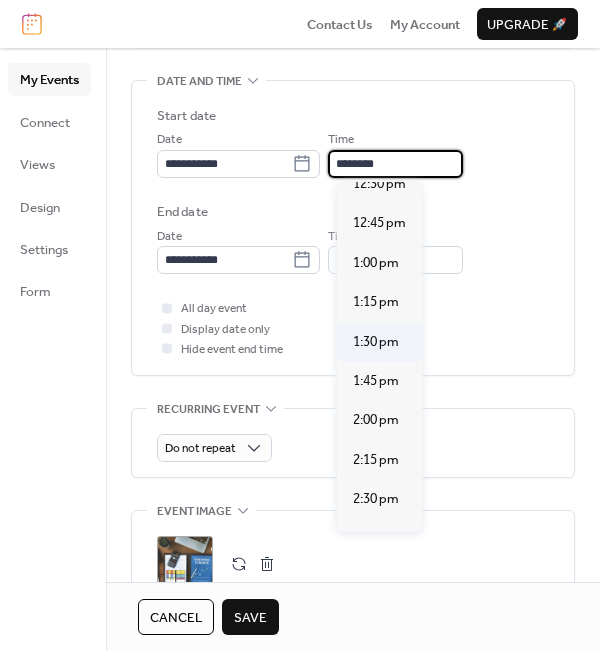 scroll, scrollTop: 2000, scrollLeft: 0, axis: vertical 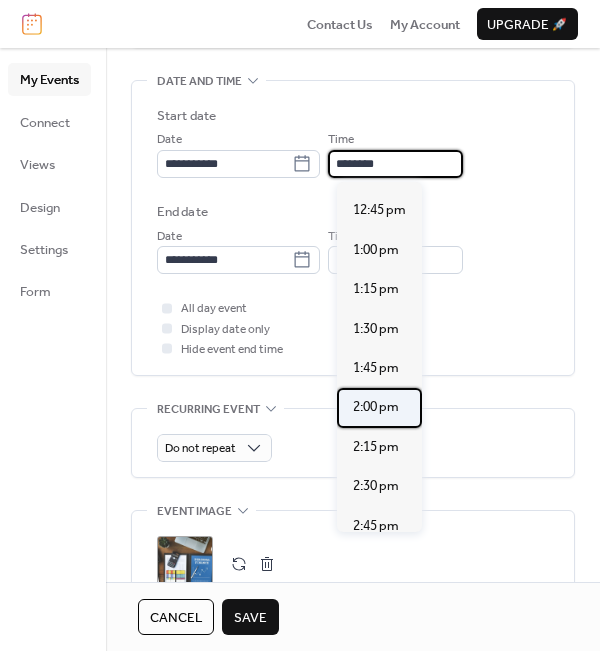 click on "2:00 pm" at bounding box center [376, 407] 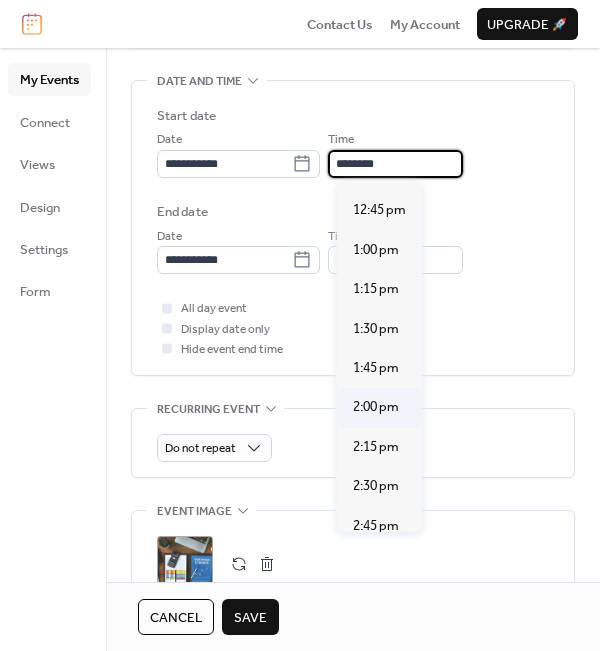 type on "*******" 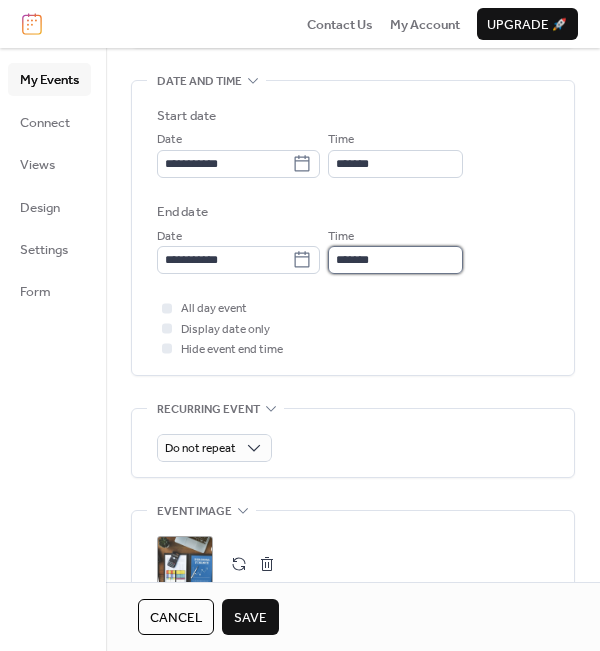 click on "*******" at bounding box center (395, 260) 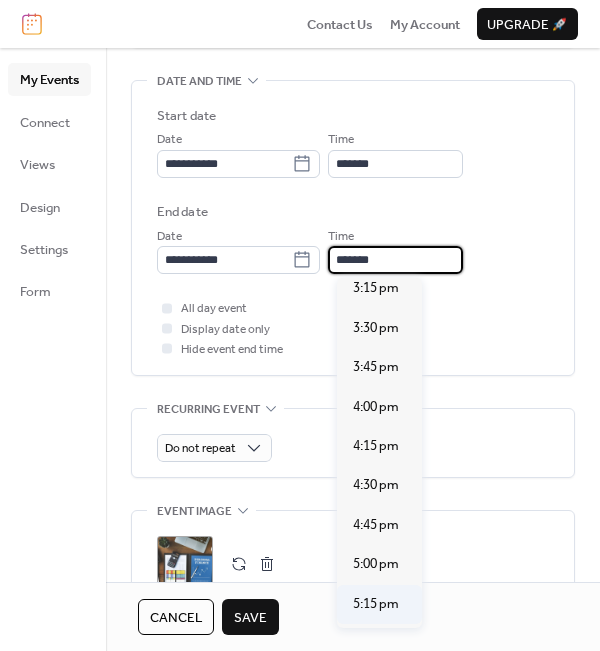 scroll, scrollTop: 200, scrollLeft: 0, axis: vertical 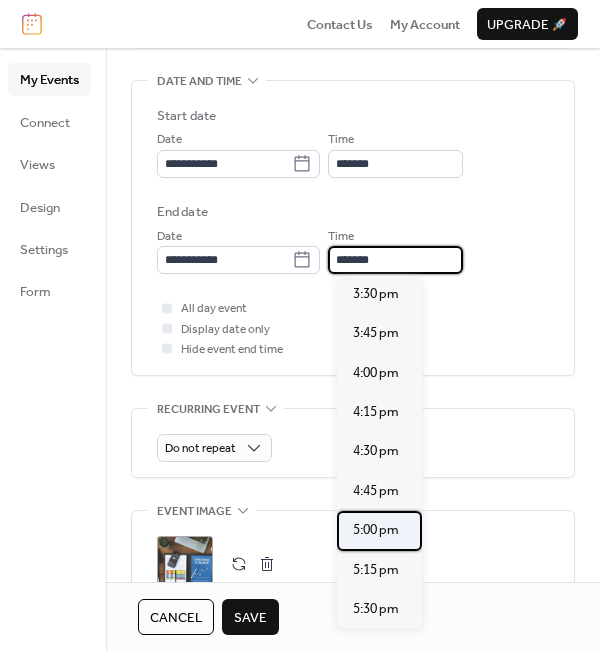 click on "5:00 pm" at bounding box center [376, 530] 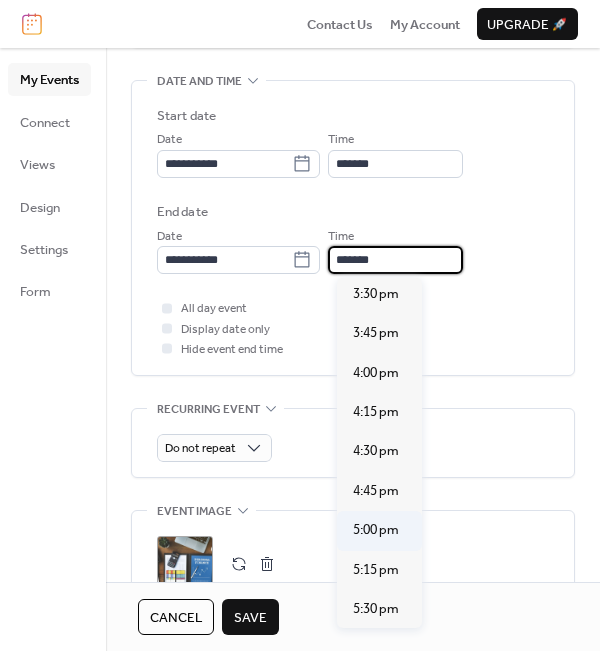 type on "*******" 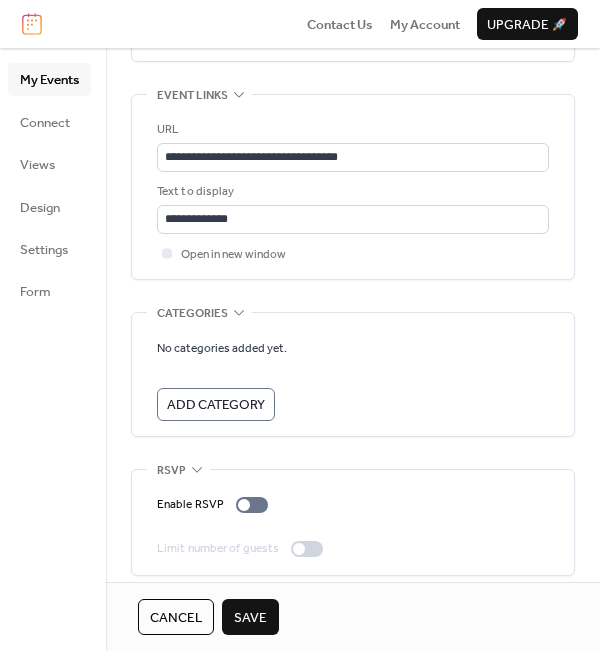 scroll, scrollTop: 1157, scrollLeft: 0, axis: vertical 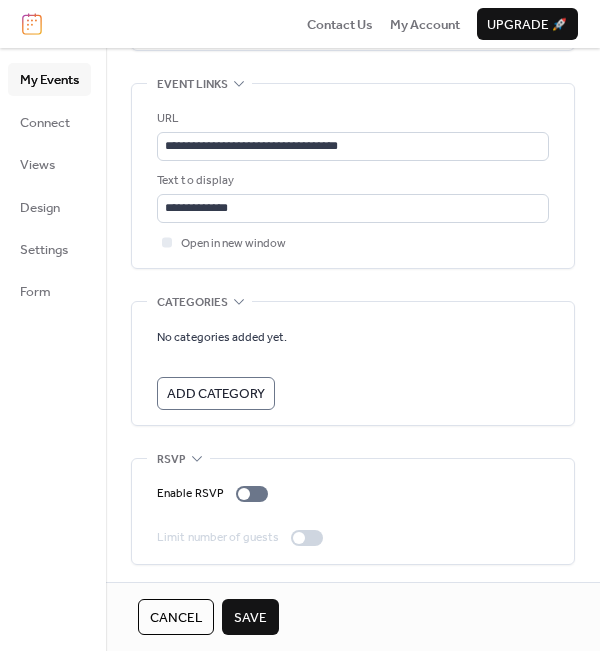 click on "Save" at bounding box center [250, 618] 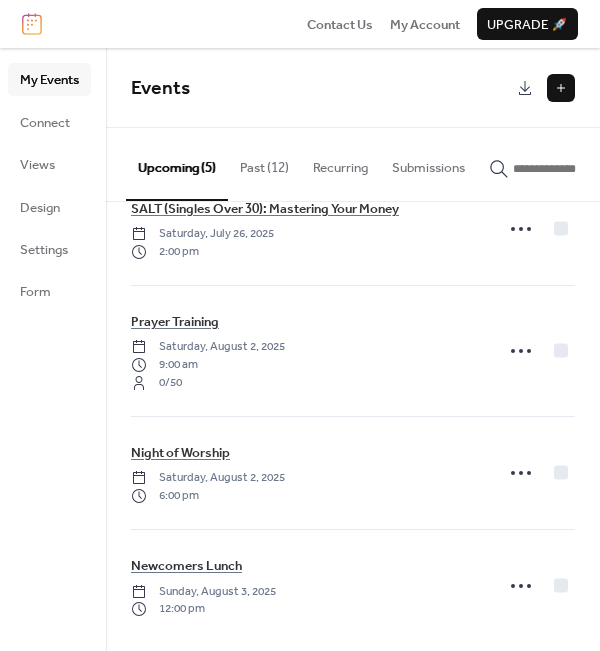 scroll, scrollTop: 178, scrollLeft: 0, axis: vertical 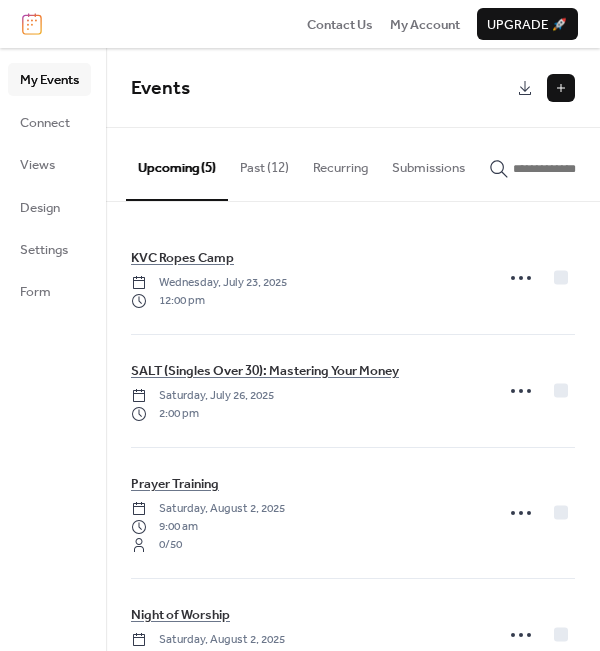 click at bounding box center (561, 88) 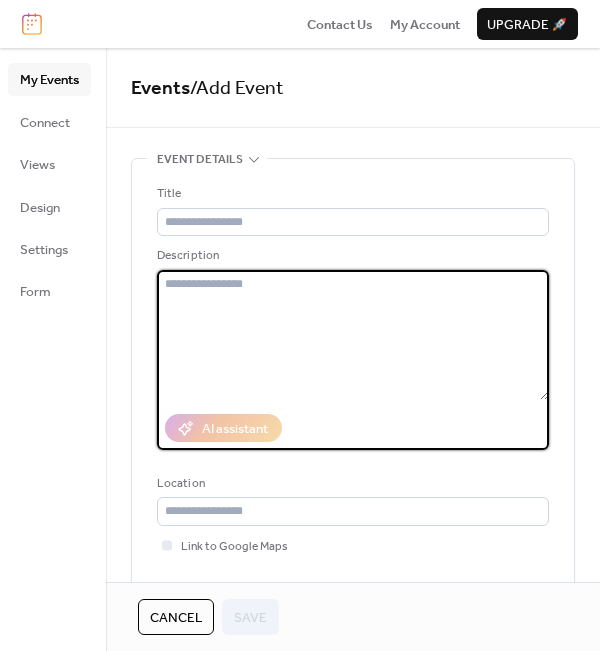 click at bounding box center (353, 335) 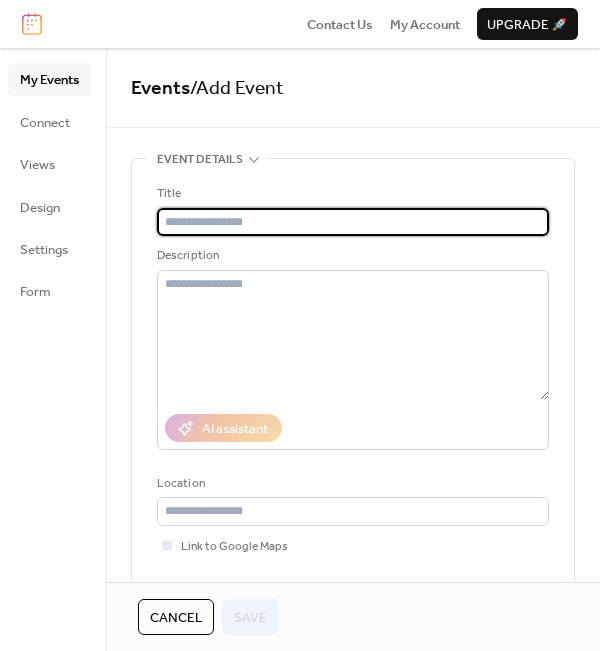 click at bounding box center (353, 222) 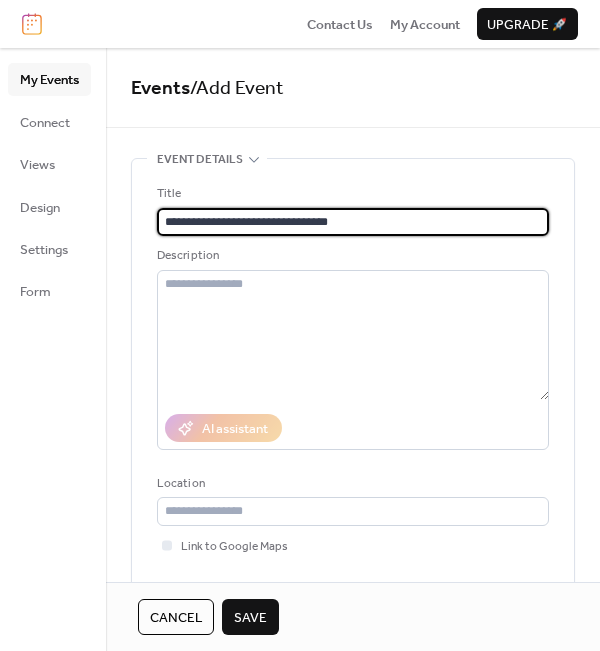 drag, startPoint x: 214, startPoint y: 221, endPoint x: 156, endPoint y: 222, distance: 58.00862 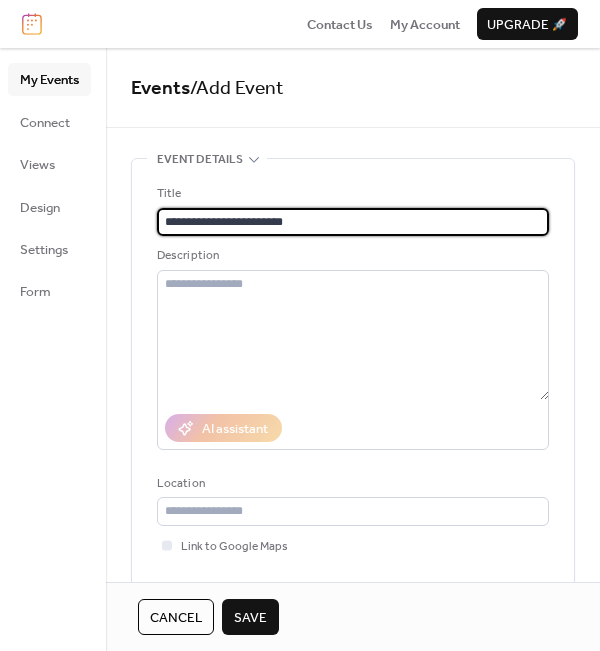 click on "**********" at bounding box center [353, 222] 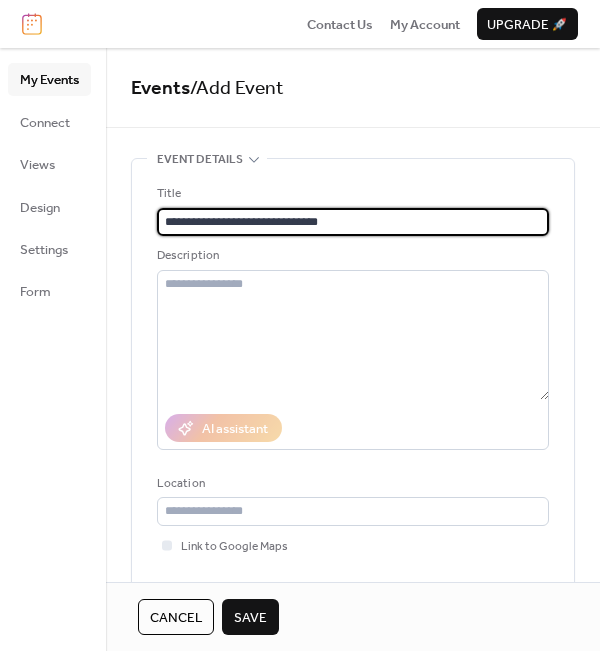 click on "**********" at bounding box center [353, 222] 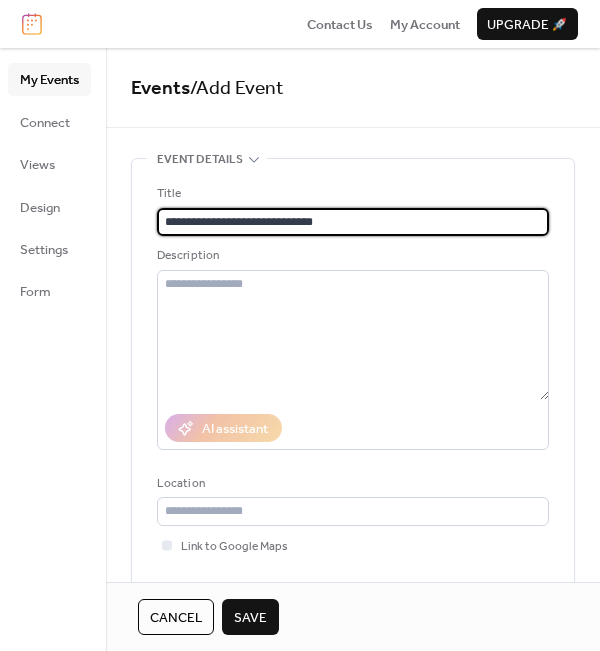click on "**********" at bounding box center [353, 222] 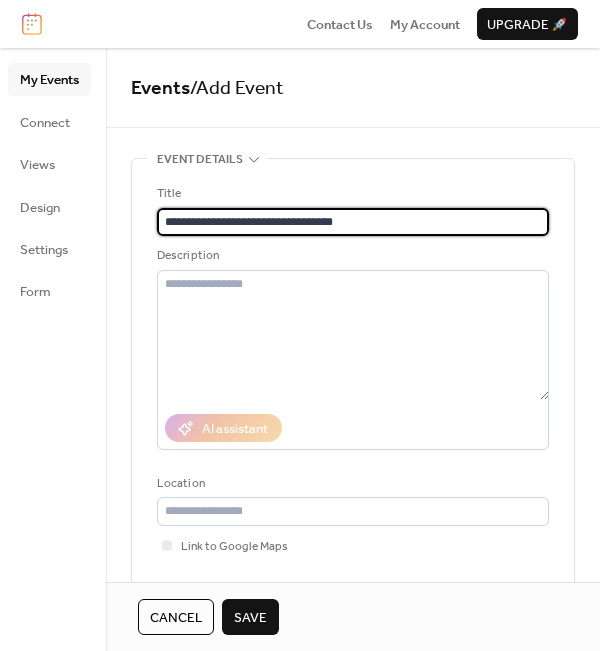 drag, startPoint x: 320, startPoint y: 221, endPoint x: 566, endPoint y: 236, distance: 246.4569 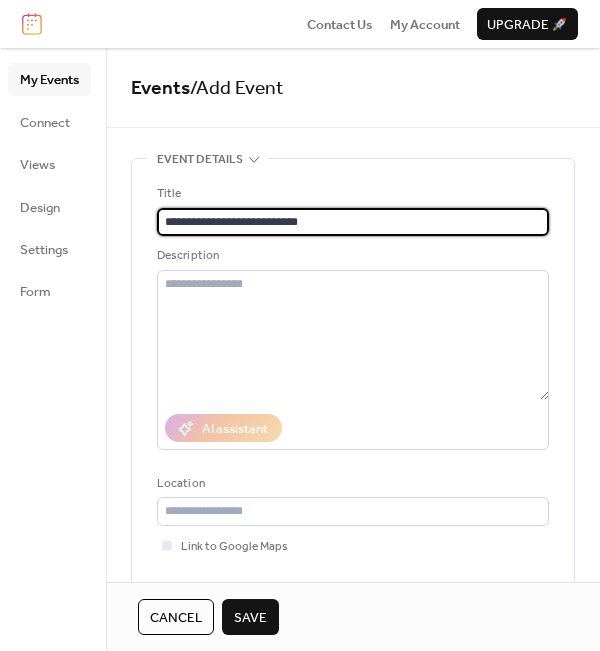 type on "**********" 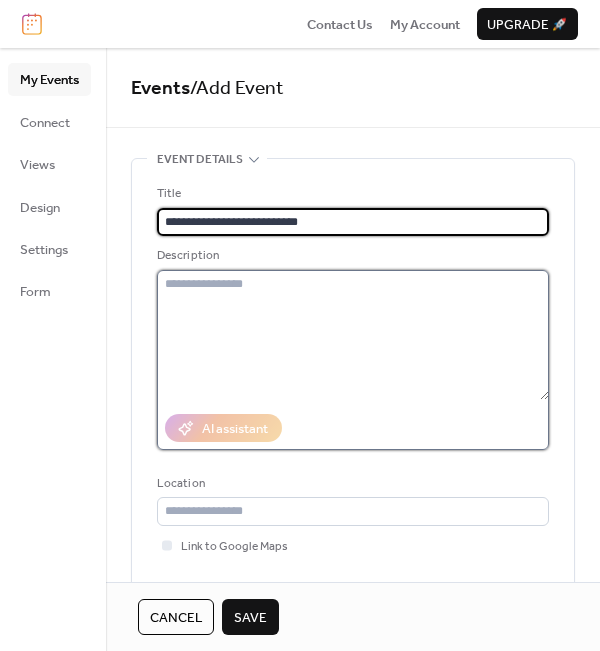 click at bounding box center (353, 335) 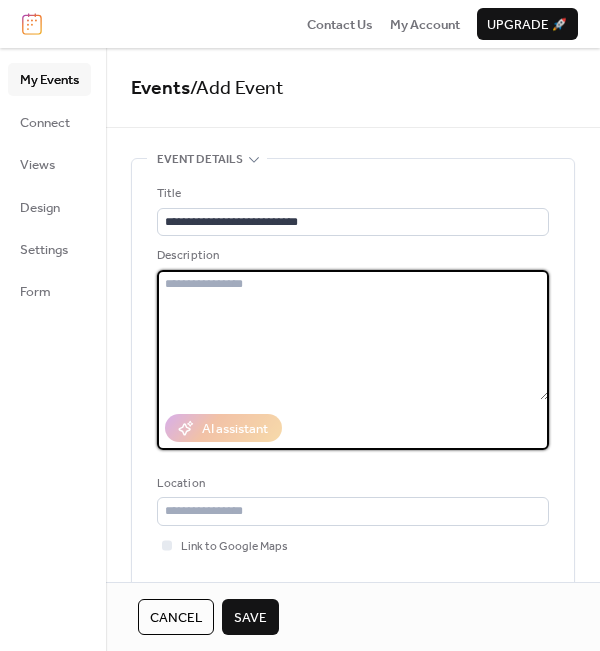 paste on "**********" 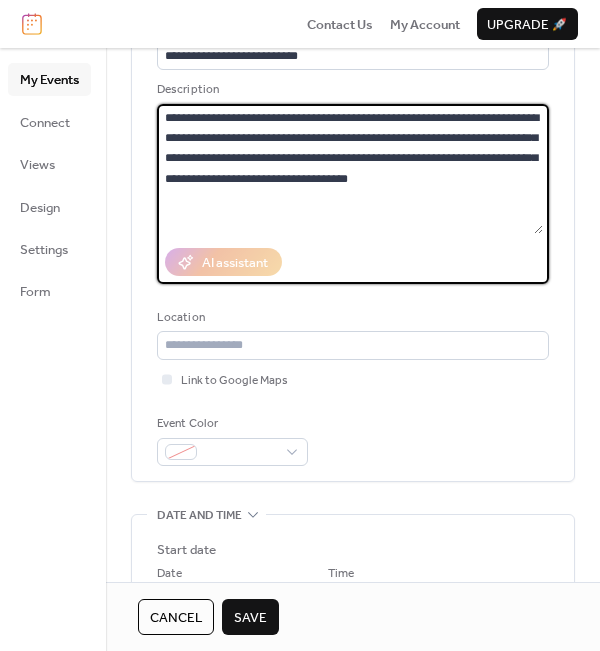 scroll, scrollTop: 200, scrollLeft: 0, axis: vertical 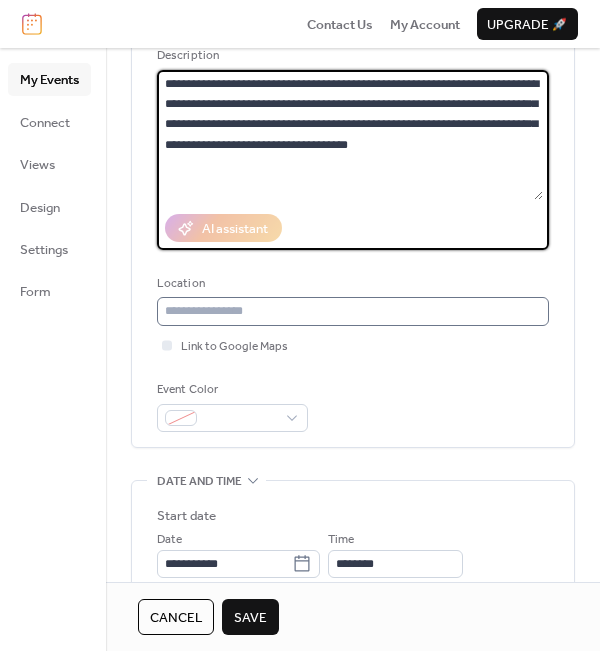 type on "**********" 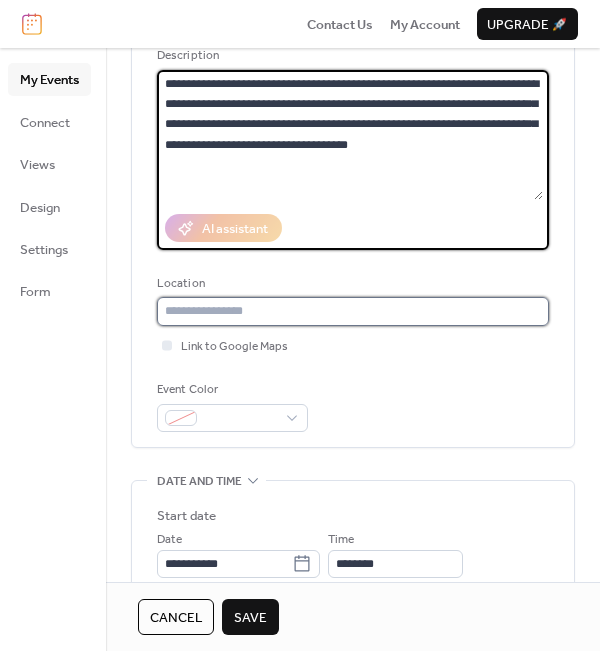 click at bounding box center (353, 311) 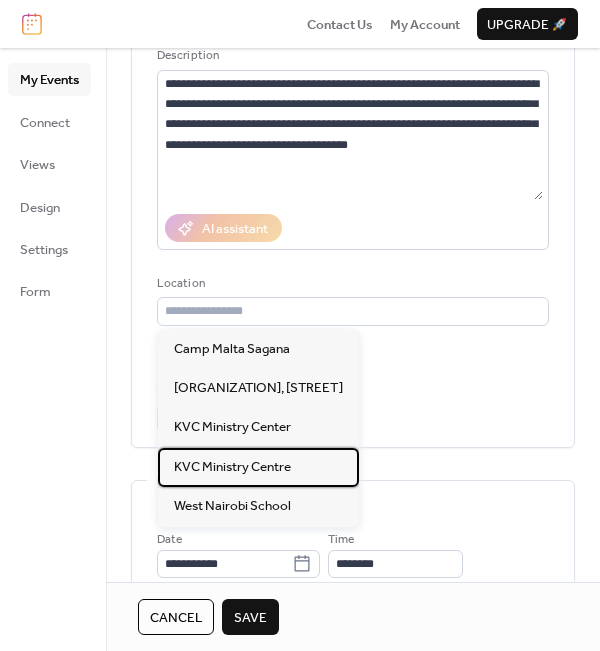 click on "KVC Ministry Centre" at bounding box center (232, 467) 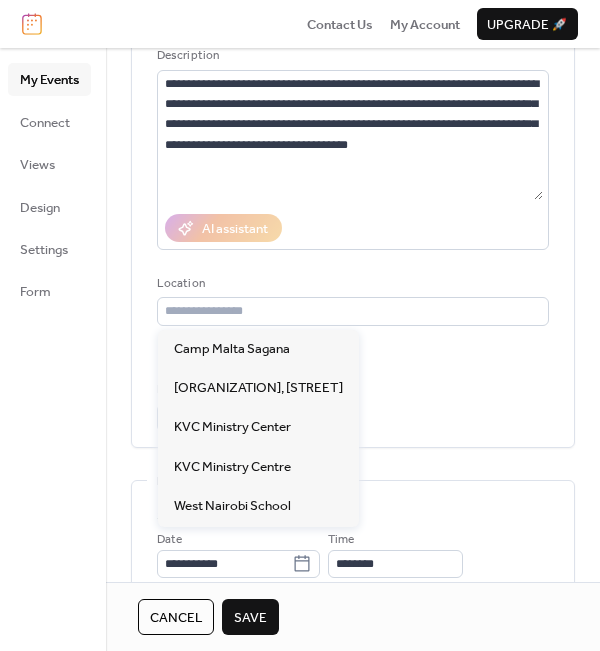 type on "**********" 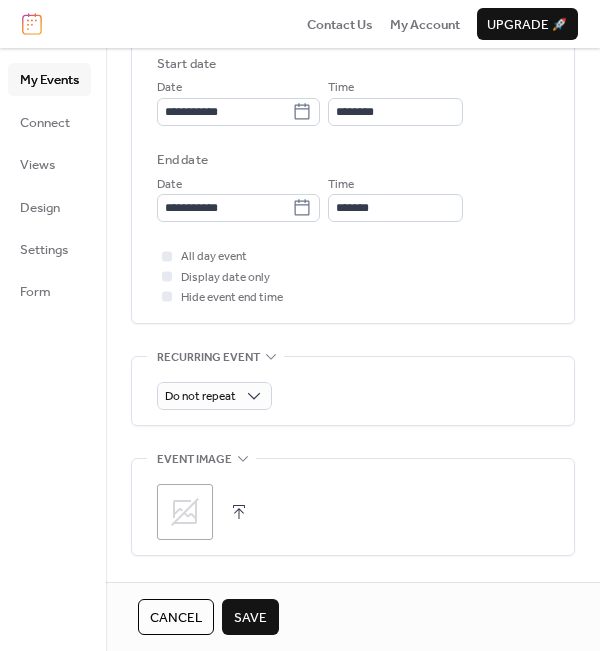 scroll, scrollTop: 700, scrollLeft: 0, axis: vertical 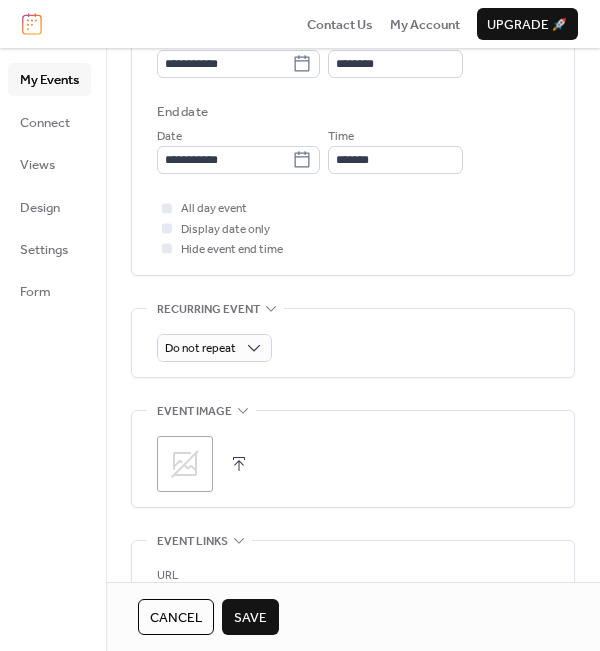 click 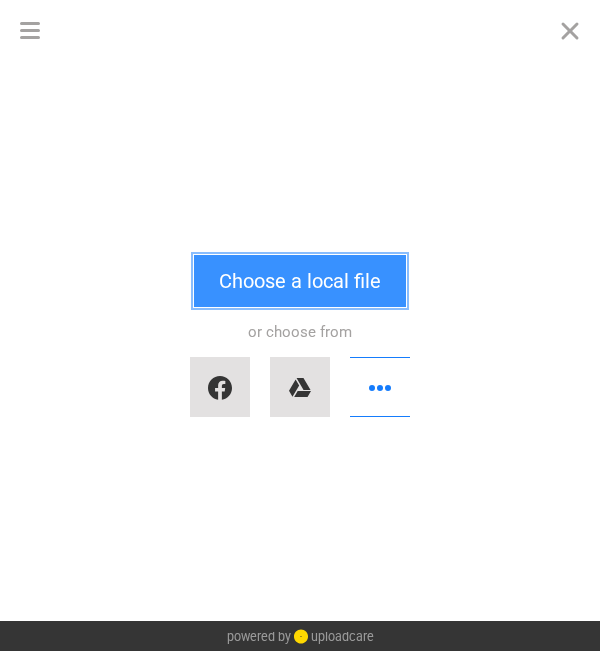 click on "Choose a local file" at bounding box center [300, 281] 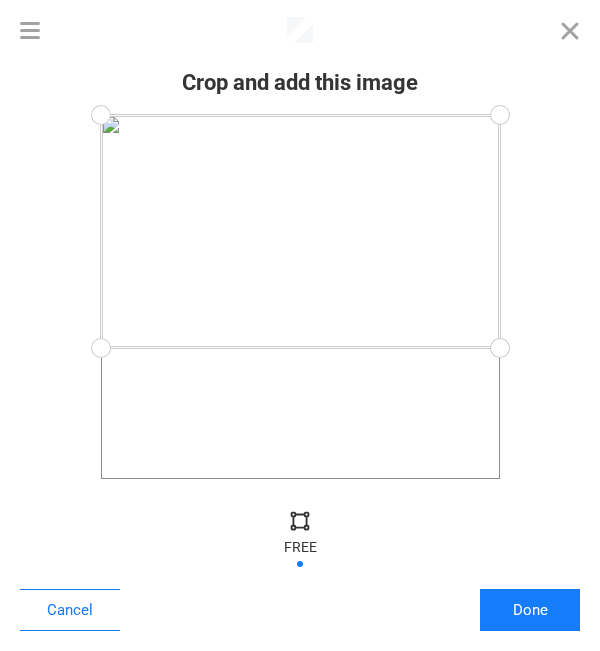 drag, startPoint x: 494, startPoint y: 481, endPoint x: 528, endPoint y: 331, distance: 153.80507 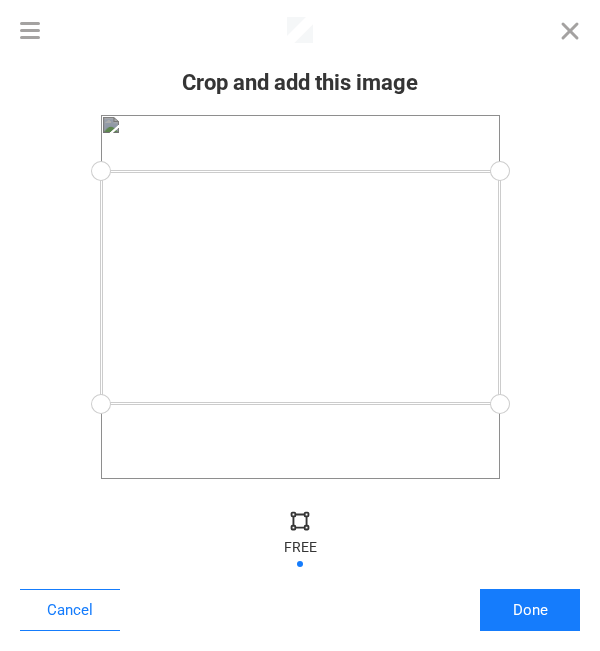 drag, startPoint x: 444, startPoint y: 228, endPoint x: 433, endPoint y: 284, distance: 57.070133 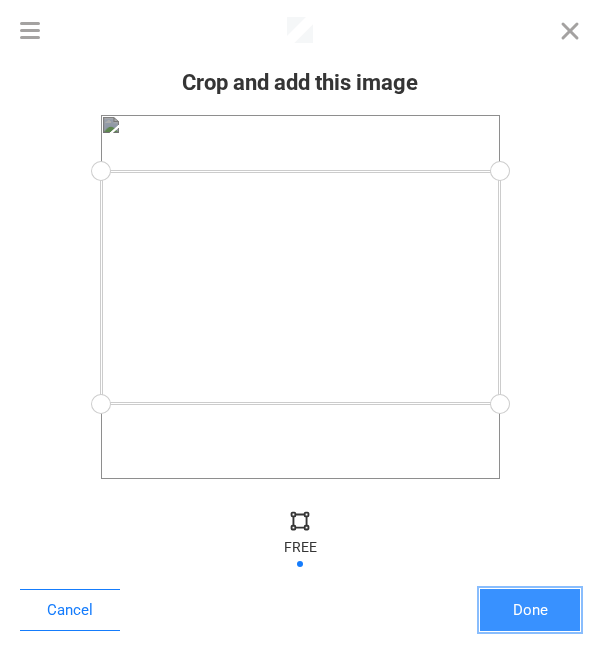 click on "Done" at bounding box center [530, 610] 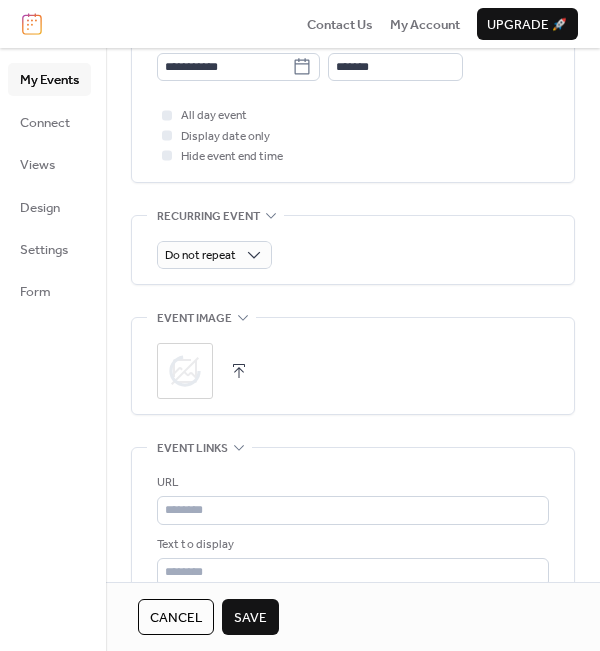 scroll, scrollTop: 800, scrollLeft: 0, axis: vertical 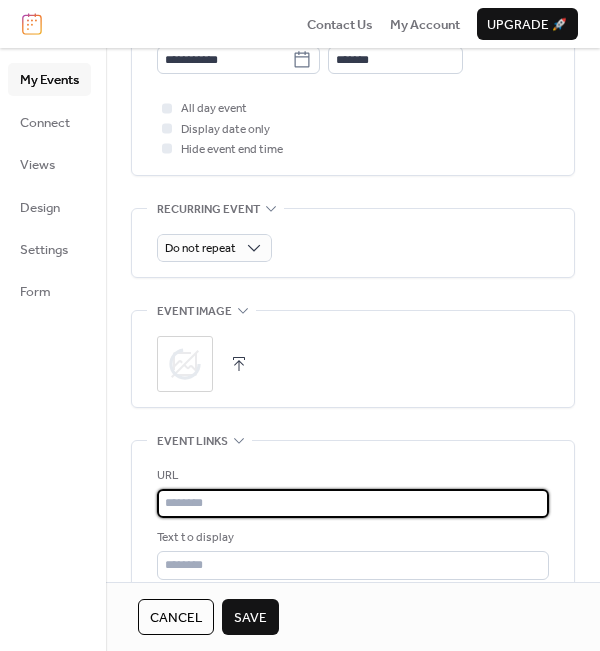 click at bounding box center [353, 503] 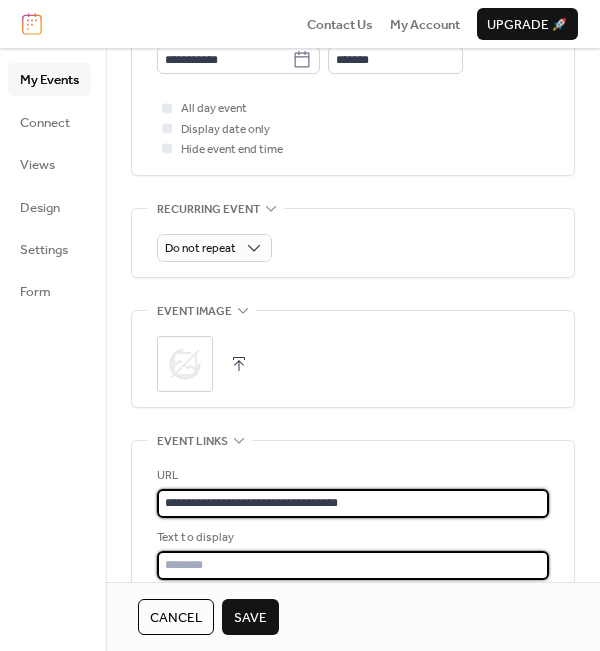 type on "**********" 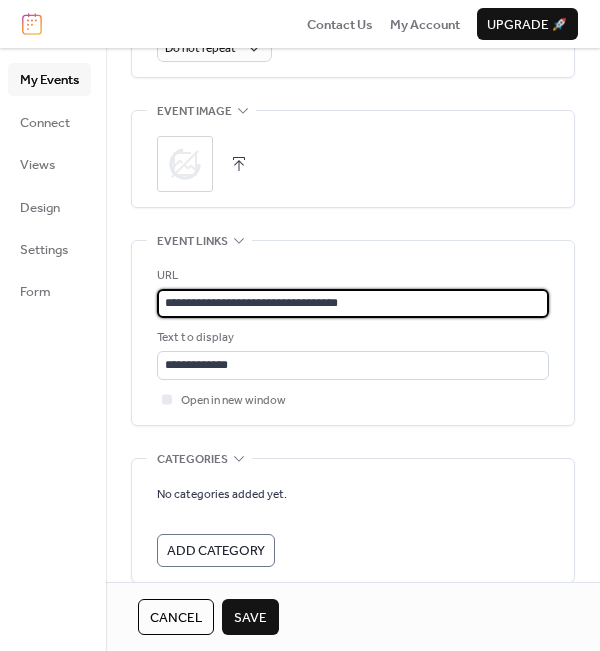 type 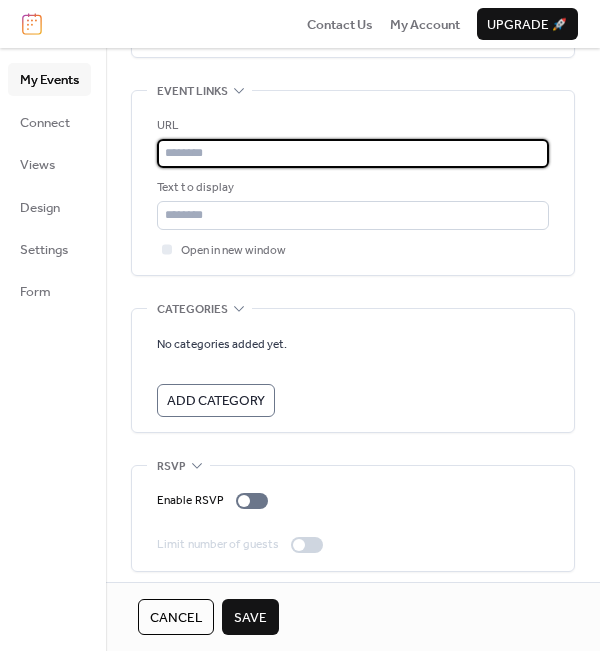 scroll, scrollTop: 1157, scrollLeft: 0, axis: vertical 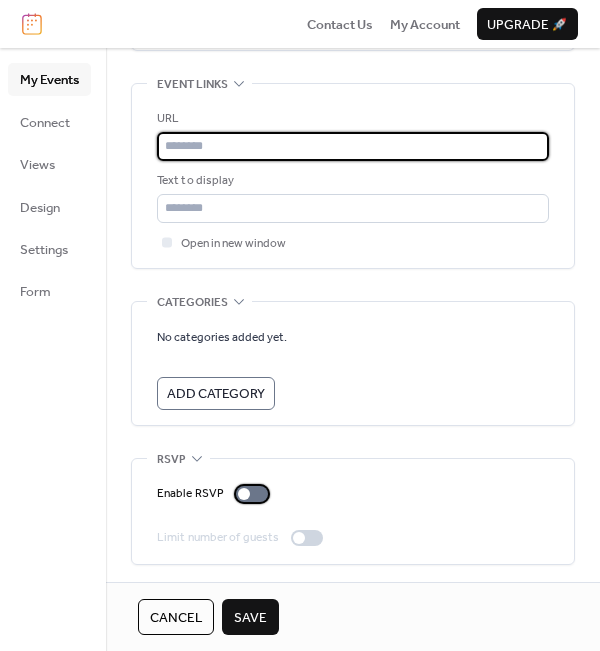 click at bounding box center [252, 494] 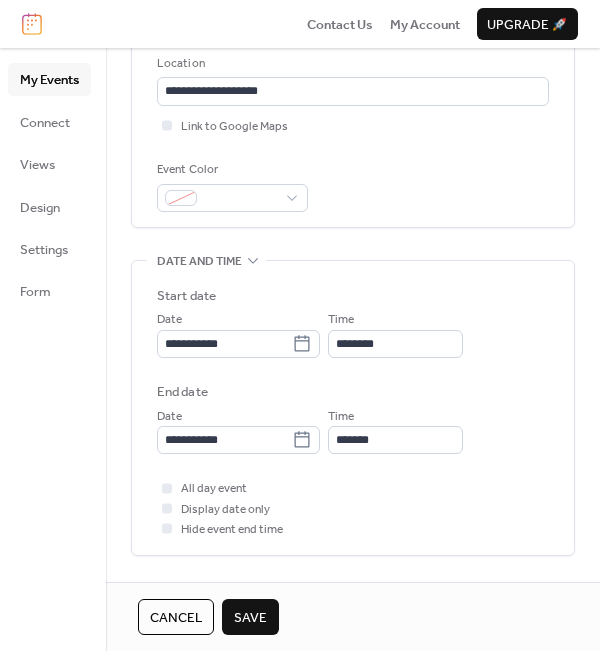 scroll, scrollTop: 457, scrollLeft: 0, axis: vertical 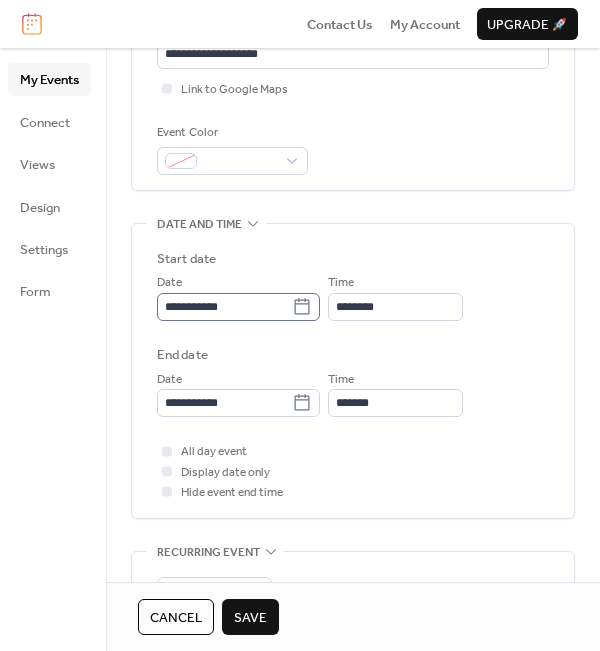 click 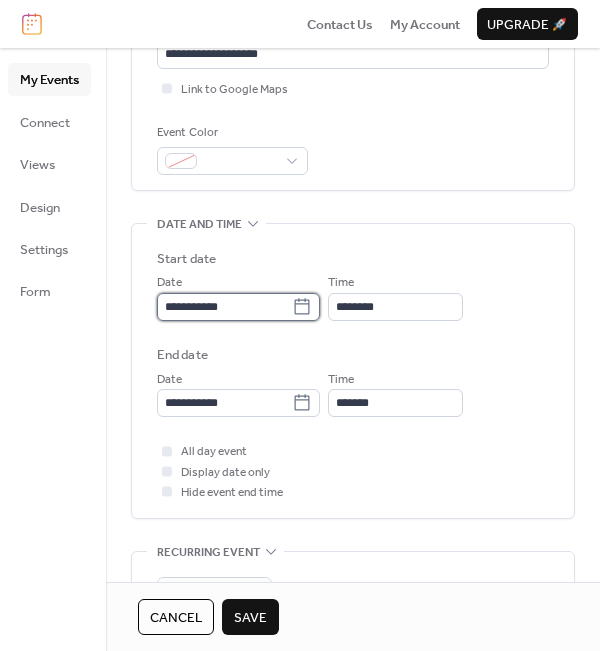 click on "**********" at bounding box center [224, 307] 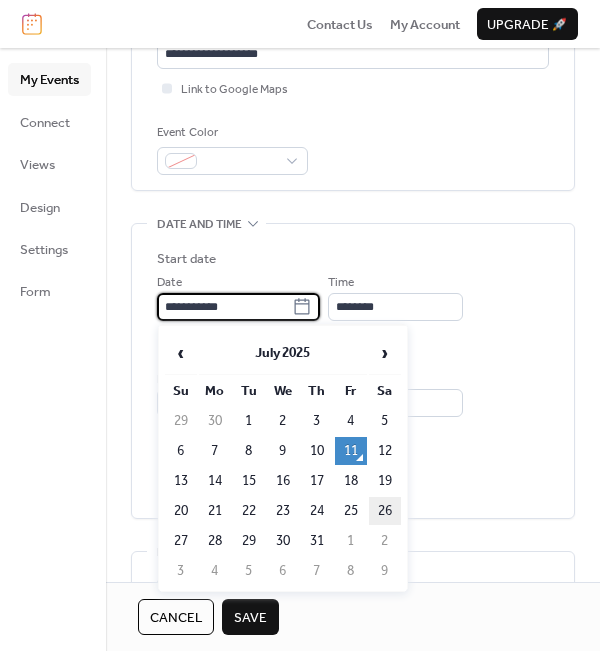 click on "26" at bounding box center (385, 511) 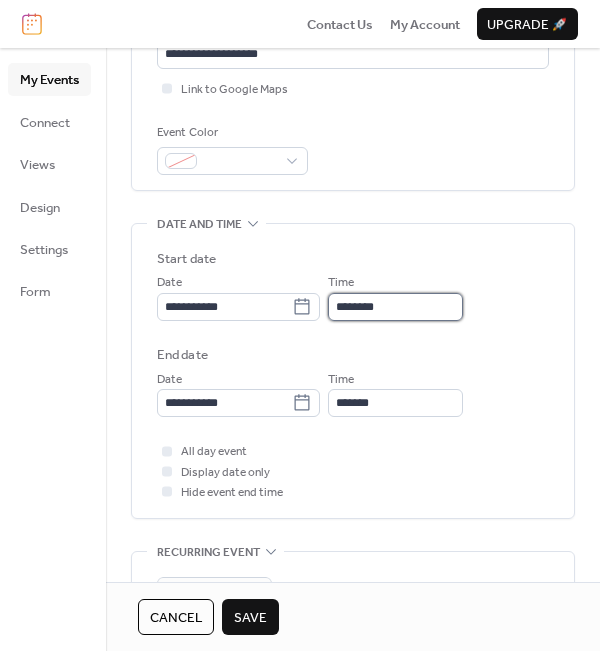 click on "********" at bounding box center (395, 307) 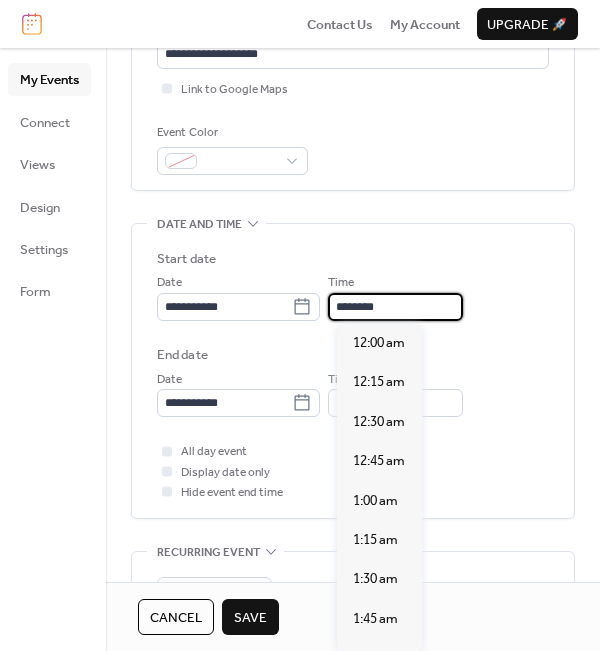 scroll, scrollTop: 1900, scrollLeft: 0, axis: vertical 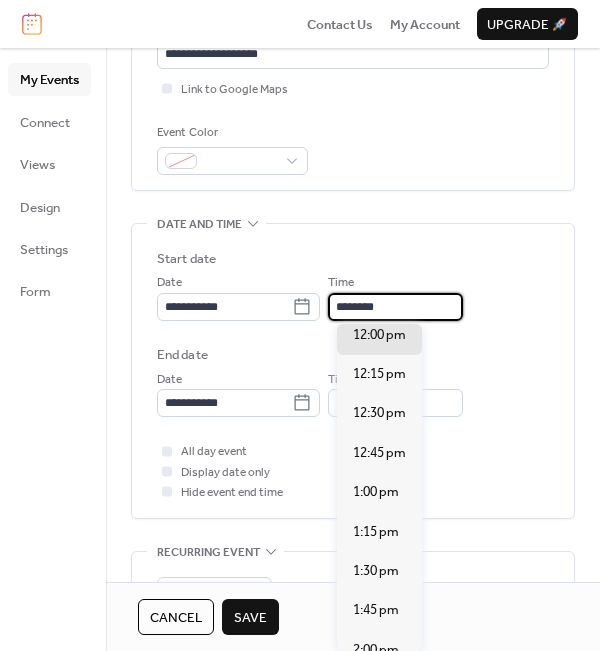 click on "********" at bounding box center (395, 307) 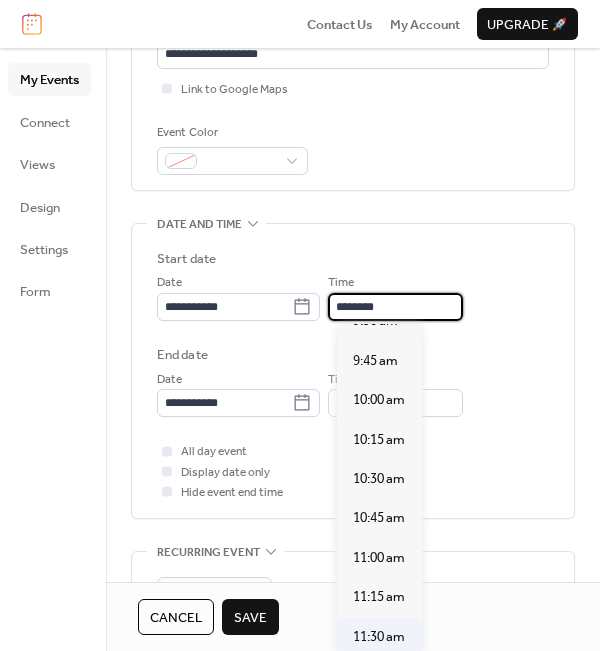 scroll, scrollTop: 1500, scrollLeft: 0, axis: vertical 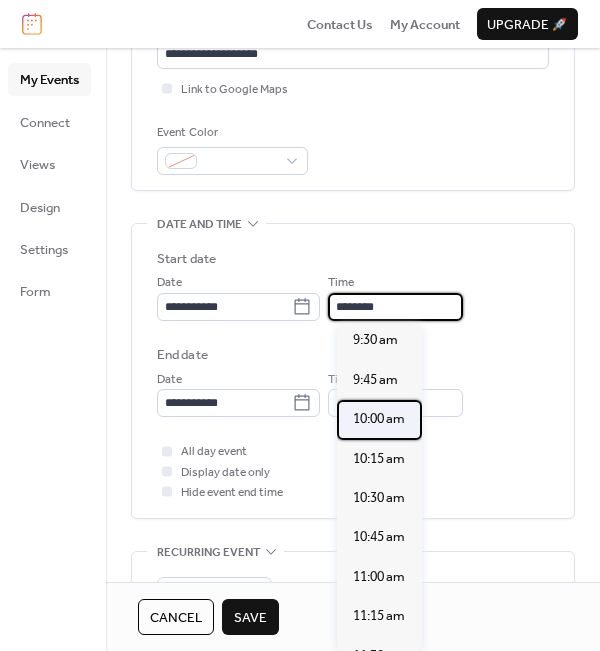 click on "10:00 am" at bounding box center (379, 419) 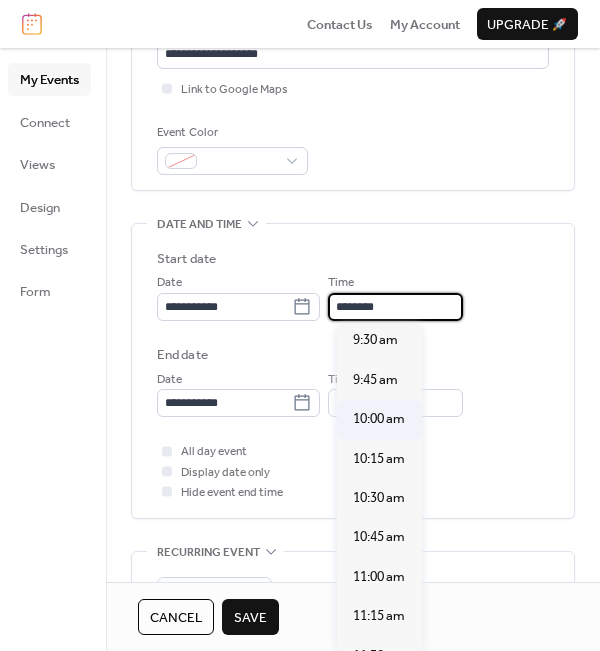 type on "********" 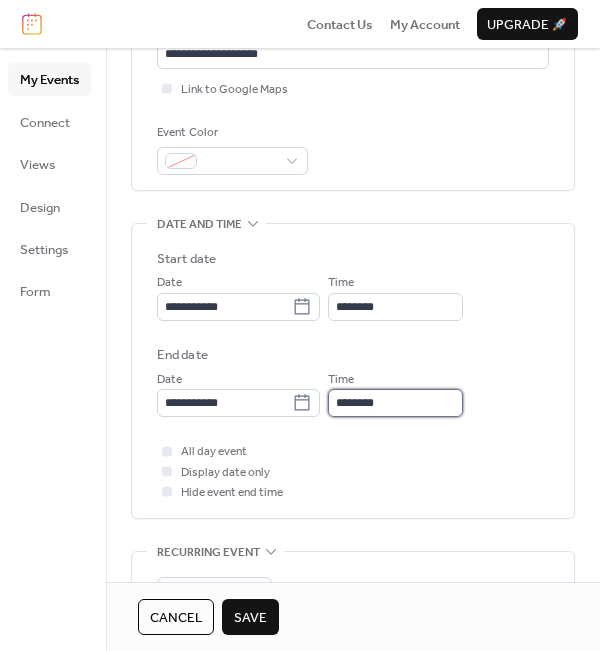 click on "********" at bounding box center (395, 403) 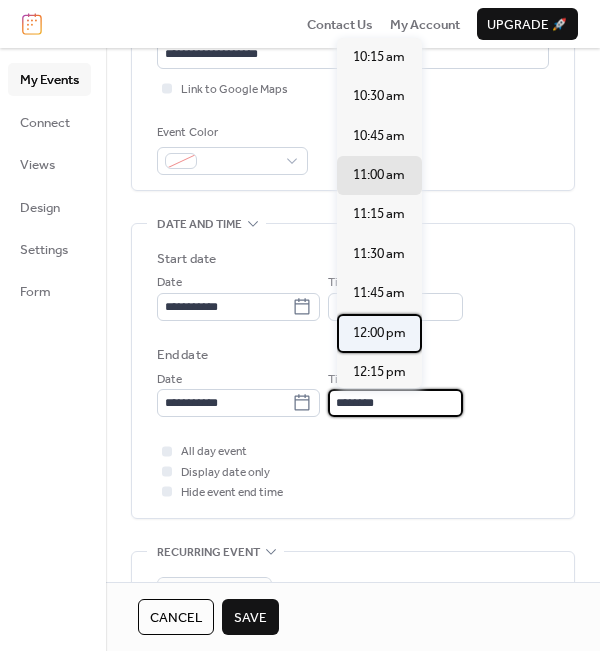 click on "12:00 pm" at bounding box center (379, 333) 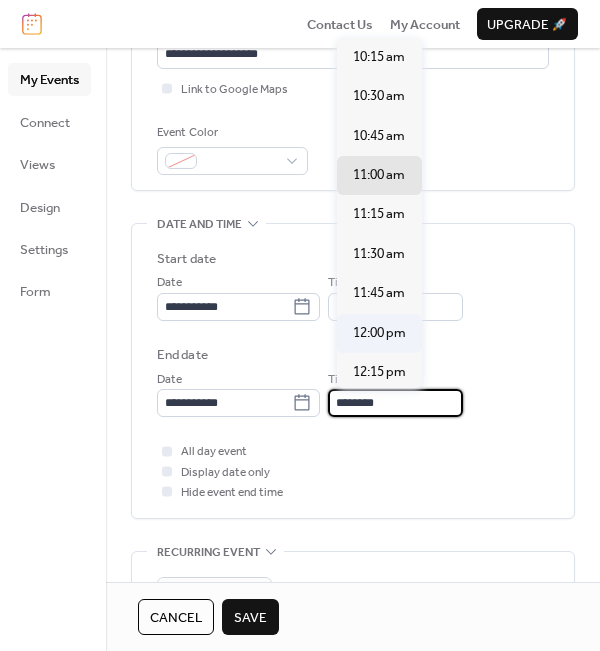 type on "********" 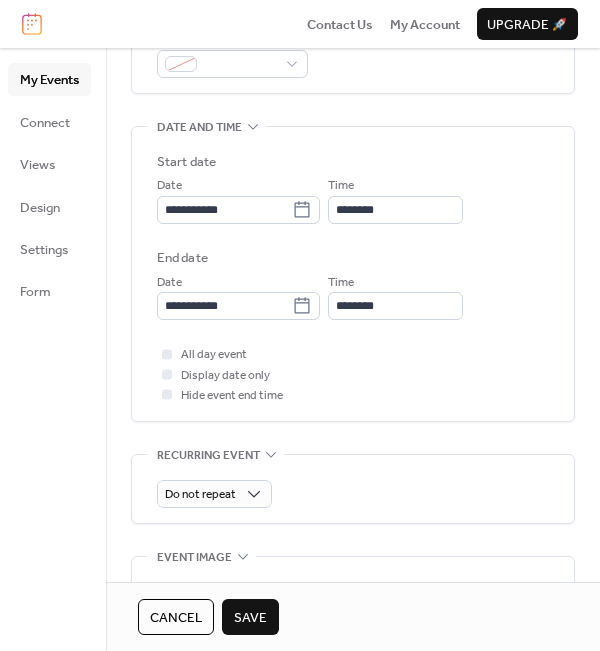 scroll, scrollTop: 900, scrollLeft: 0, axis: vertical 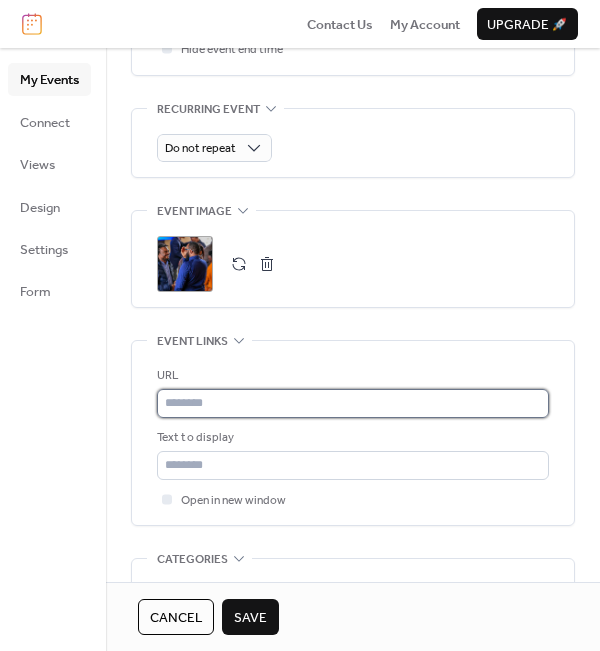 click at bounding box center [353, 403] 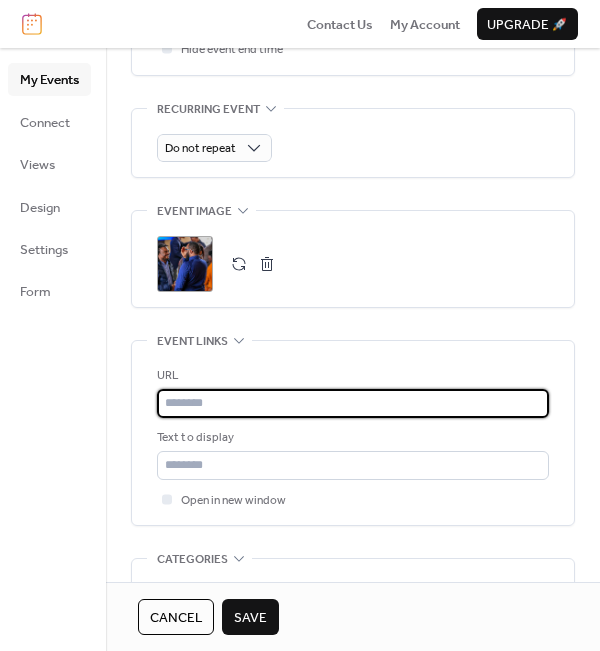 type on "**********" 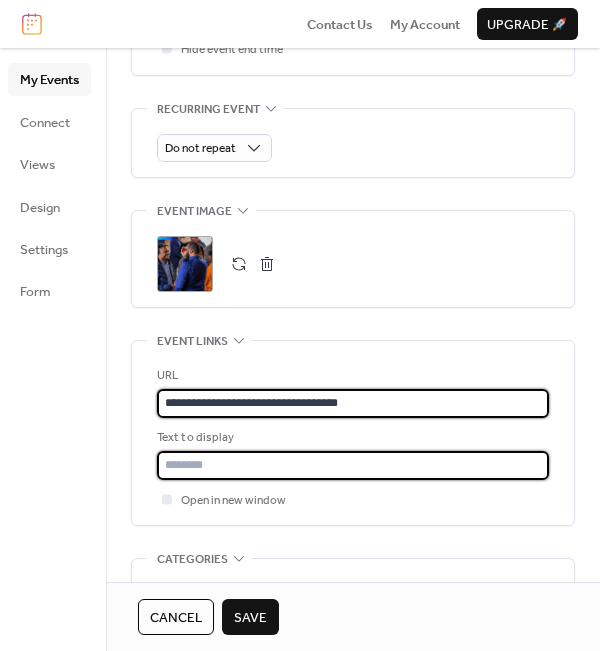 type on "**********" 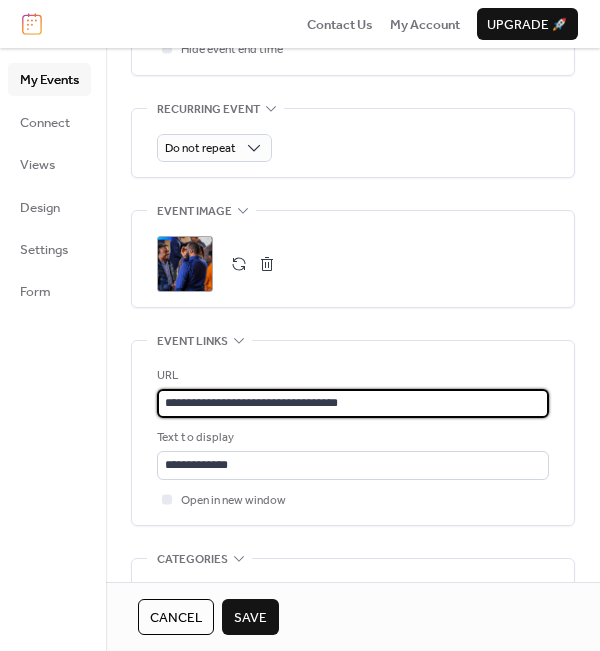 click on "Save" at bounding box center [250, 618] 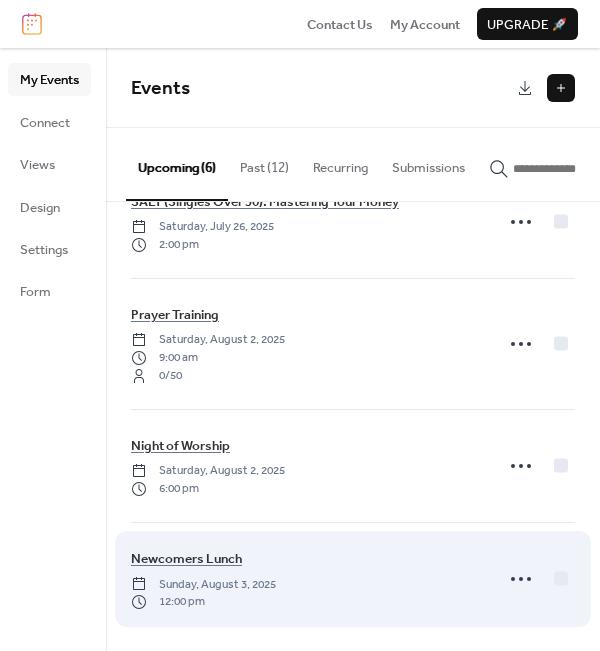 scroll, scrollTop: 0, scrollLeft: 0, axis: both 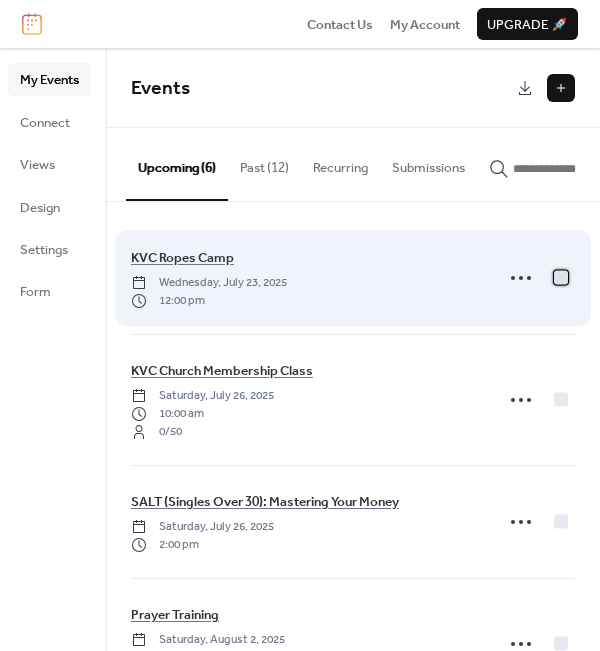 click at bounding box center [561, 277] 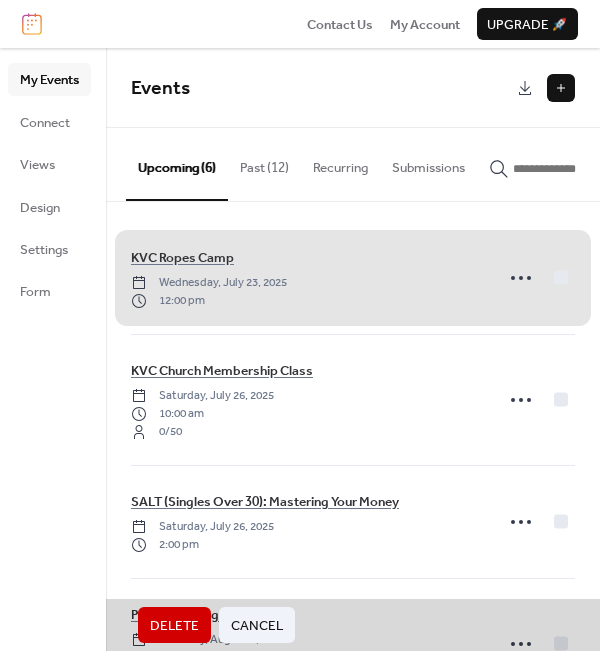 click on "Delete" at bounding box center (174, 626) 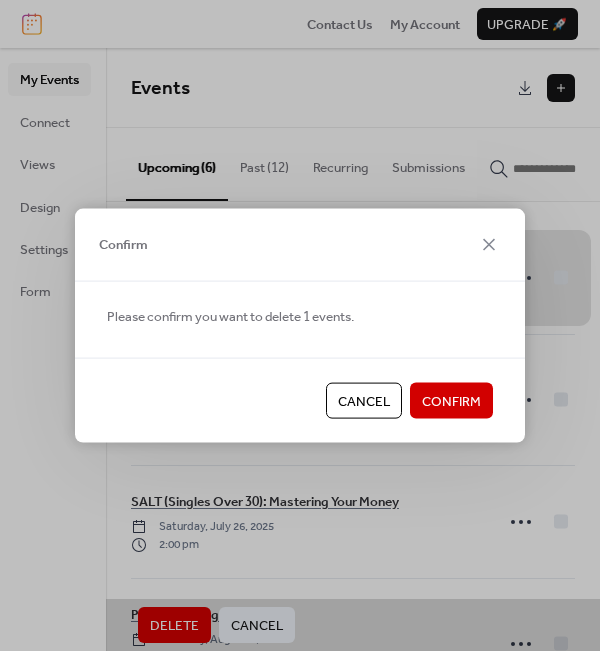click on "Confirm" at bounding box center [451, 402] 